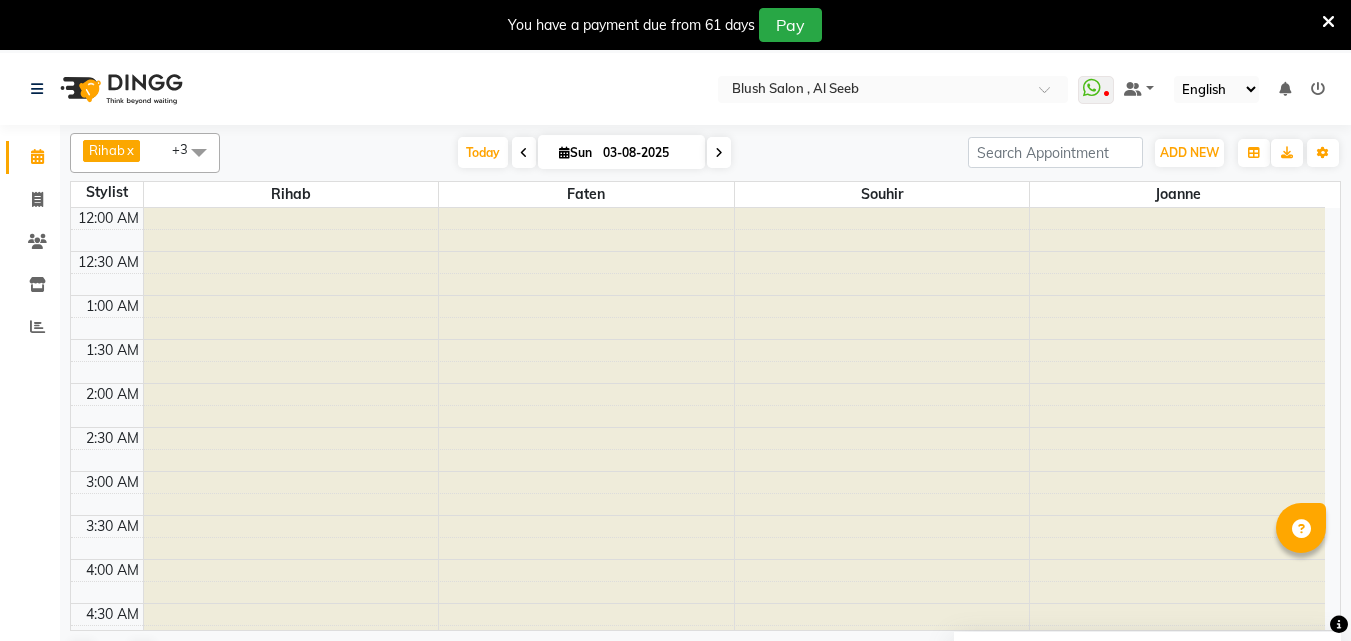 scroll, scrollTop: 0, scrollLeft: 0, axis: both 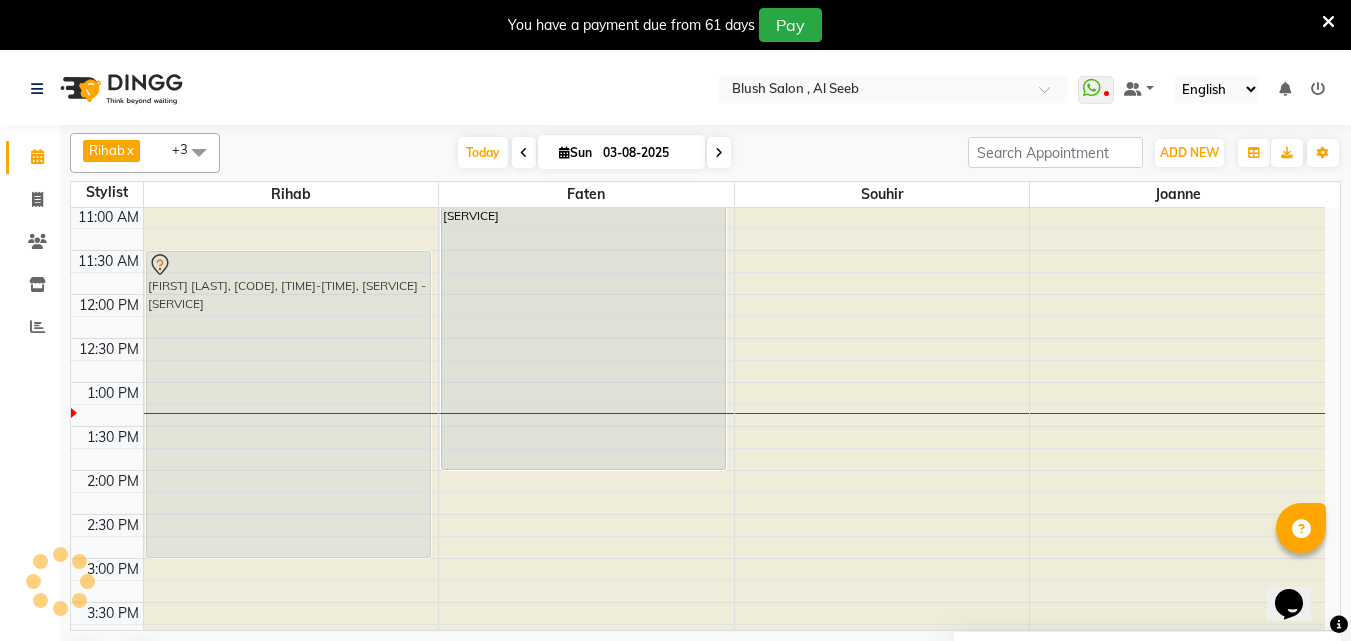 drag, startPoint x: 243, startPoint y: 447, endPoint x: 227, endPoint y: 494, distance: 49.648766 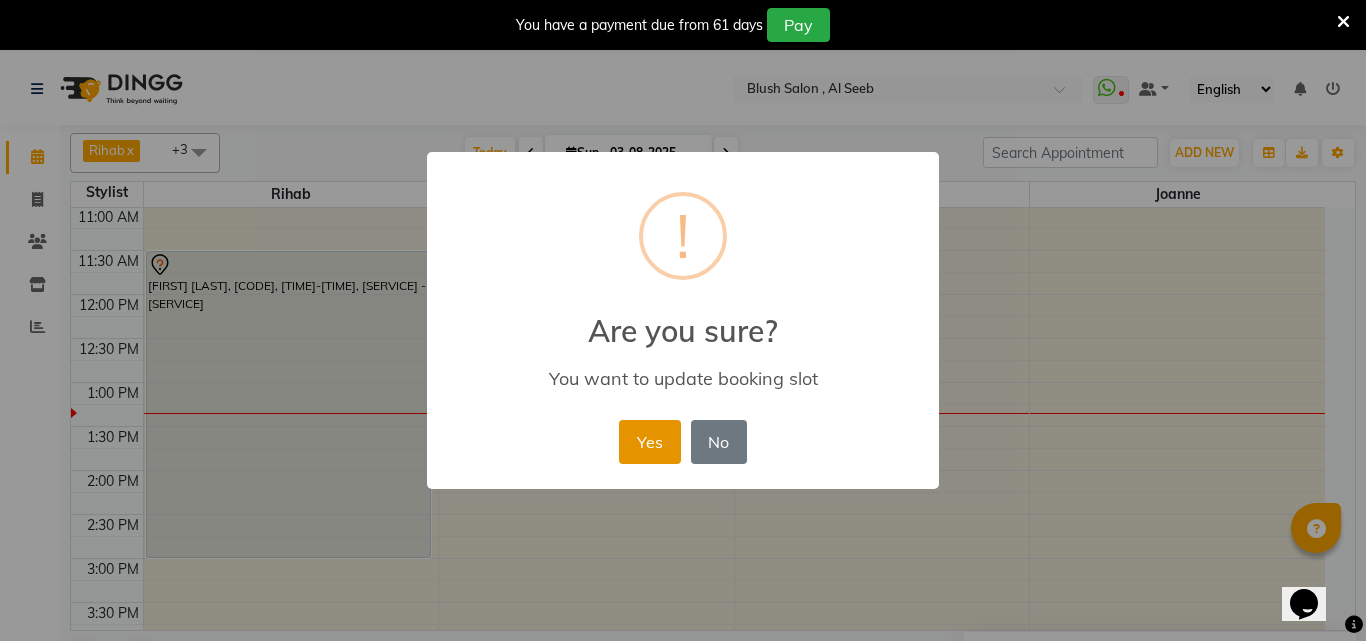 click on "Yes" at bounding box center (649, 442) 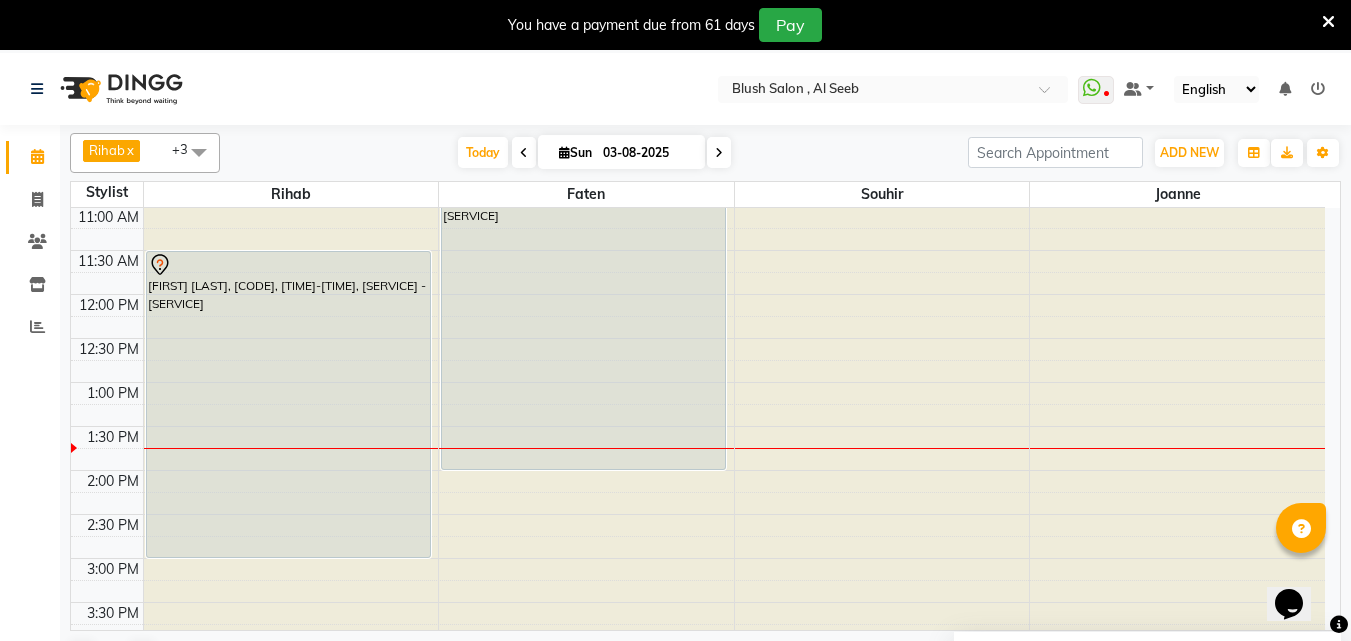 scroll, scrollTop: 869, scrollLeft: 0, axis: vertical 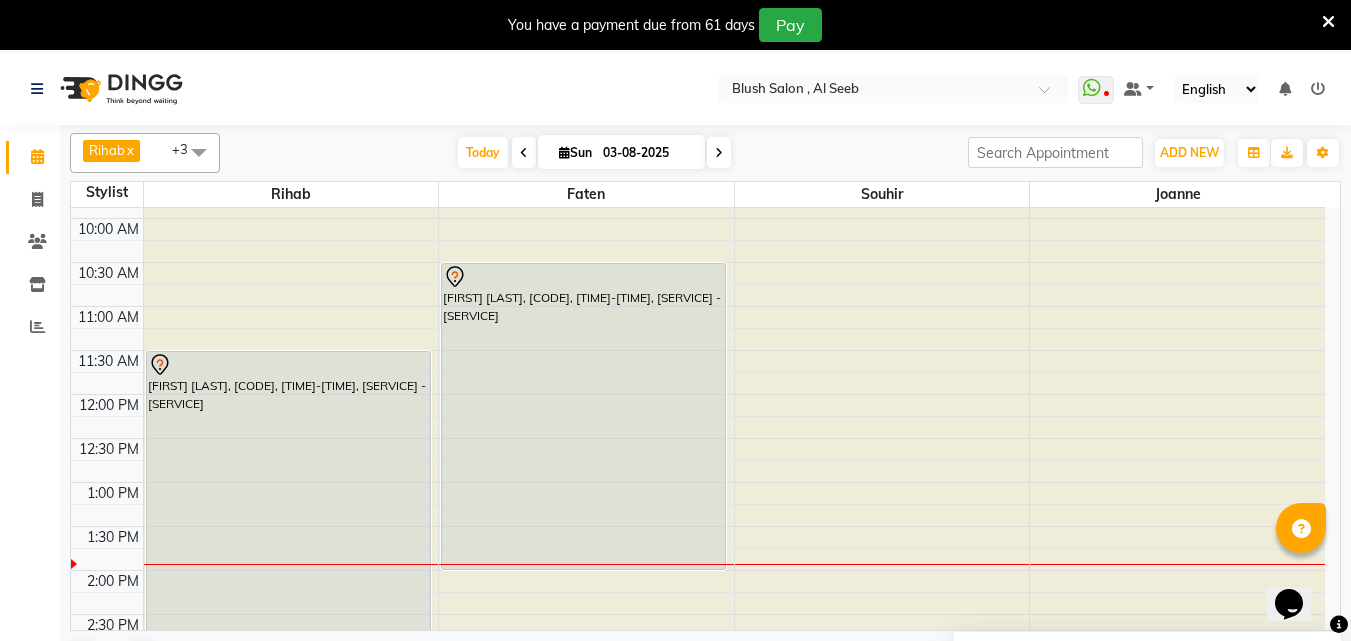 click on "[FIRST] [LAST], [CODE], [TIME]-[TIME], [SERVICE] - [SERVICE]" at bounding box center [583, 416] 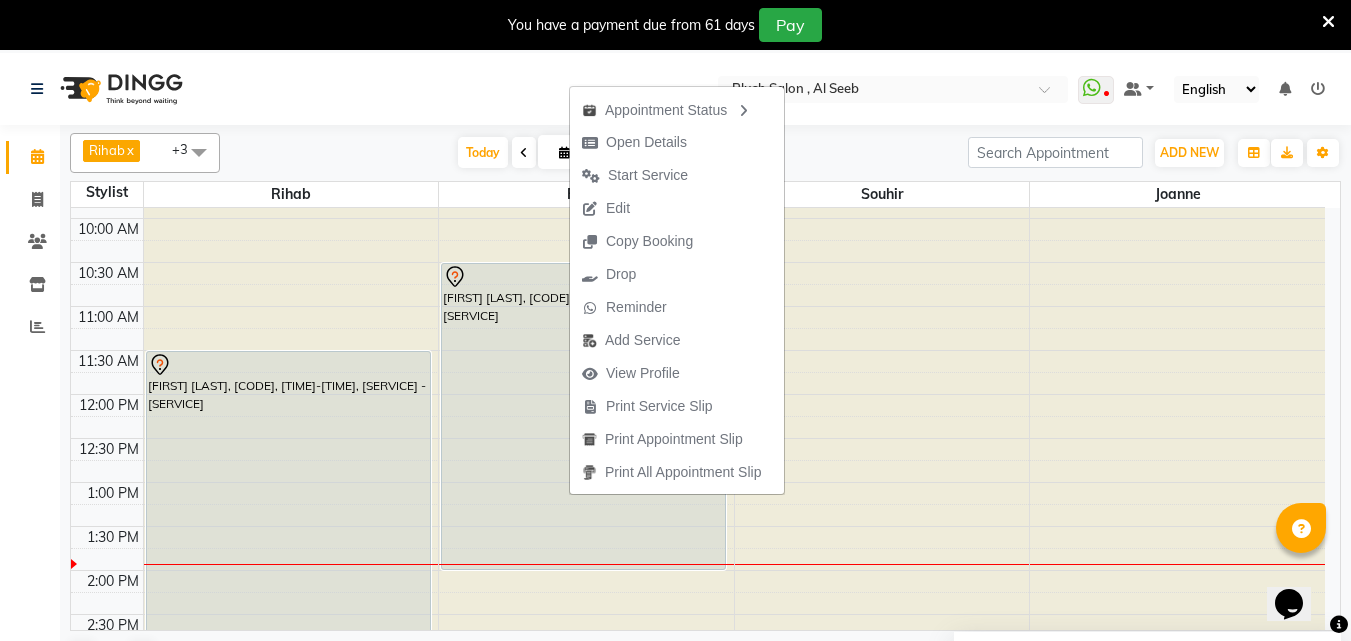 click on "Open Details" at bounding box center (634, 142) 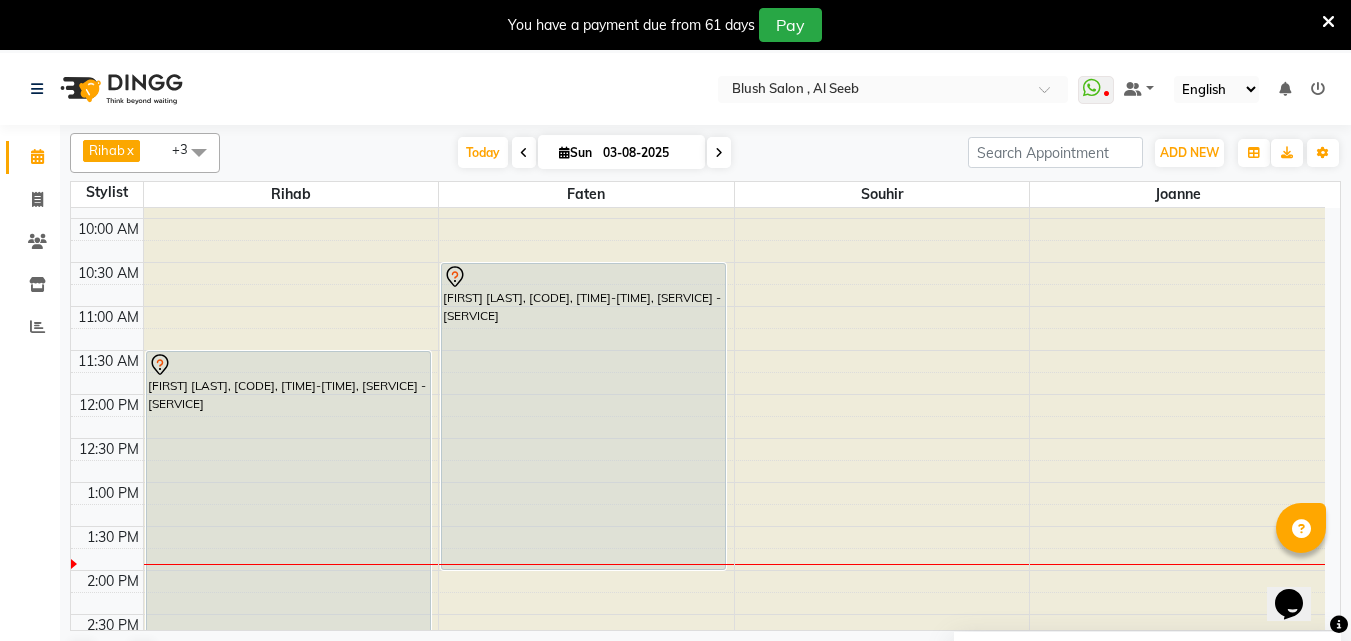 click on "[FIRST] [LAST], [CODE], [TIME]-[TIME], [SERVICE] - [SERVICE]" at bounding box center [583, 416] 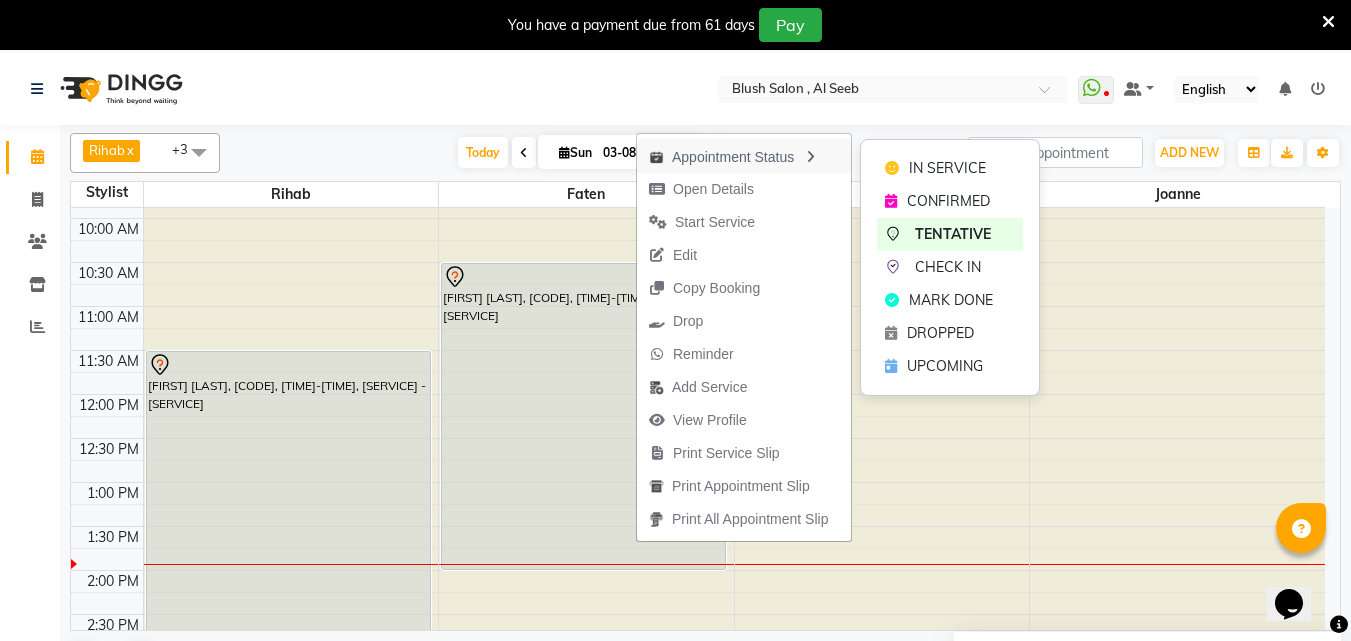 click on "Appointment Status" at bounding box center [744, 156] 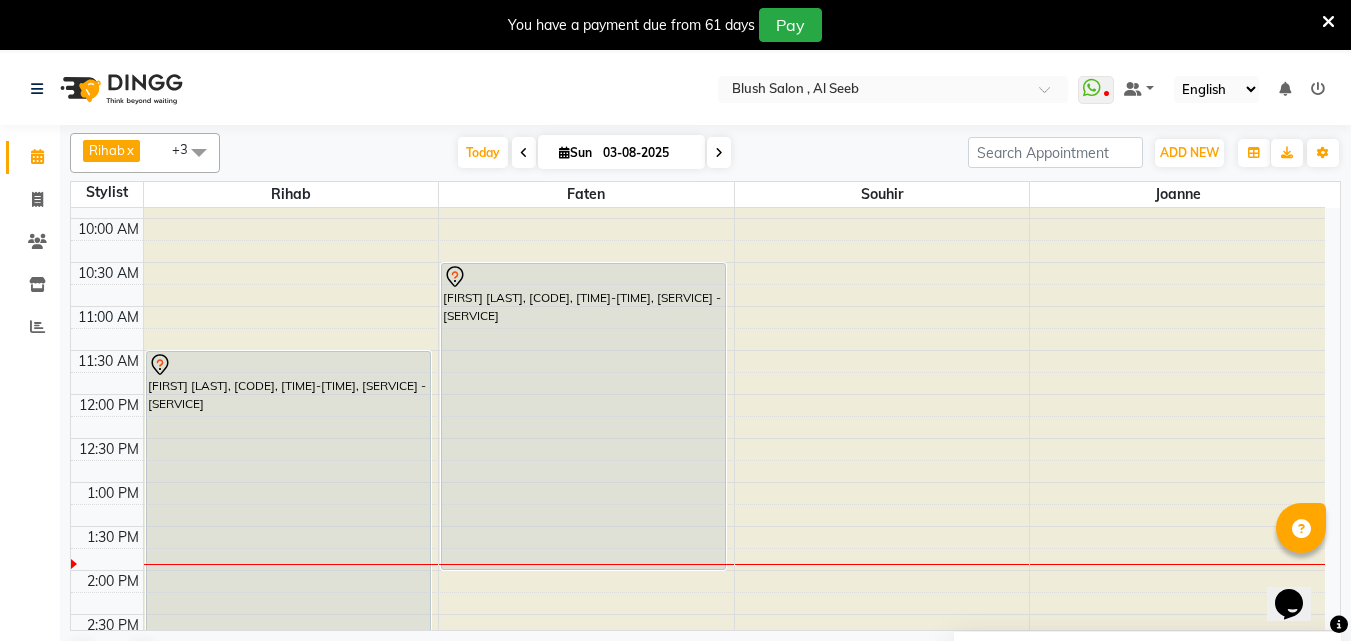 click on "[FIRST] [LAST], [CODE], [TIME]-[TIME], [SERVICE] - [SERVICE]" at bounding box center (583, 416) 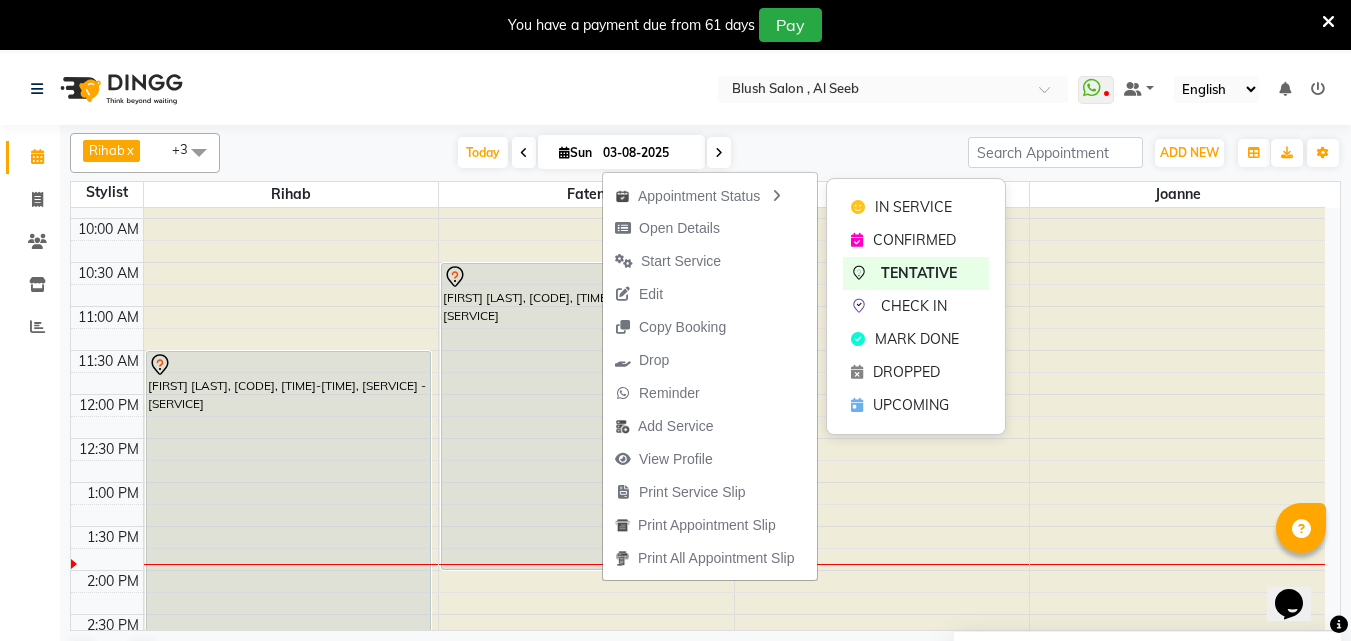 click on "Appointment Status" at bounding box center [710, 195] 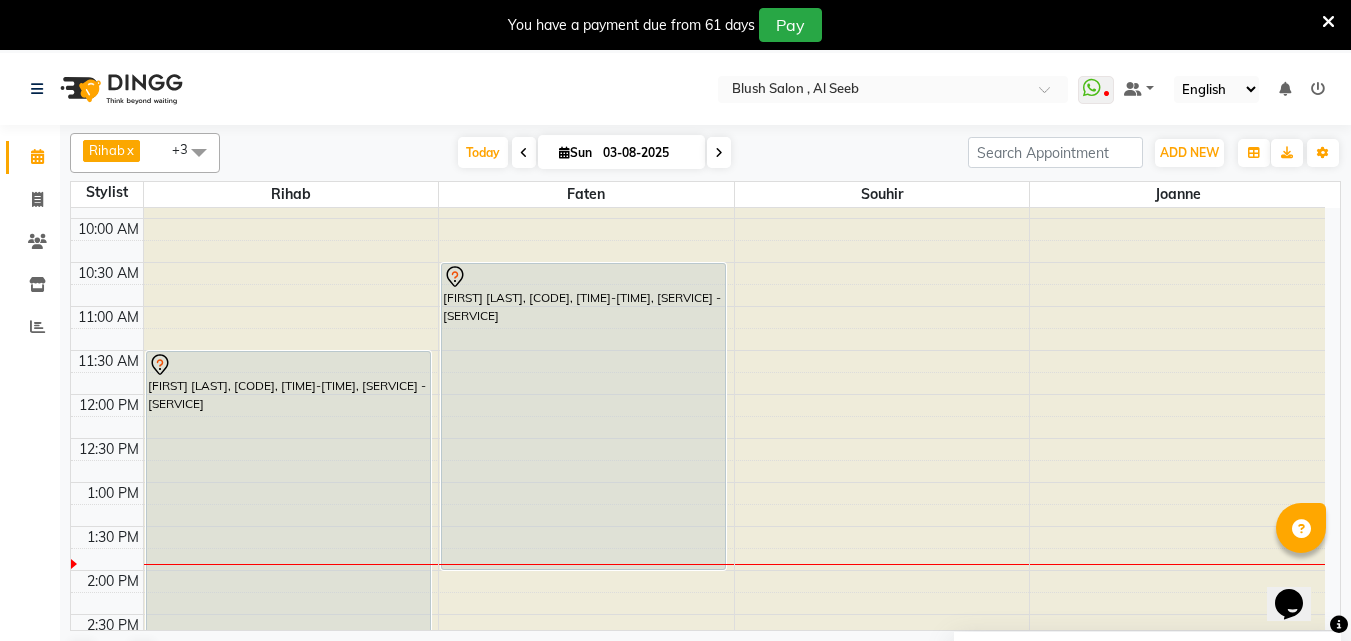 click on "[FIRST] [LAST], [CODE], [TIME]-[TIME], [SERVICE] - [SERVICE]" at bounding box center [583, 416] 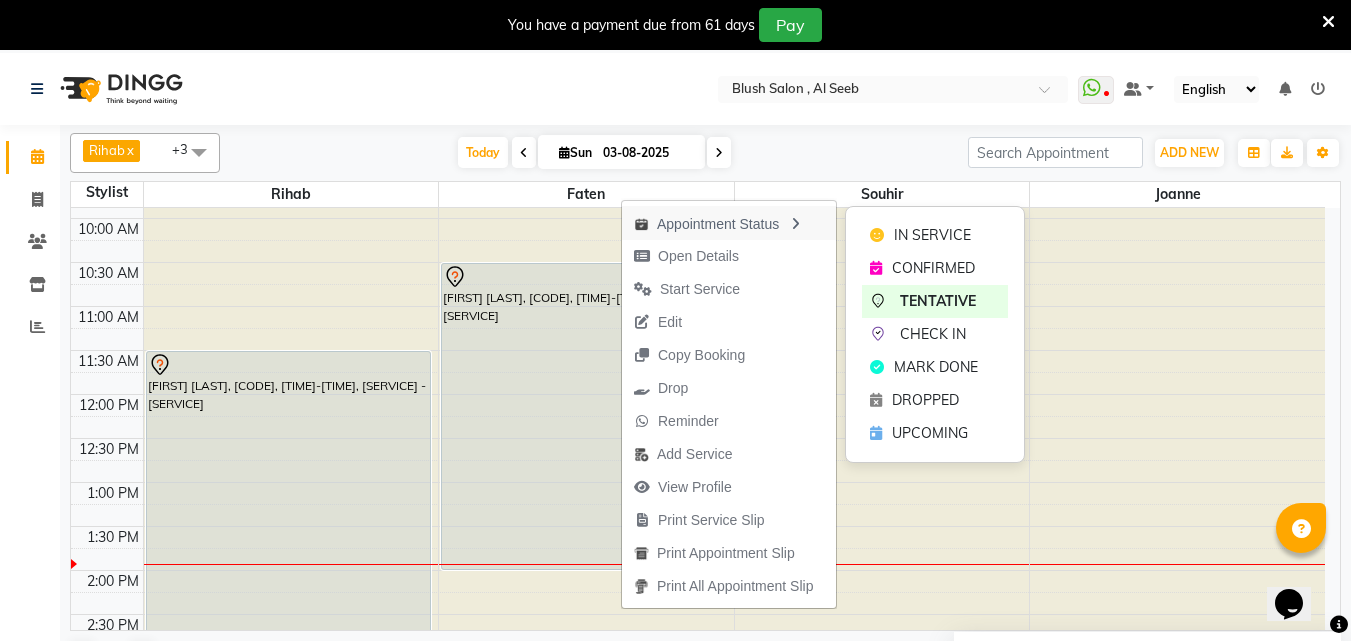 click on "Appointment Status" at bounding box center (729, 223) 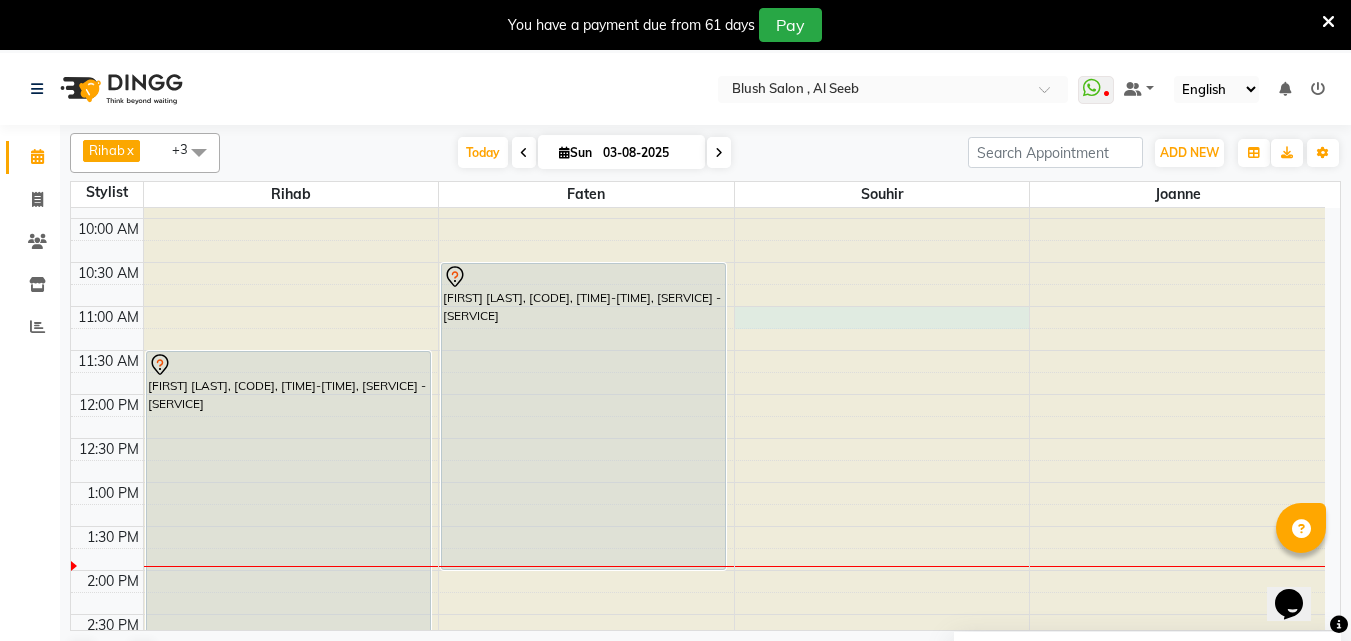 drag, startPoint x: 745, startPoint y: 320, endPoint x: 647, endPoint y: 393, distance: 122.20065 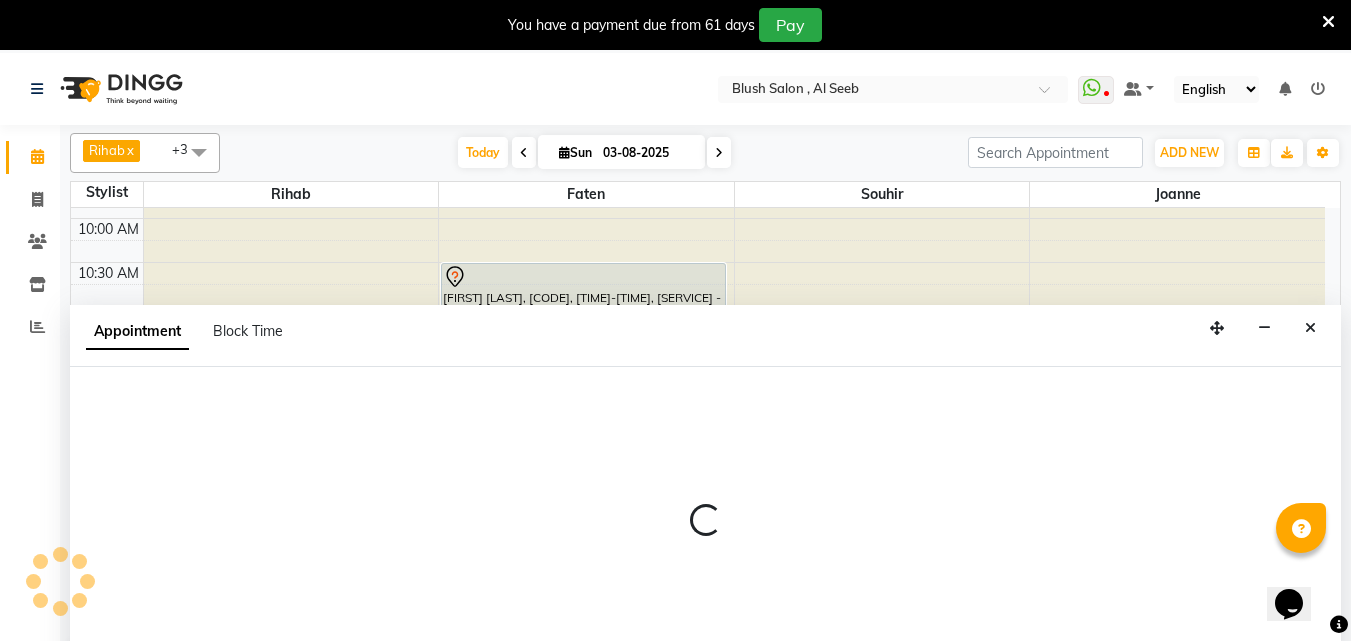 scroll, scrollTop: 53, scrollLeft: 0, axis: vertical 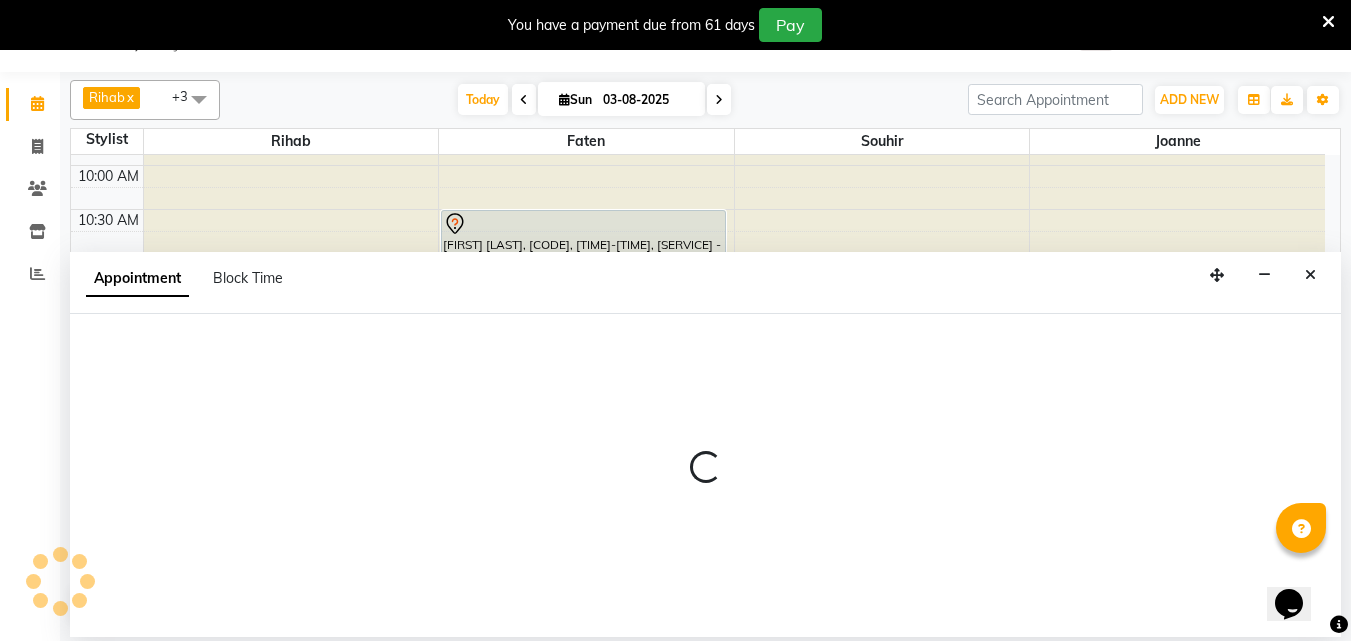 select on "40671" 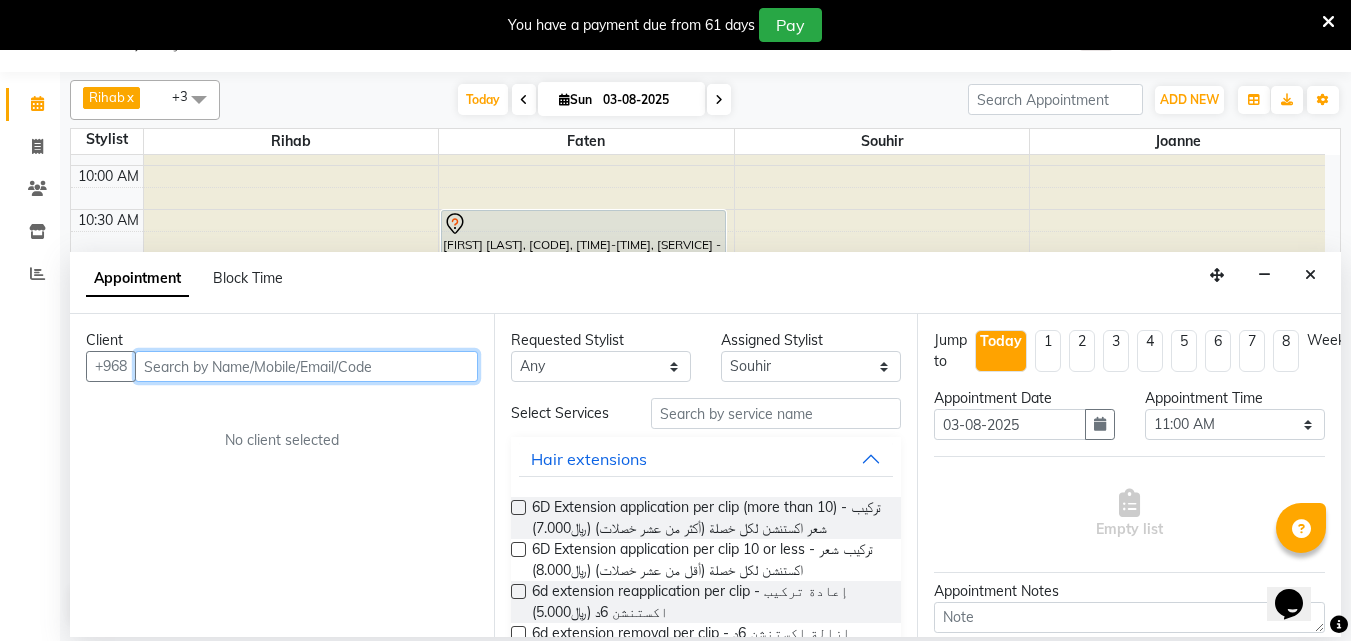 click on "[FIRST] [LAST], [CODE], [TIME]-[TIME], [SERVICE] - [SERVICE]             [FIRST] [LAST], [CODE], [TIME]-[TIME], [SERVICE] - [SERVICE]             [FIRST] [LAST], [CODE], [TIME]-[TIME], [SERVICE] - [SERVICE]" at bounding box center [586, 341] 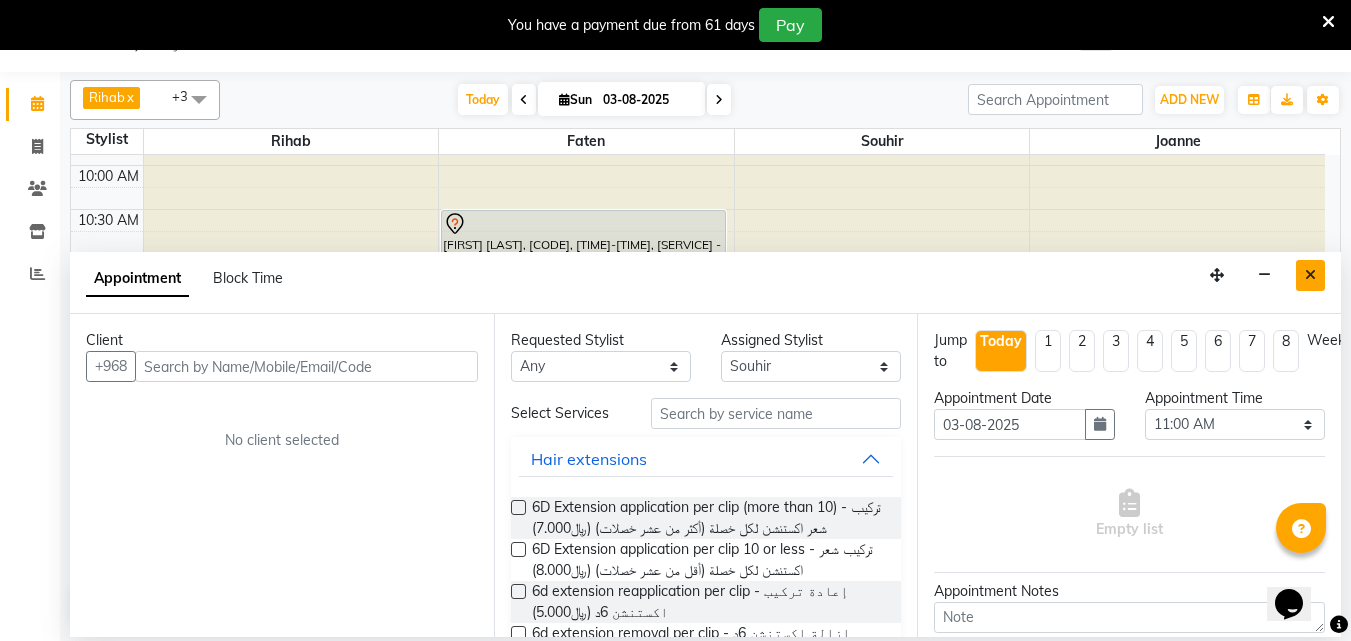 click at bounding box center [1310, 275] 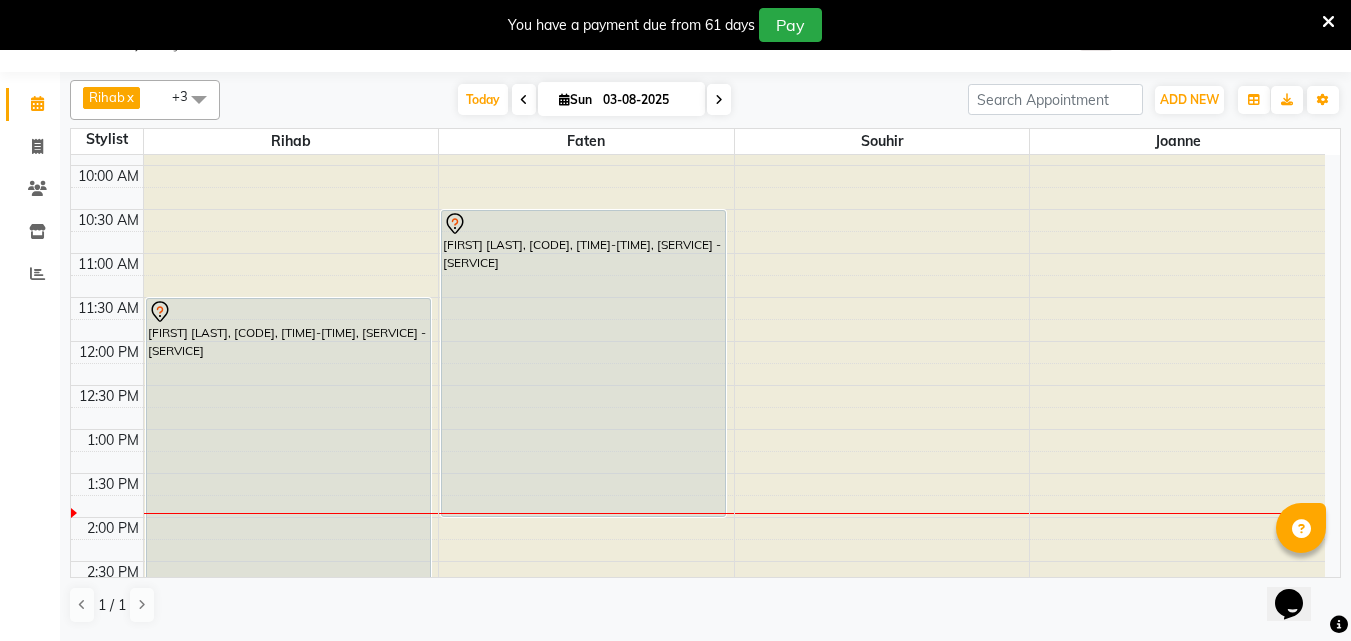 click on "[FIRST] [LAST], [CODE], [TIME]-[TIME], [SERVICE] - [SERVICE]" at bounding box center (583, 363) 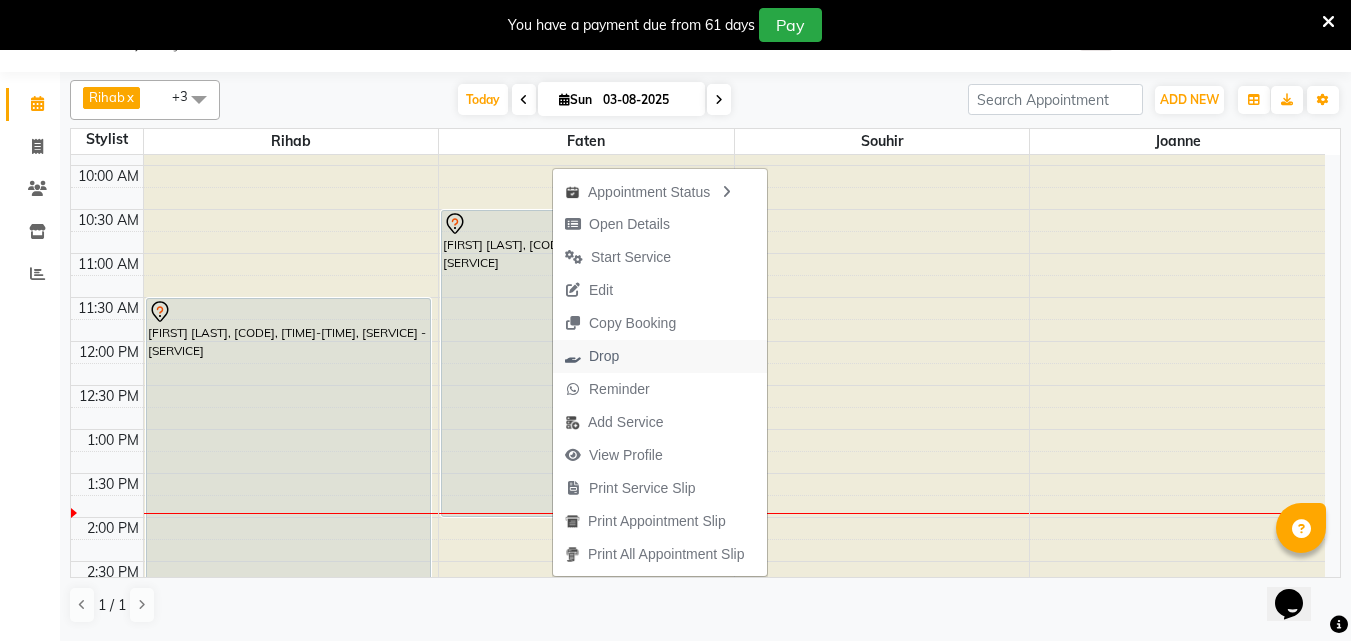 click on "Drop" at bounding box center (604, 356) 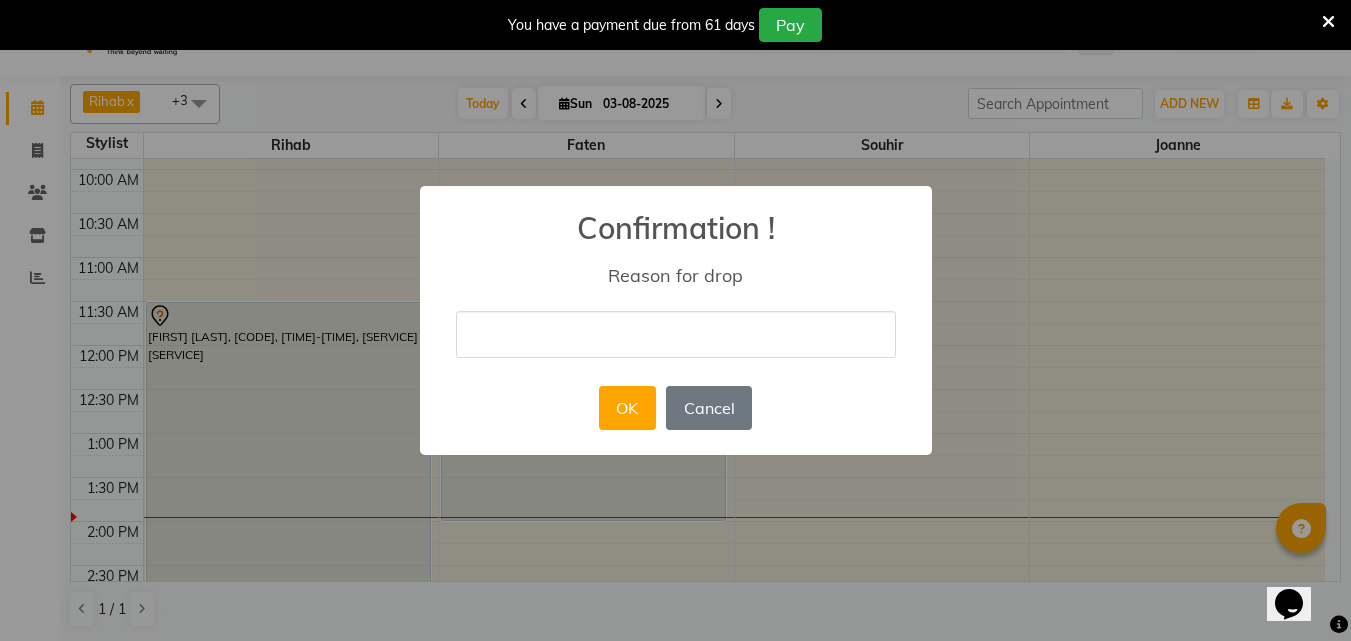 scroll, scrollTop: 52, scrollLeft: 0, axis: vertical 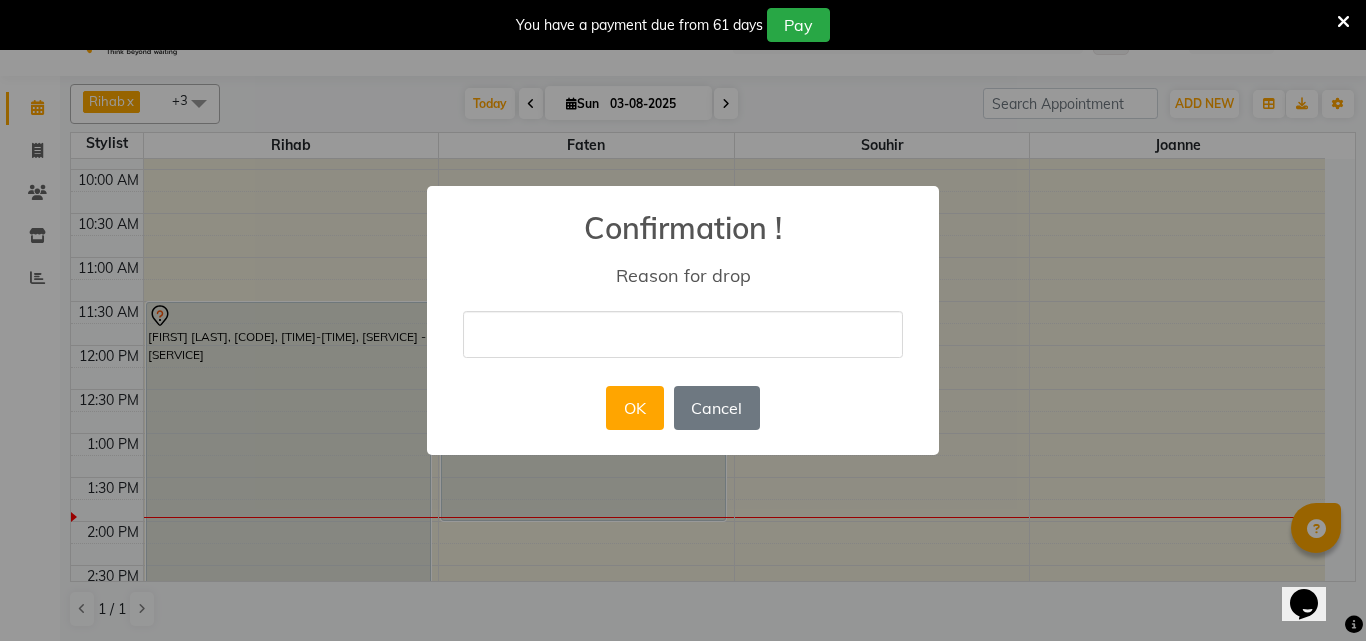 click at bounding box center (683, 334) 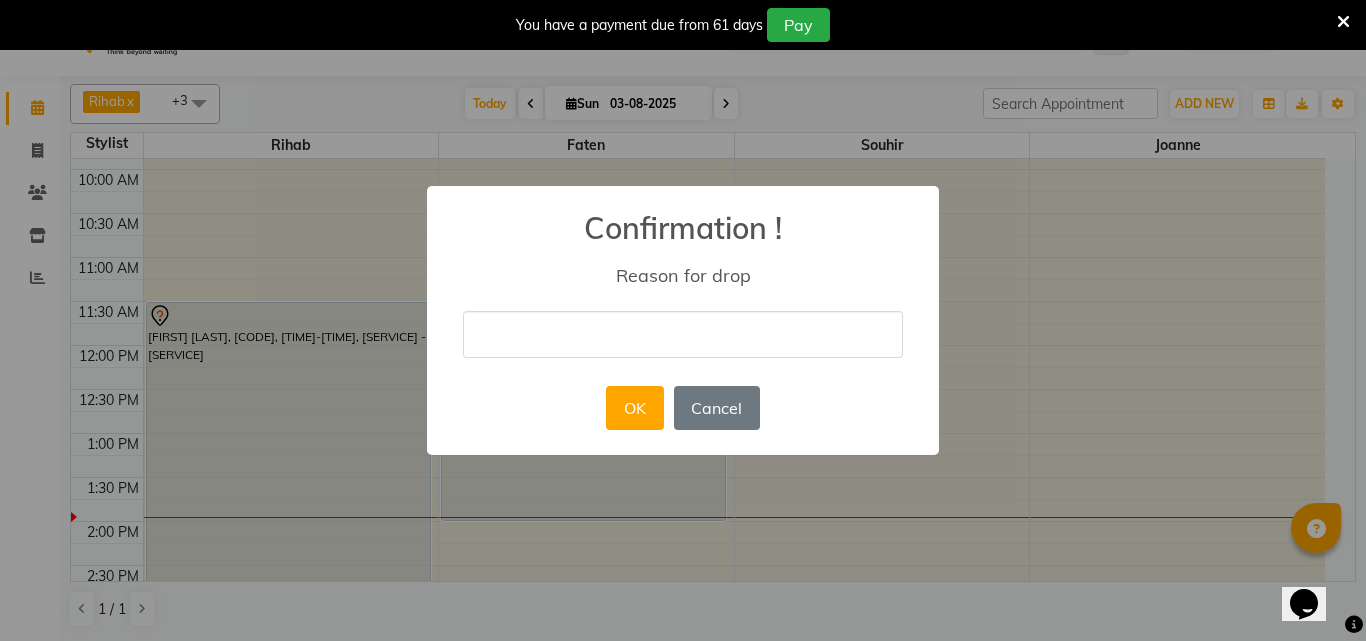 type on "cancelled" 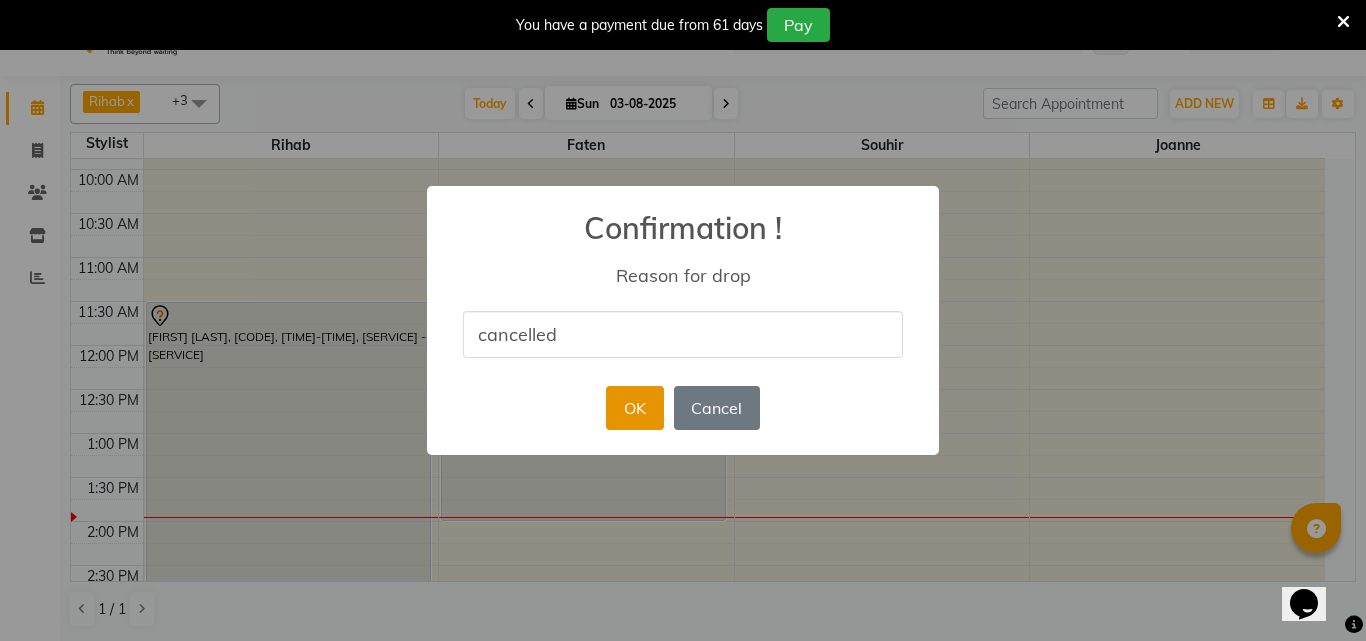 click on "OK" at bounding box center (634, 408) 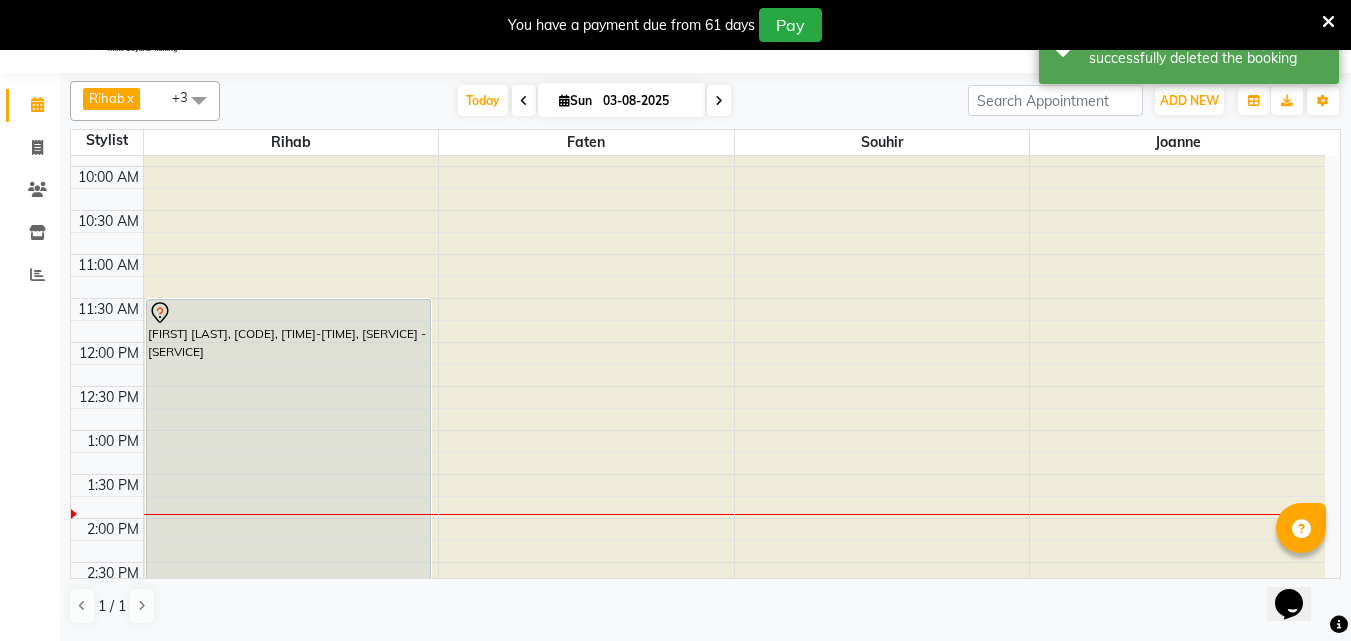 click on "Sun" at bounding box center [575, 100] 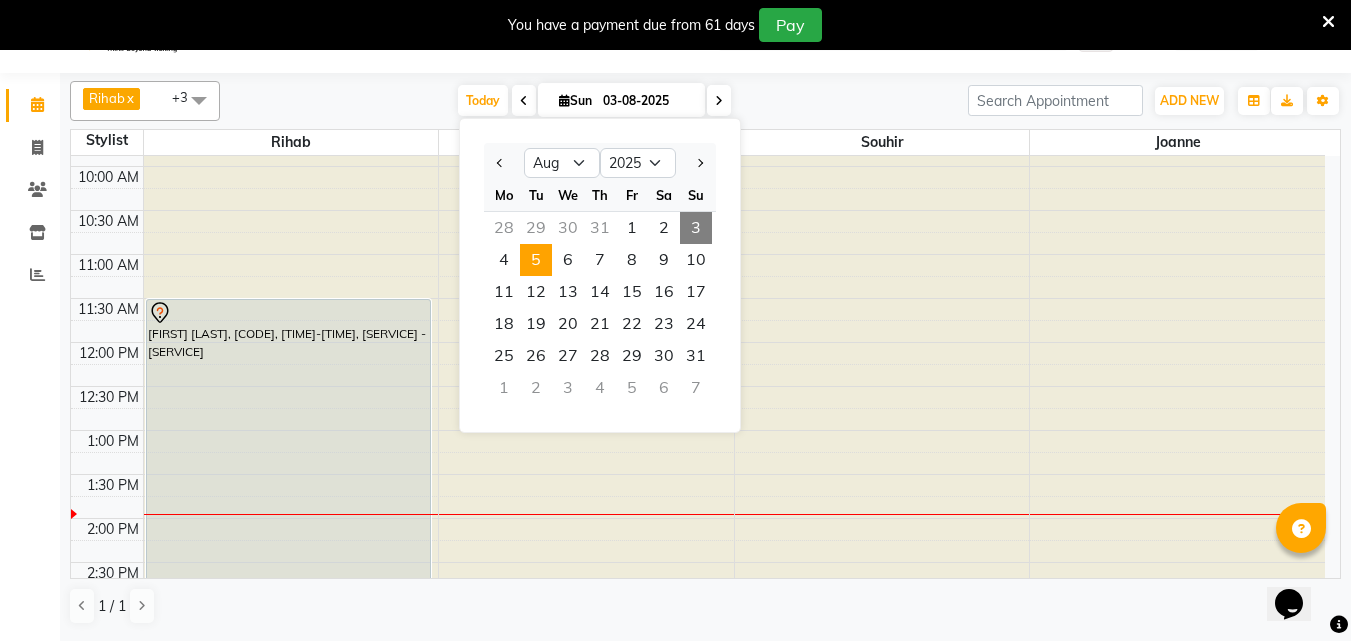 click on "5" at bounding box center (536, 260) 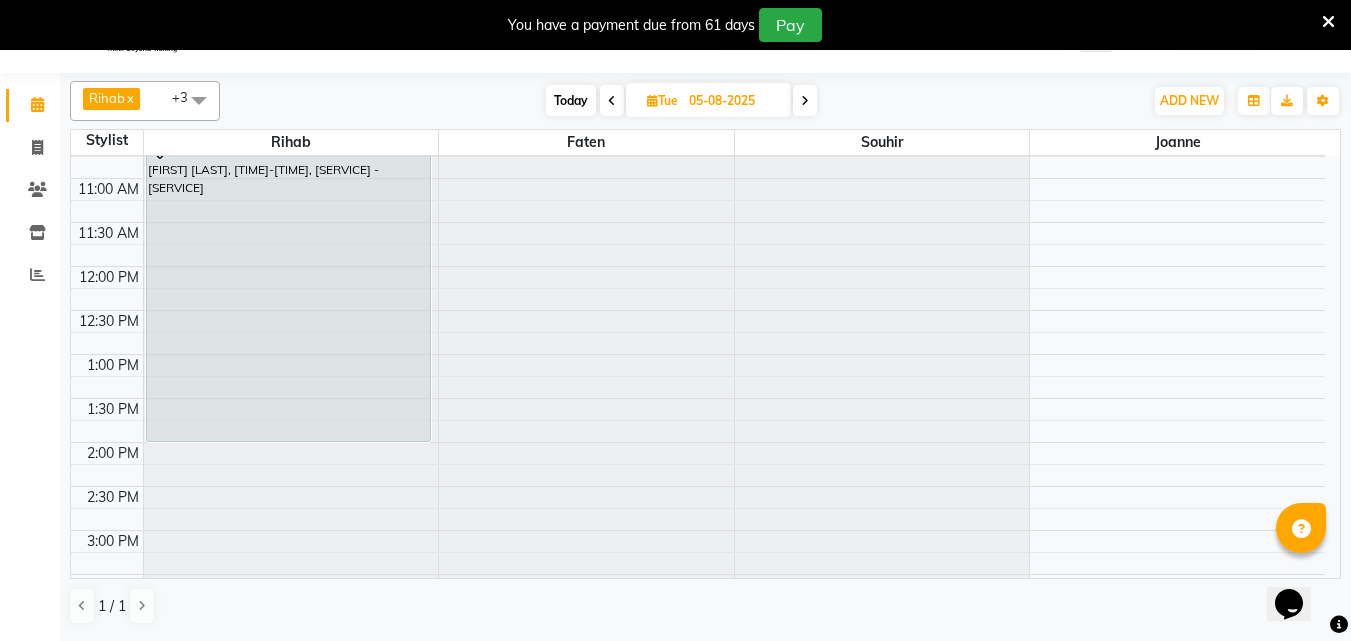scroll, scrollTop: 845, scrollLeft: 0, axis: vertical 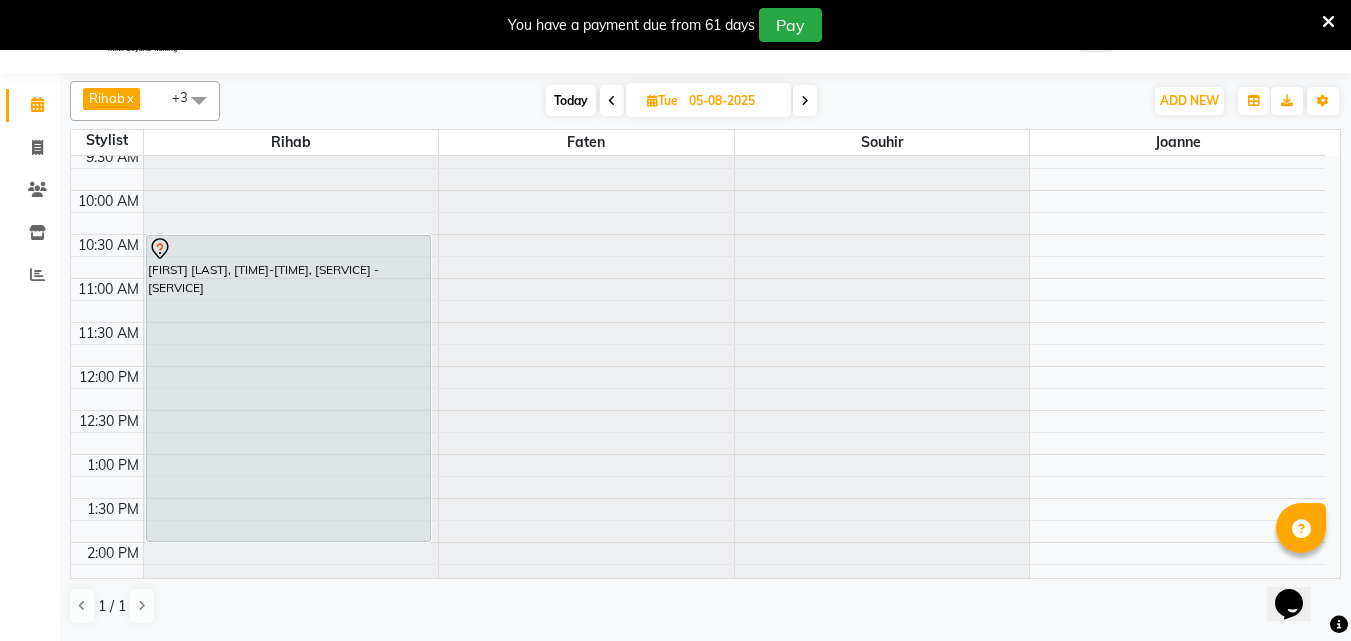 click at bounding box center (586, -689) 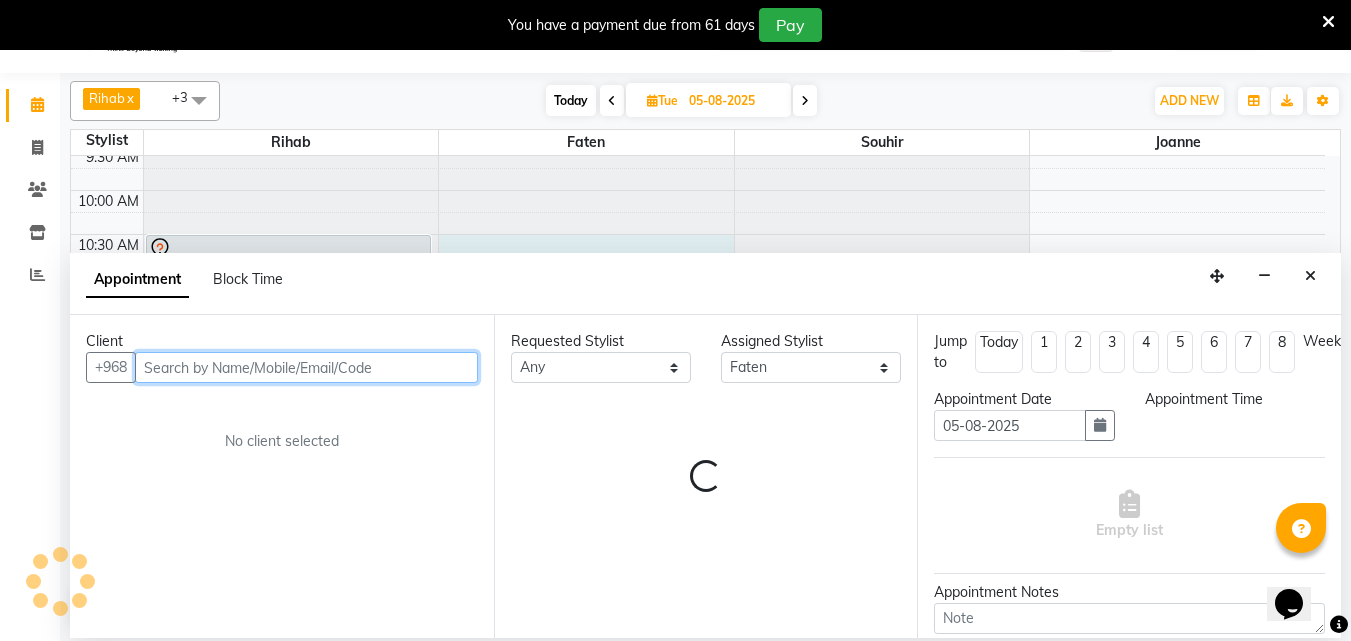select on "630" 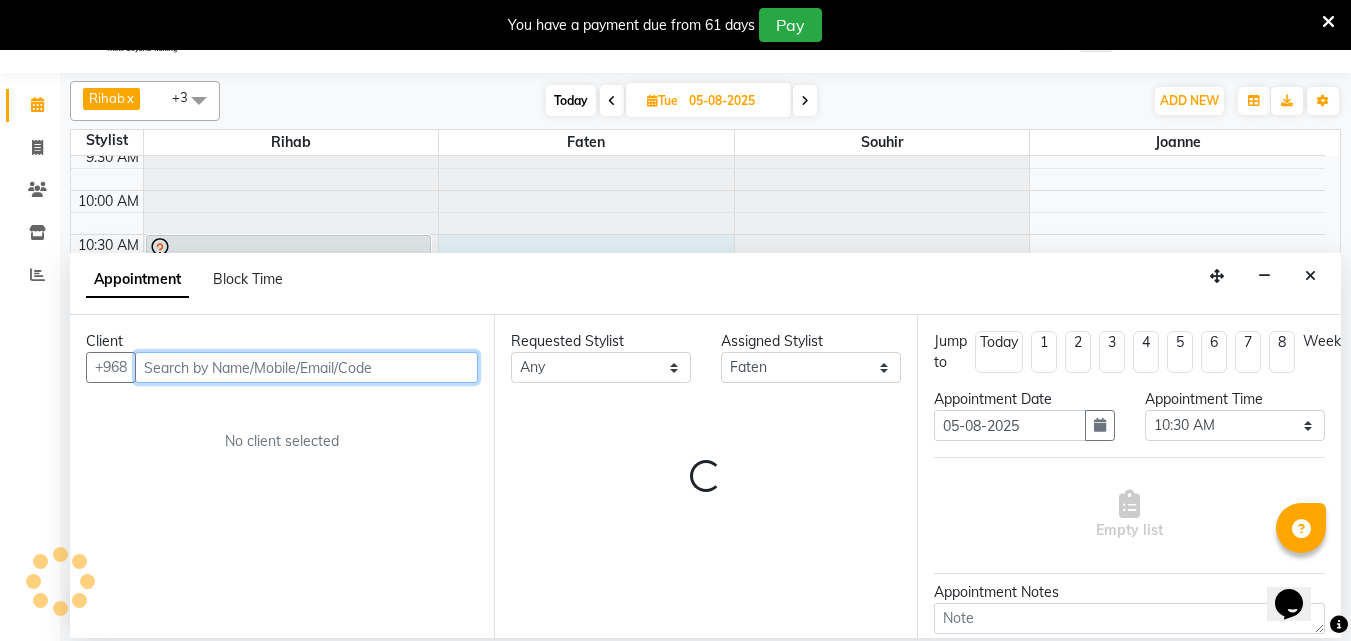 scroll, scrollTop: 53, scrollLeft: 0, axis: vertical 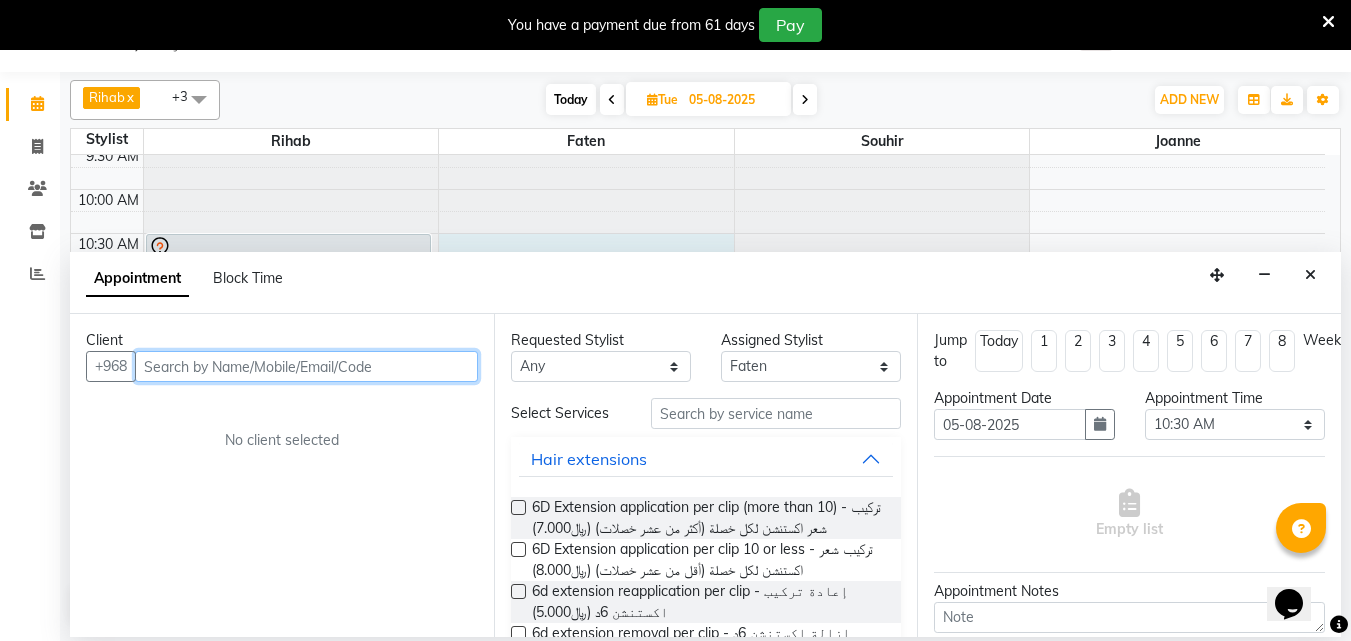 click at bounding box center [306, 366] 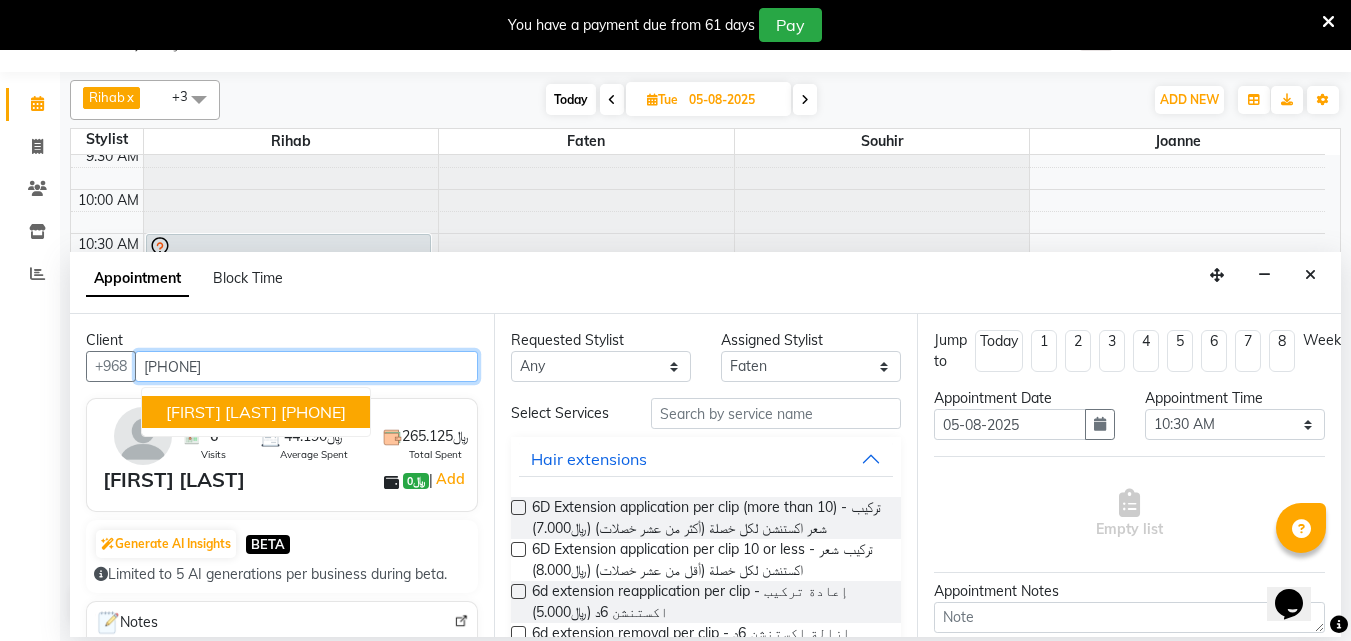 click on "[FIRST] [LAST]" at bounding box center (221, 412) 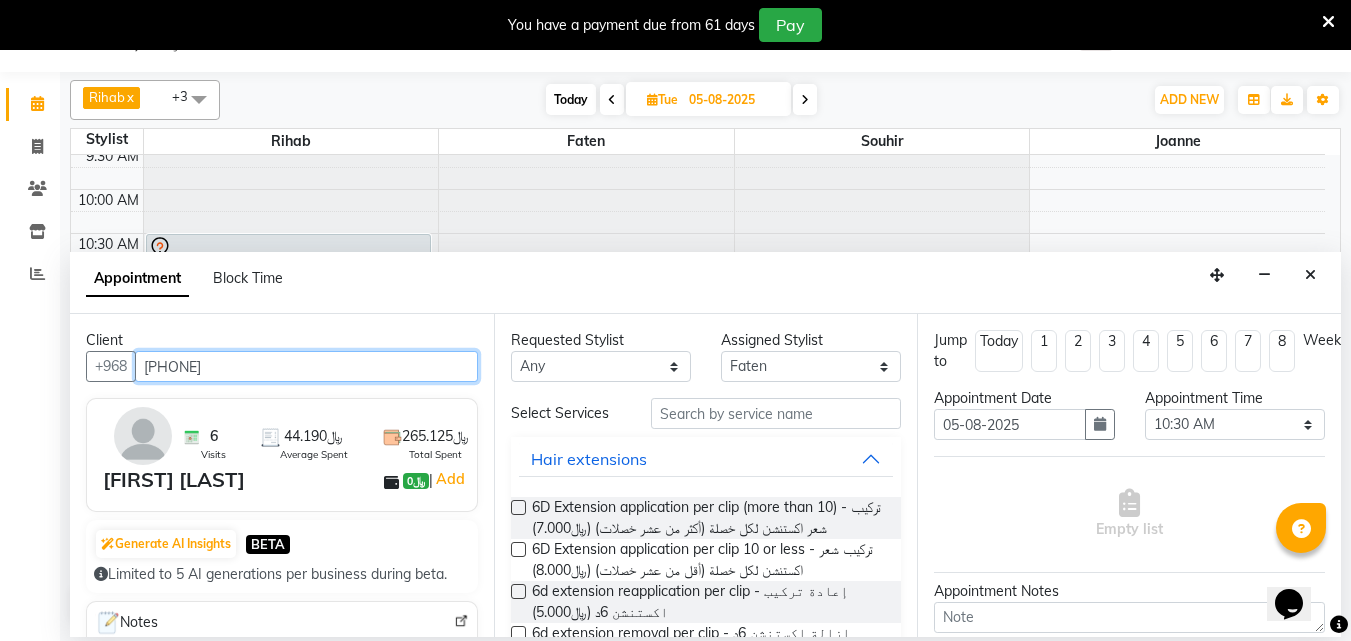 type on "[PHONE]" 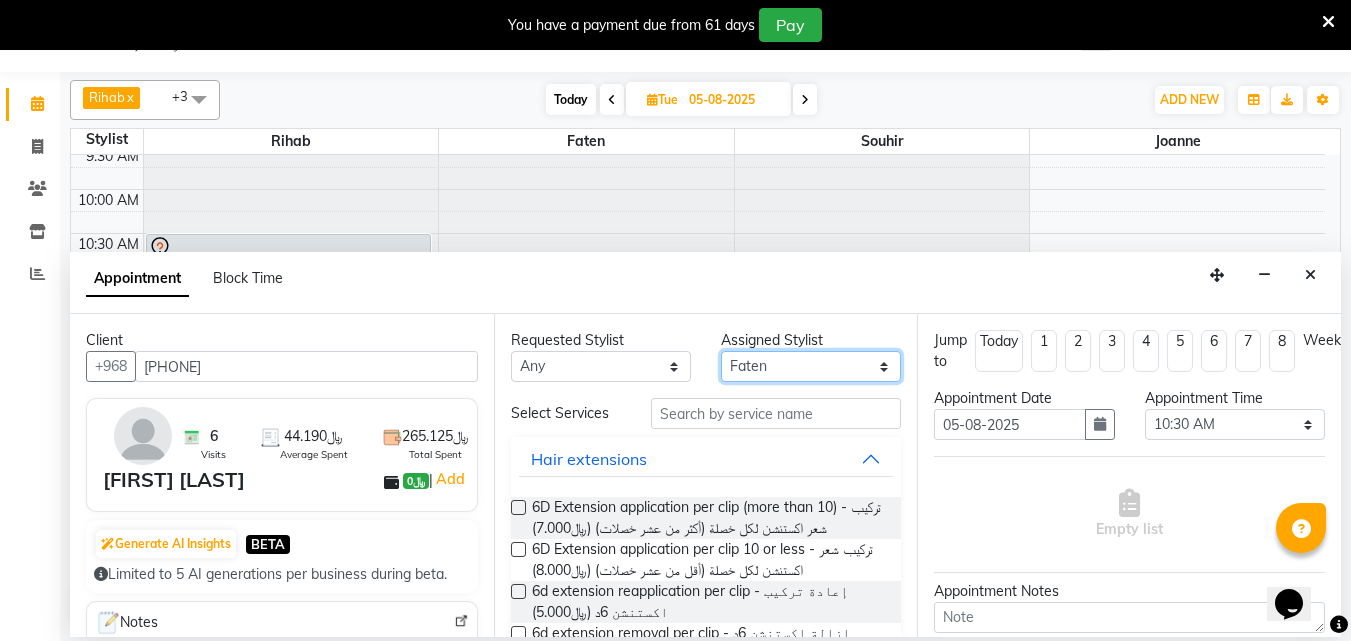 click on "Select [FIRST] [FIRST] [FIRST] [FIRST] [FIRST]" at bounding box center [811, 366] 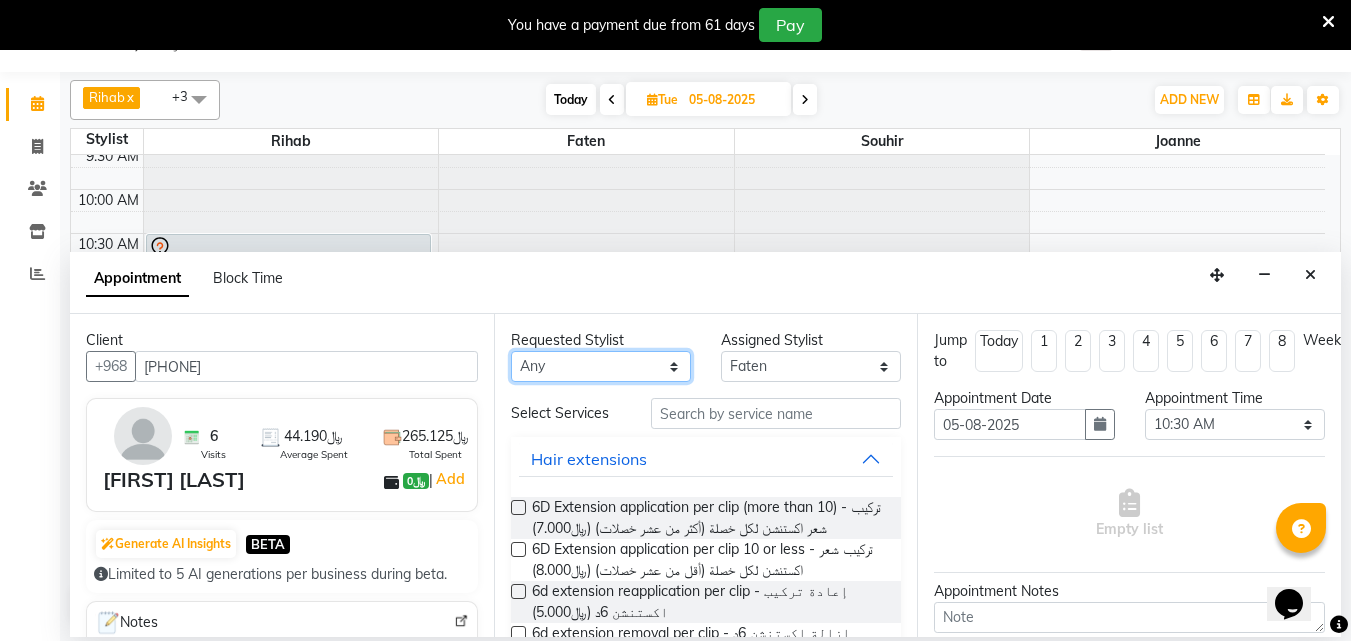 click on "Any [FIRST] [FIRST] [FIRST] [FIRST] [FIRST]" at bounding box center (601, 366) 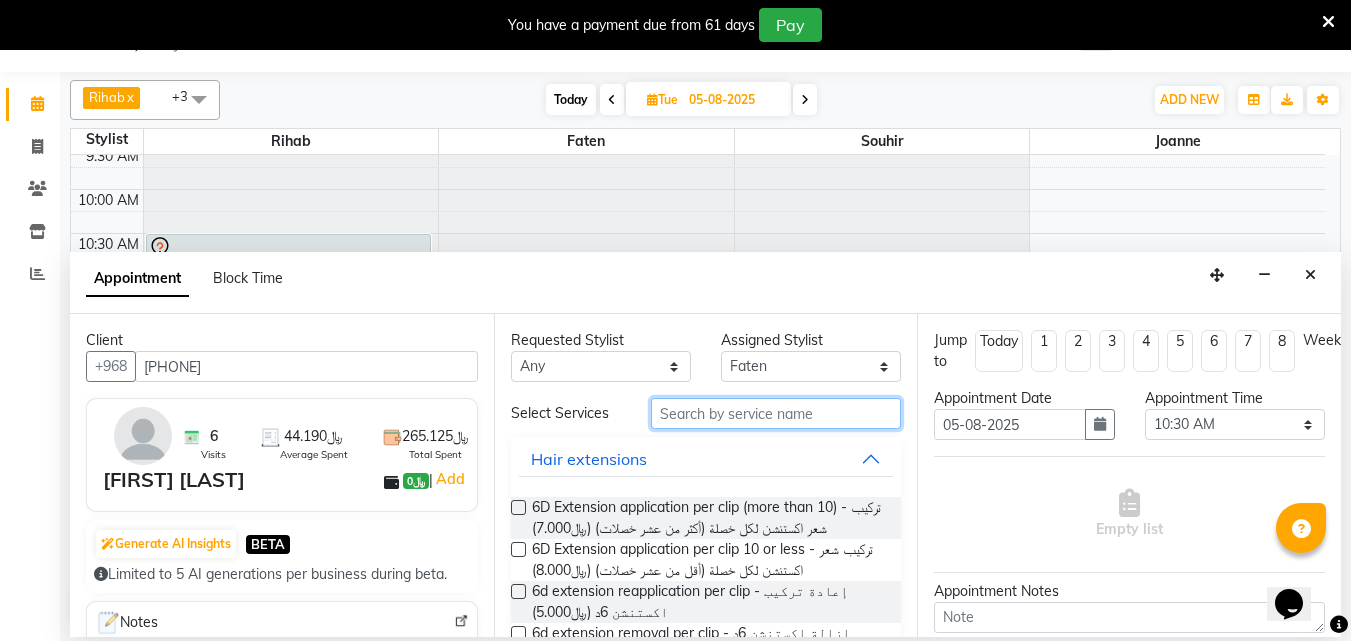click at bounding box center [776, 413] 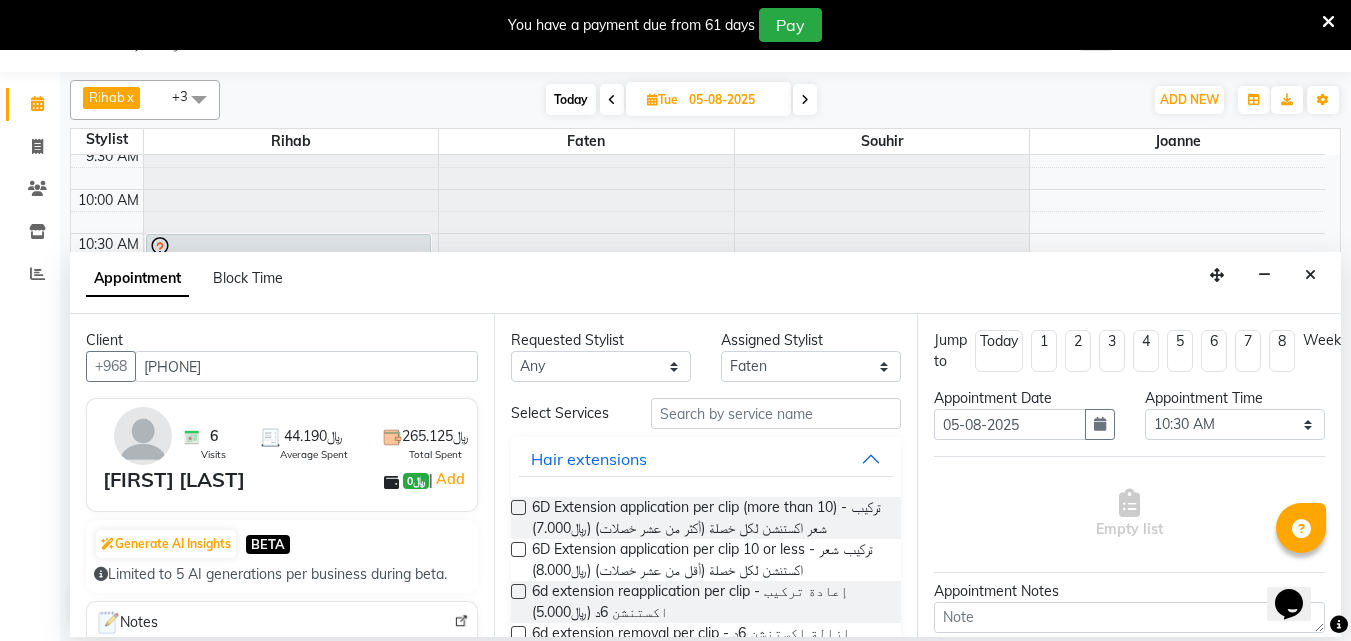 click at bounding box center (1310, 275) 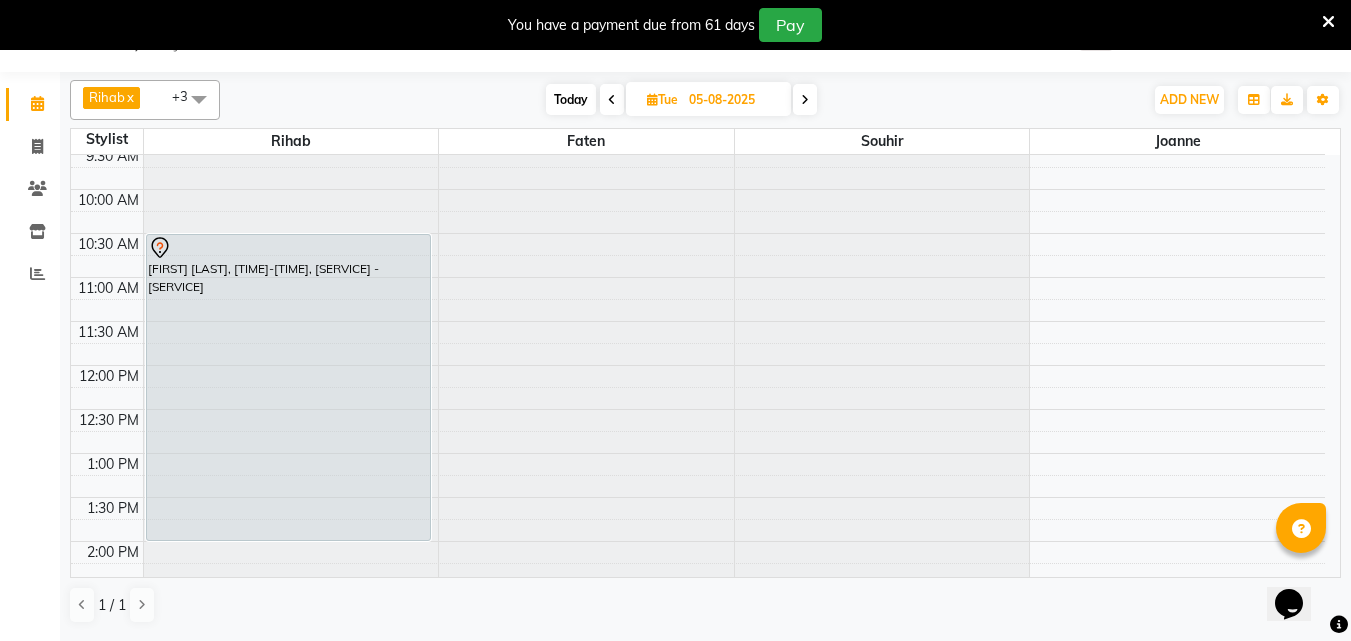 scroll, scrollTop: 1045, scrollLeft: 0, axis: vertical 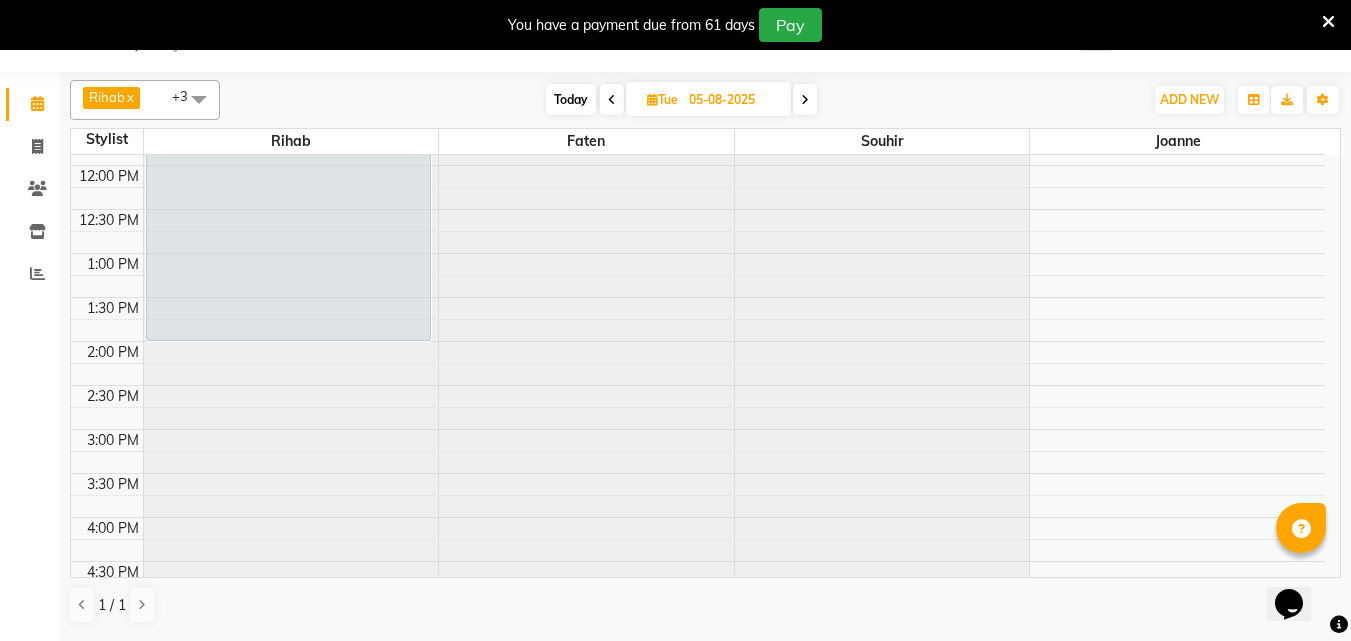 click on "Today" at bounding box center (571, 99) 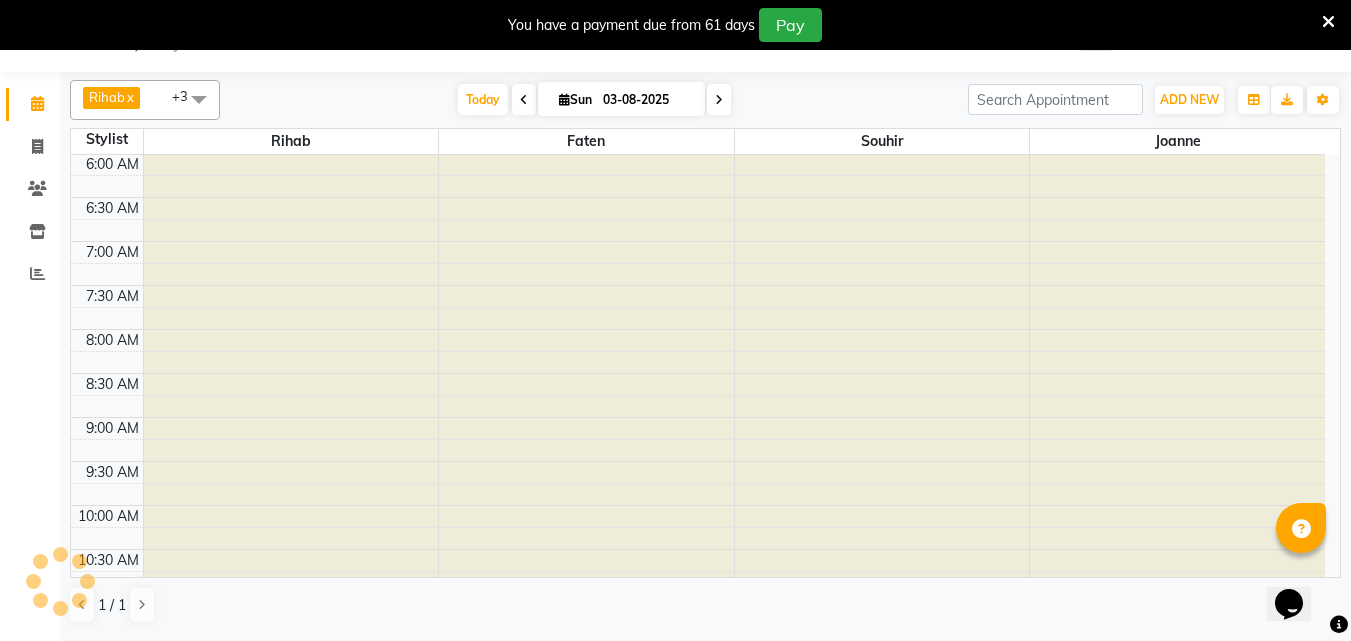 scroll, scrollTop: 1233, scrollLeft: 0, axis: vertical 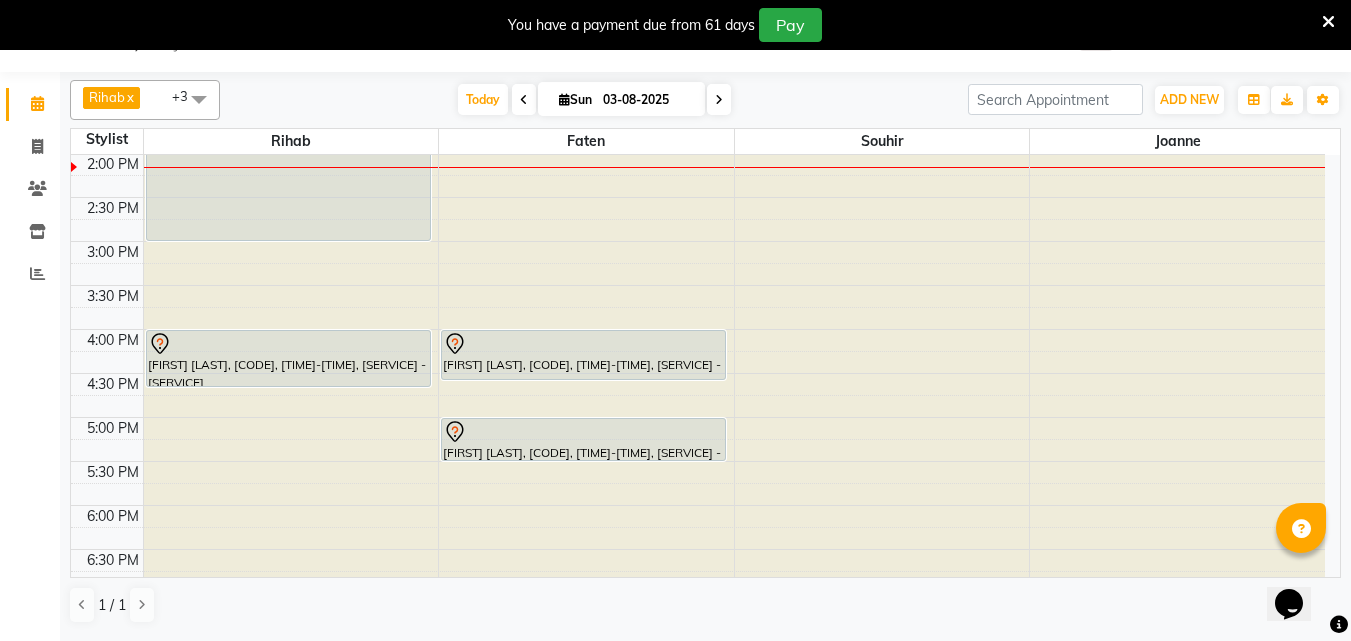 click on "[FIRST] [LAST], [CODE], [TIME]-[TIME], [SERVICE] - [SERVICE]" at bounding box center [583, 355] 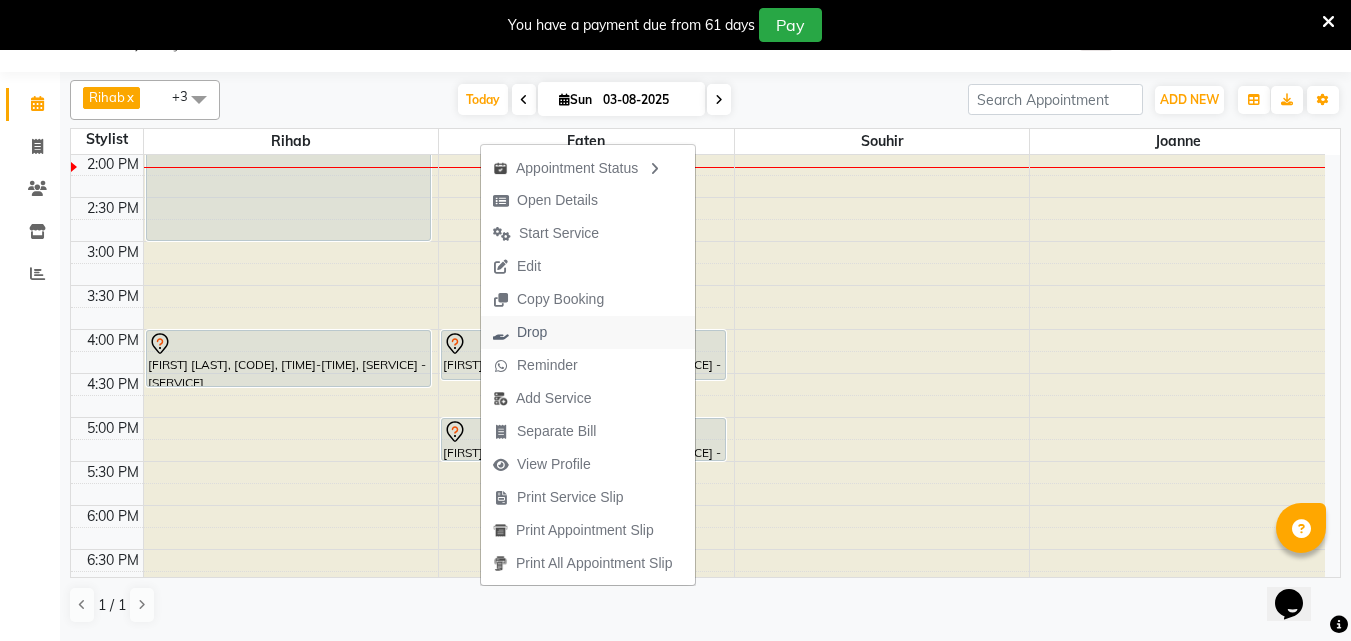 click on "Drop" at bounding box center [532, 332] 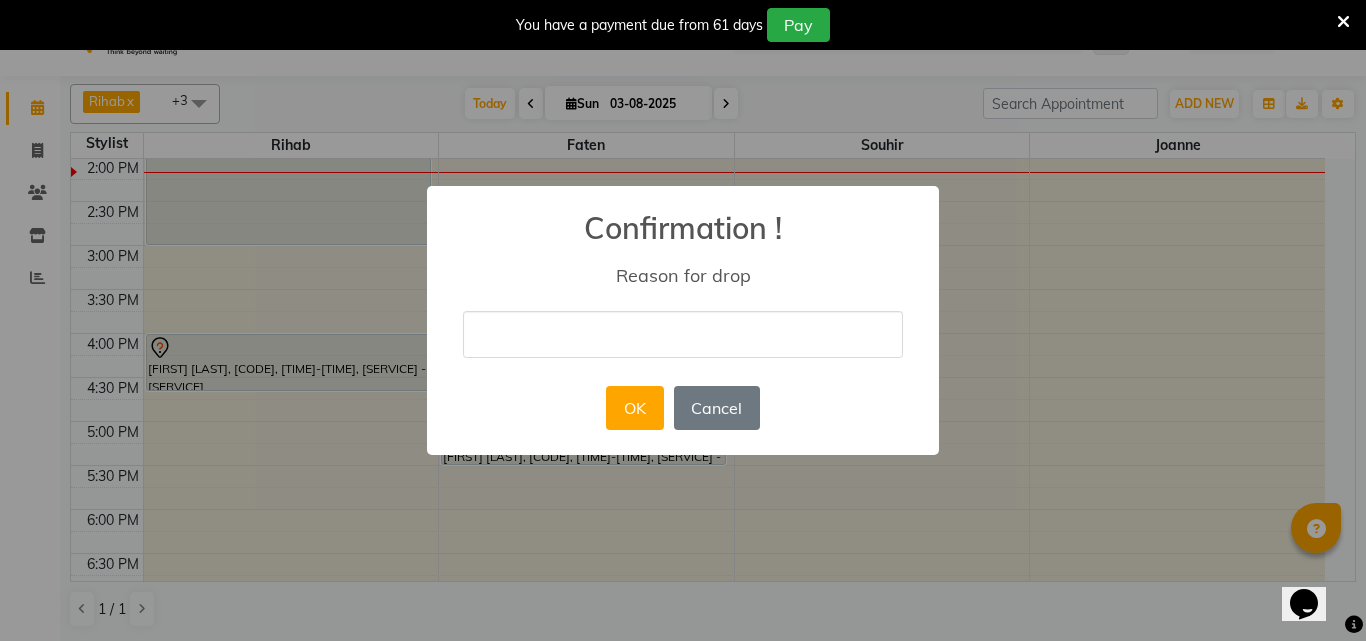 click at bounding box center [683, 334] 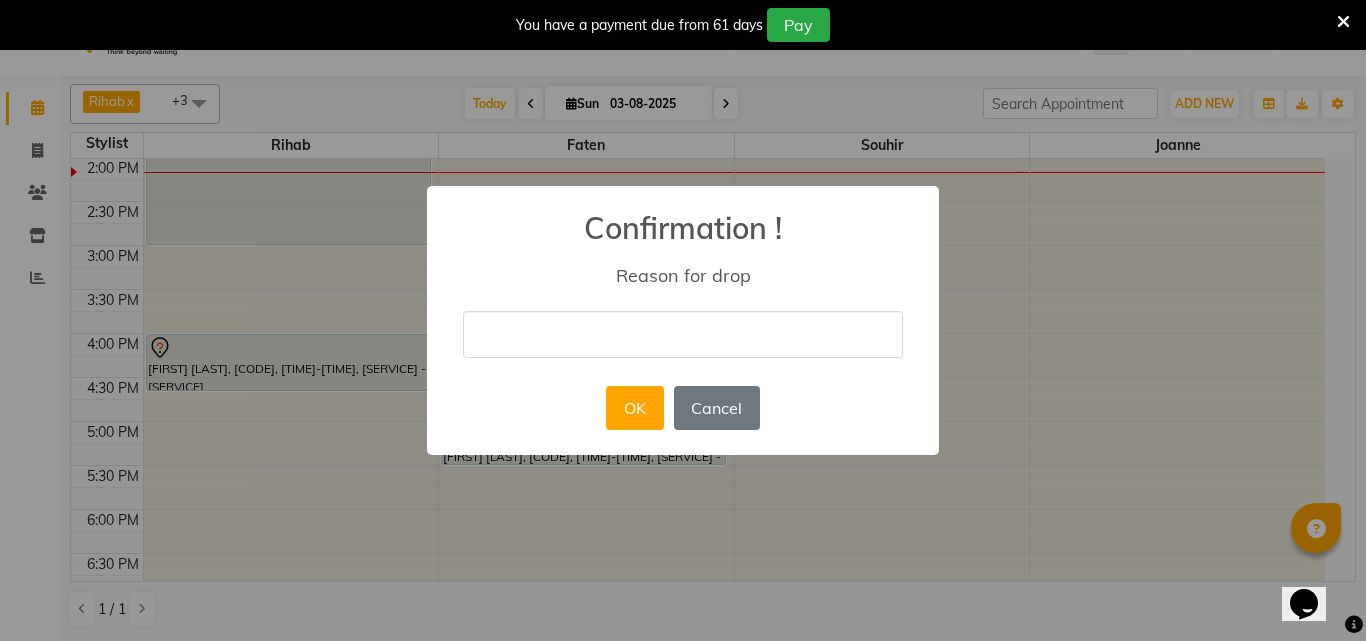 type on "." 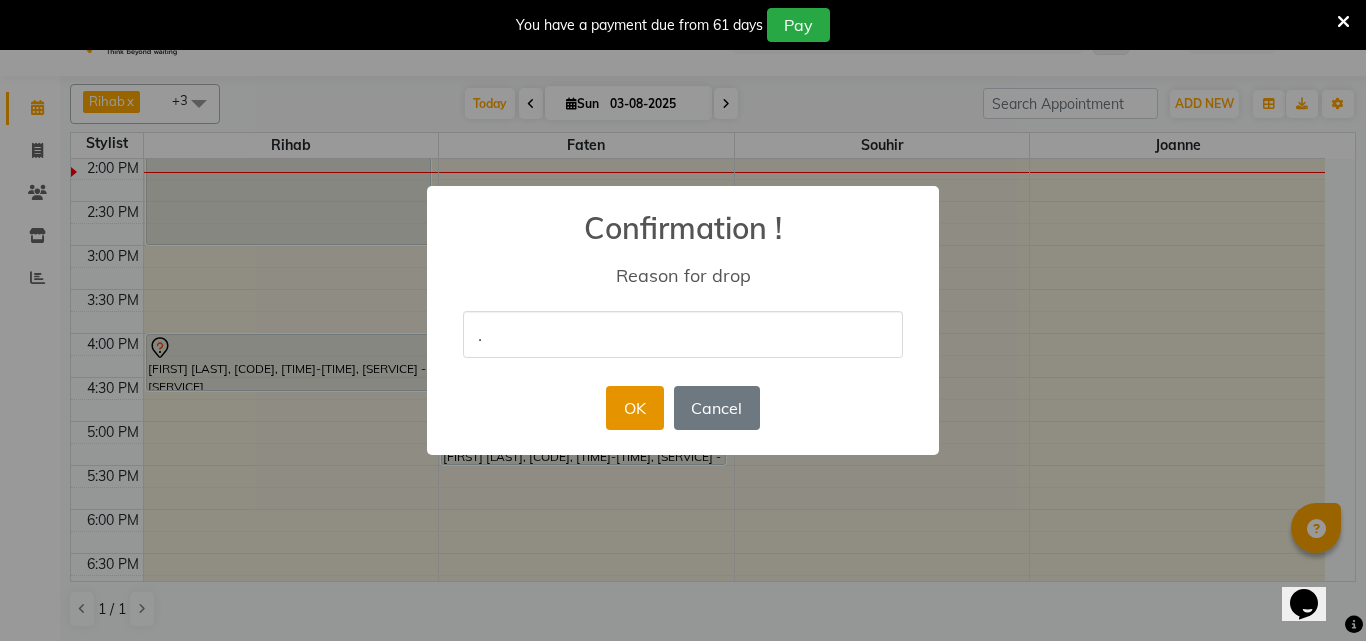 click on "OK" at bounding box center [634, 408] 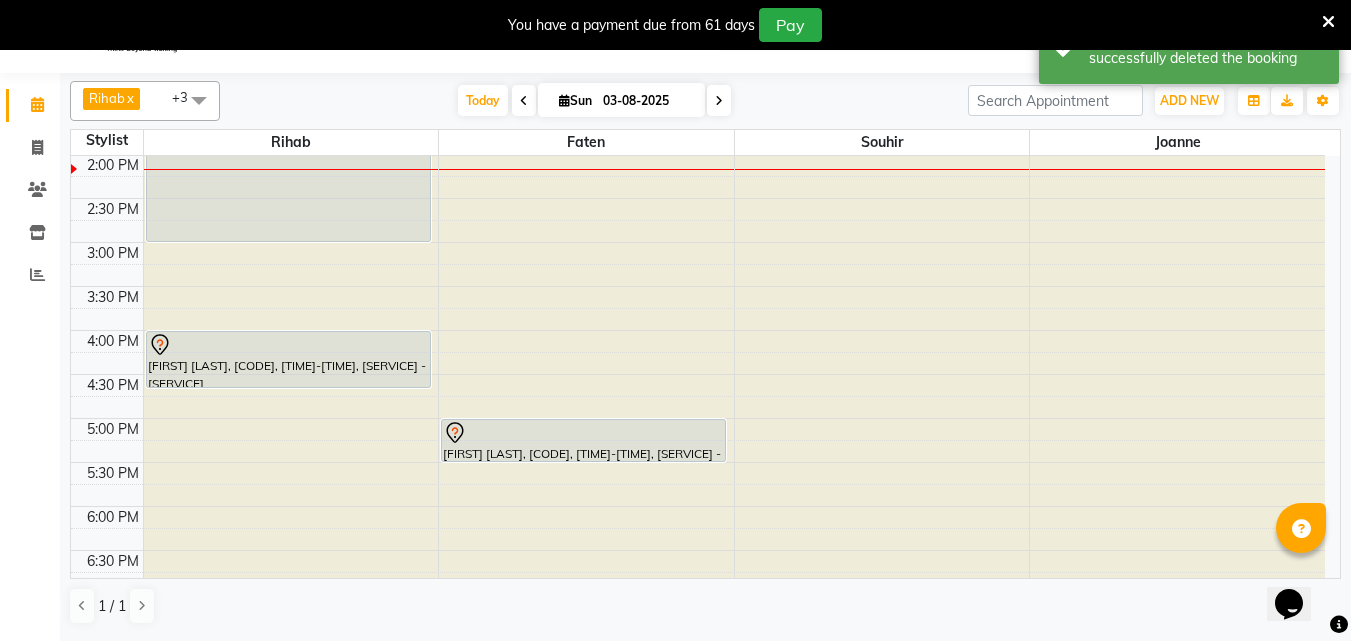 click on "[FIRST] [LAST], [CODE], [TIME]-[TIME], [SERVICE] - [SERVICE]" at bounding box center [288, 359] 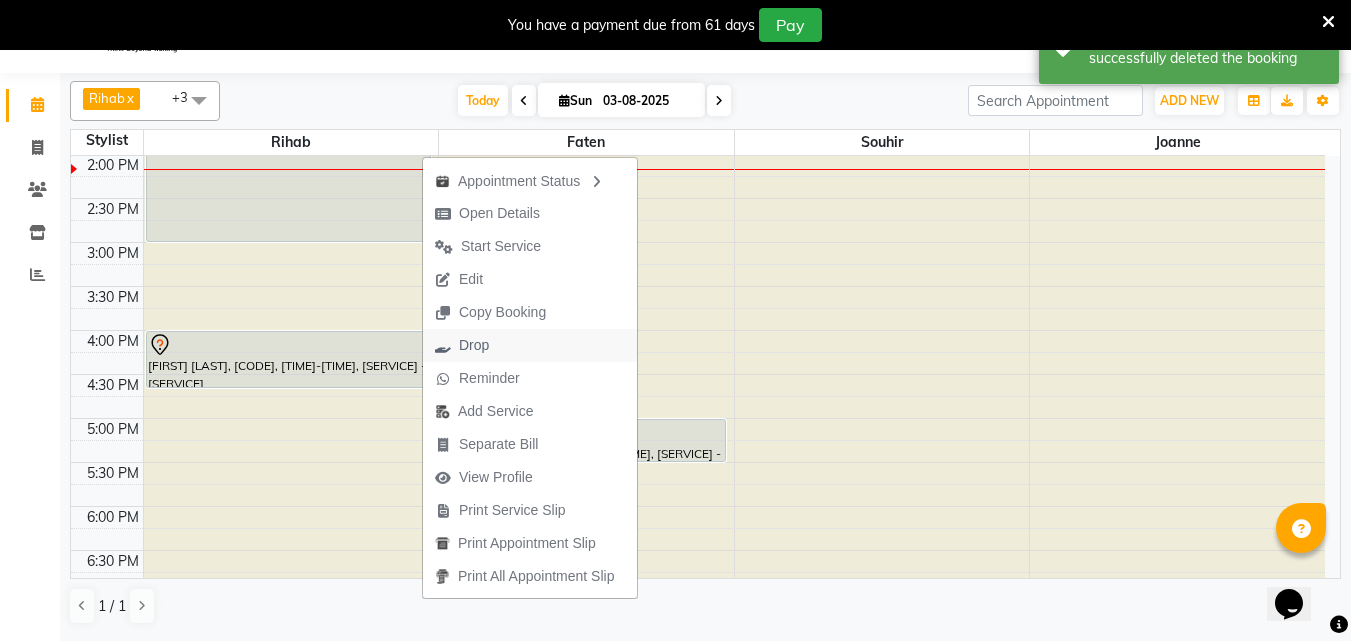 click on "Drop" at bounding box center [474, 345] 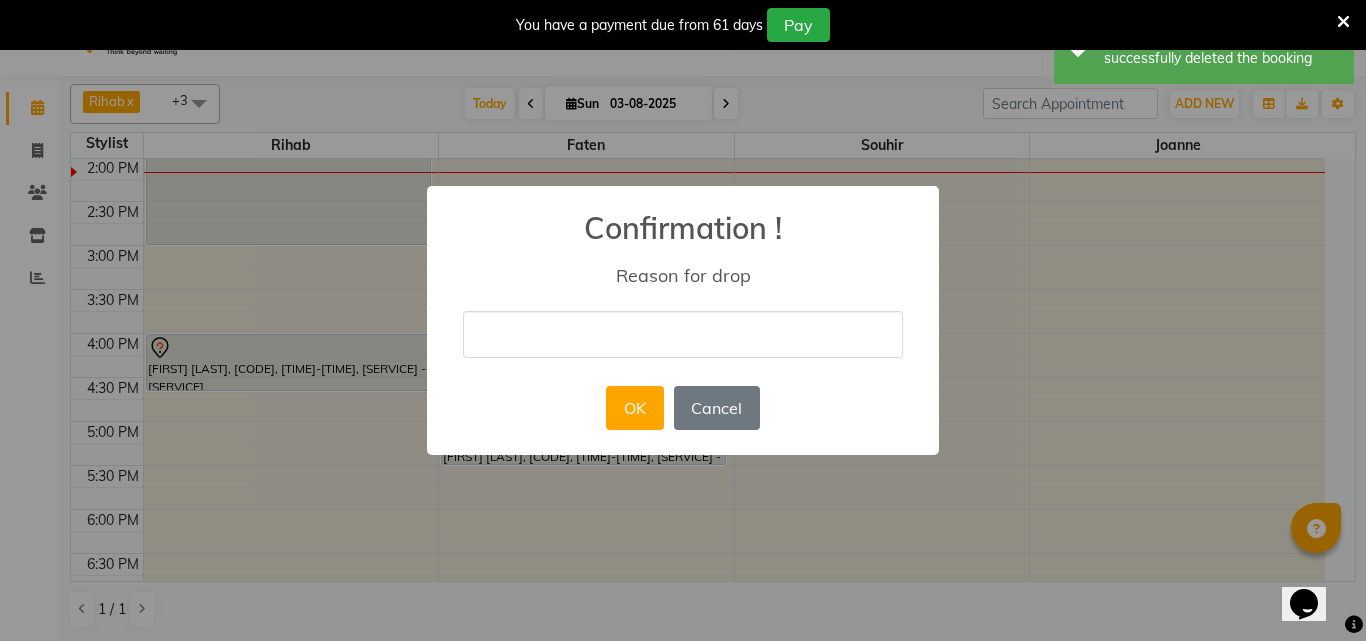 click at bounding box center (683, 334) 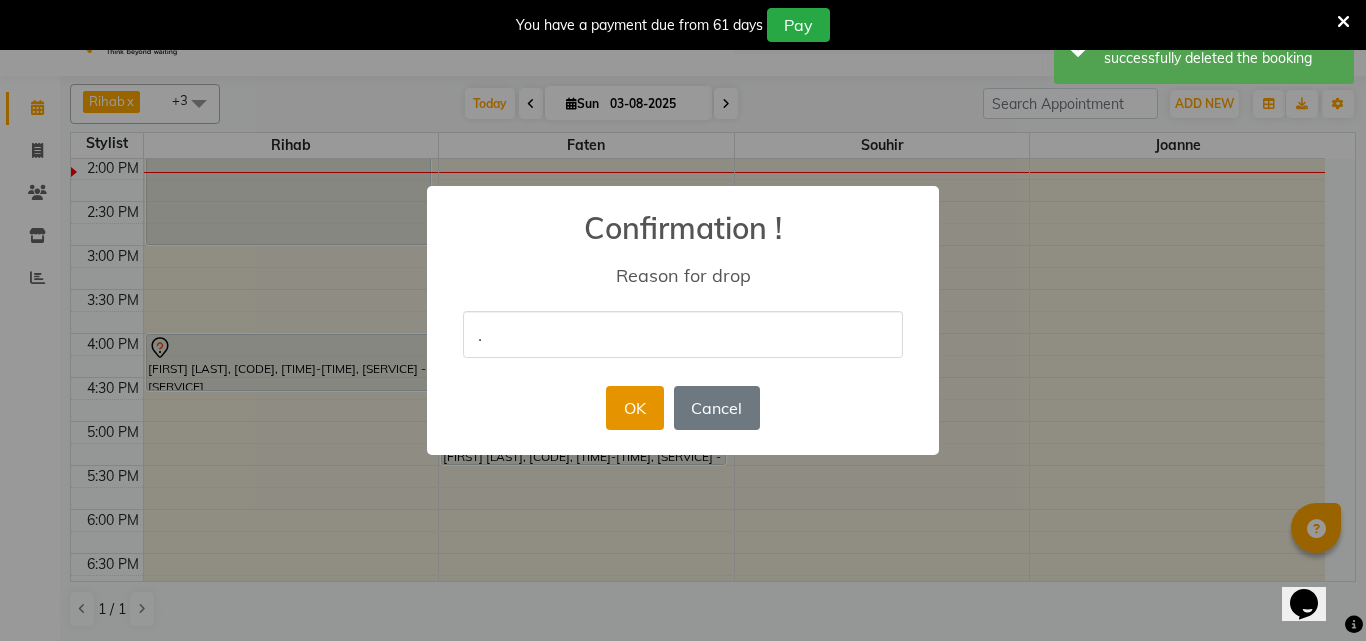 click on "OK" at bounding box center (634, 408) 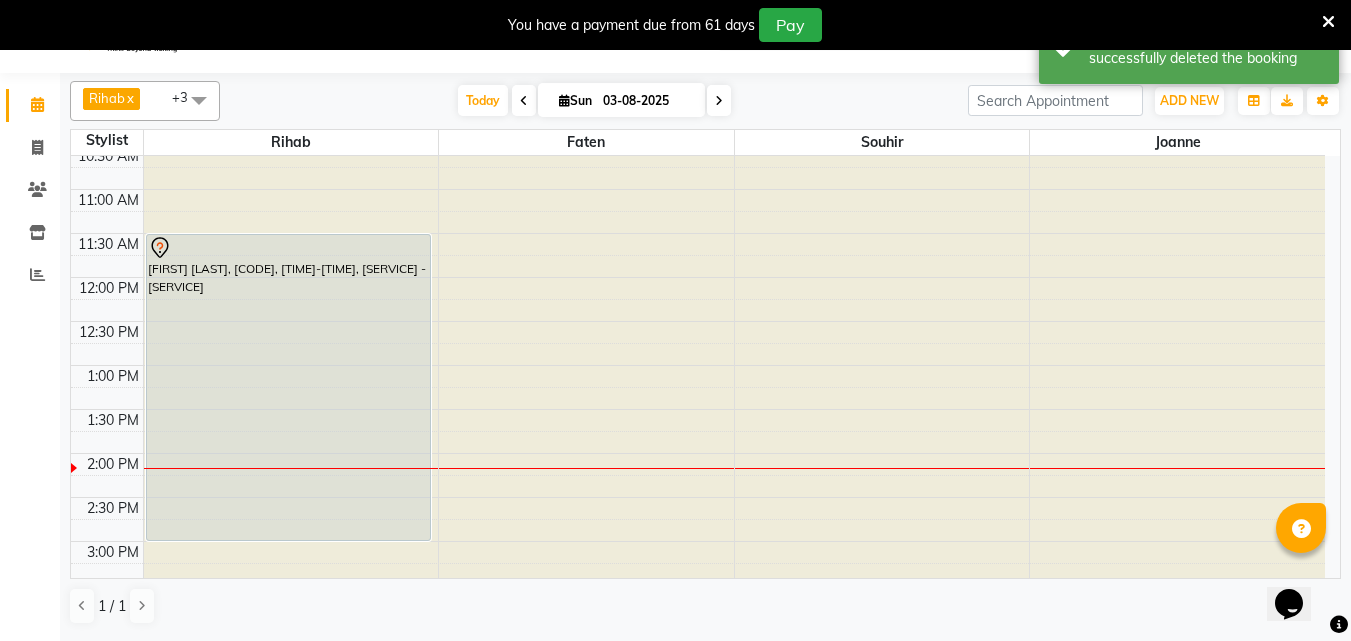 scroll, scrollTop: 933, scrollLeft: 0, axis: vertical 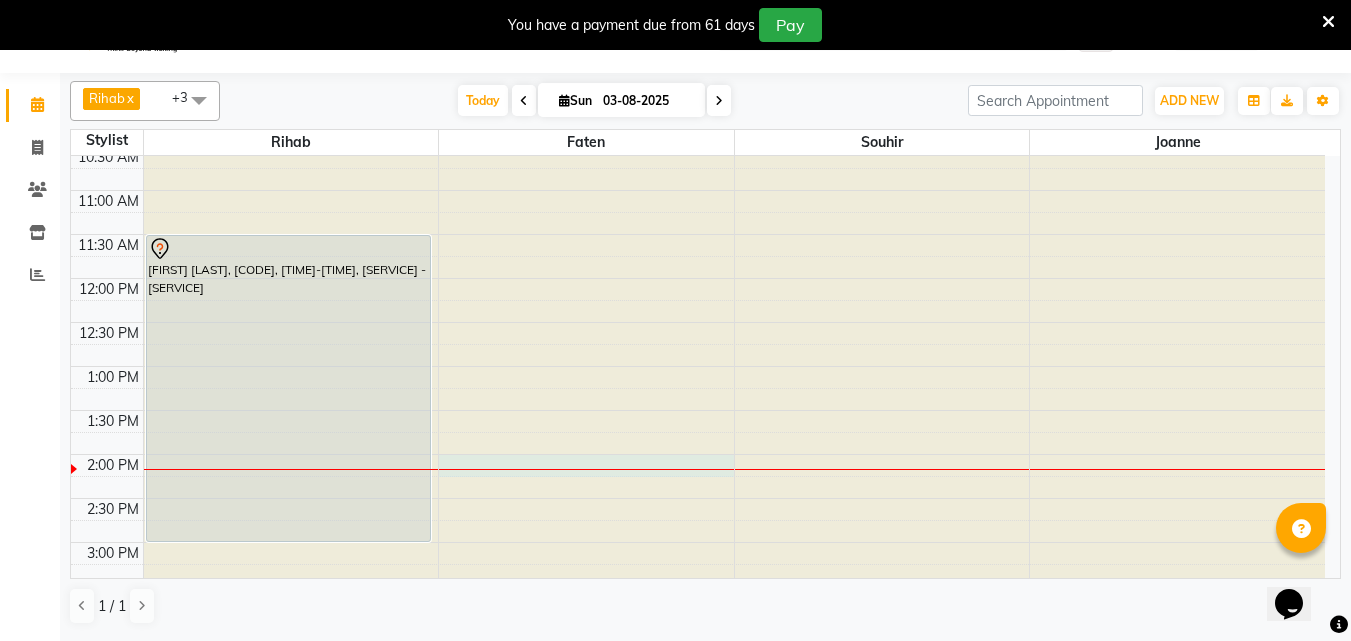 click at bounding box center (586, -777) 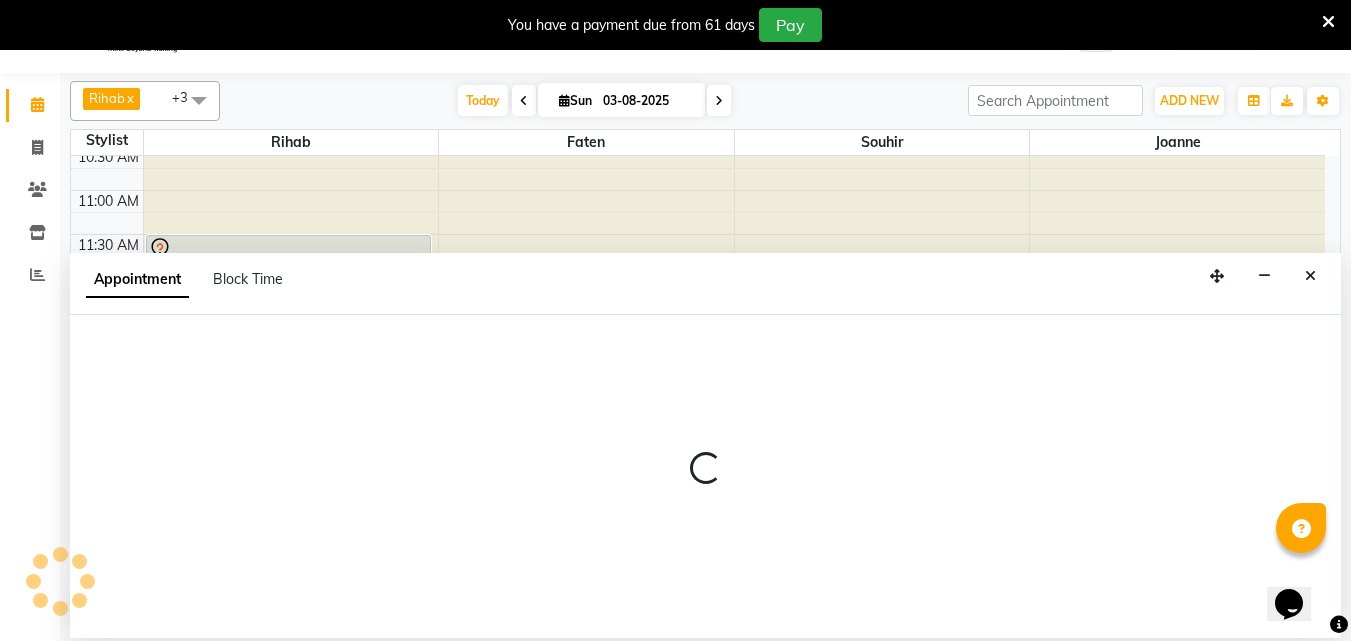 scroll, scrollTop: 53, scrollLeft: 0, axis: vertical 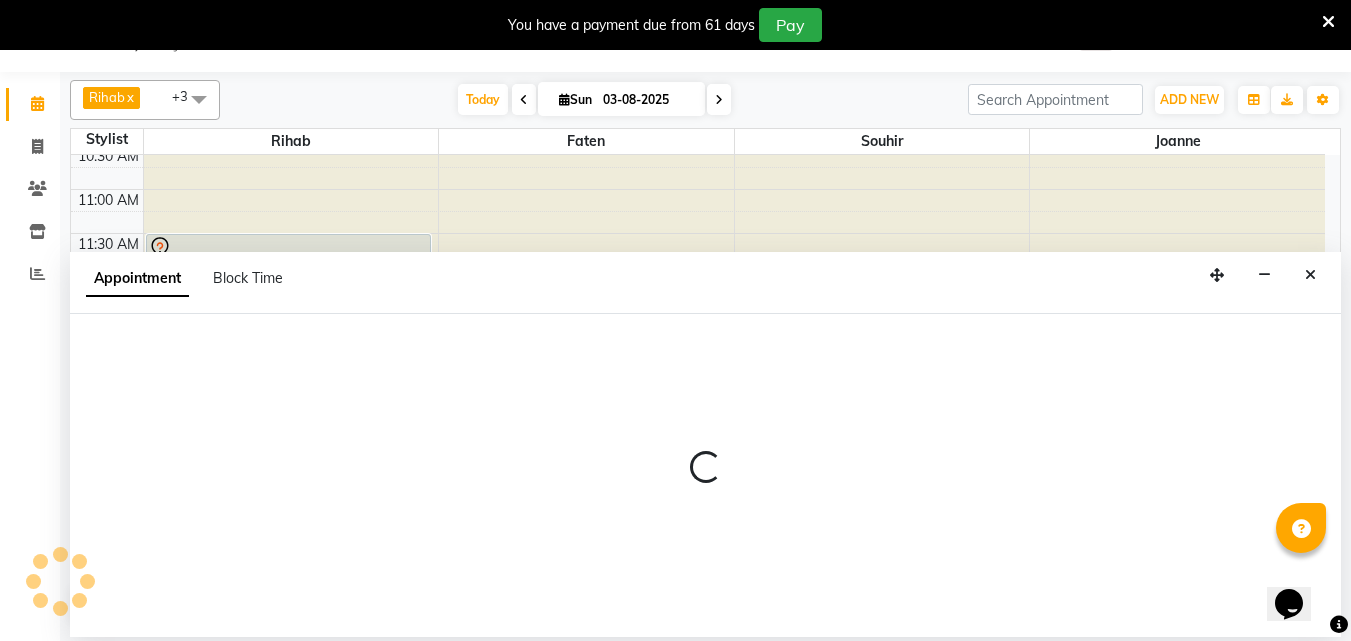 select on "38038" 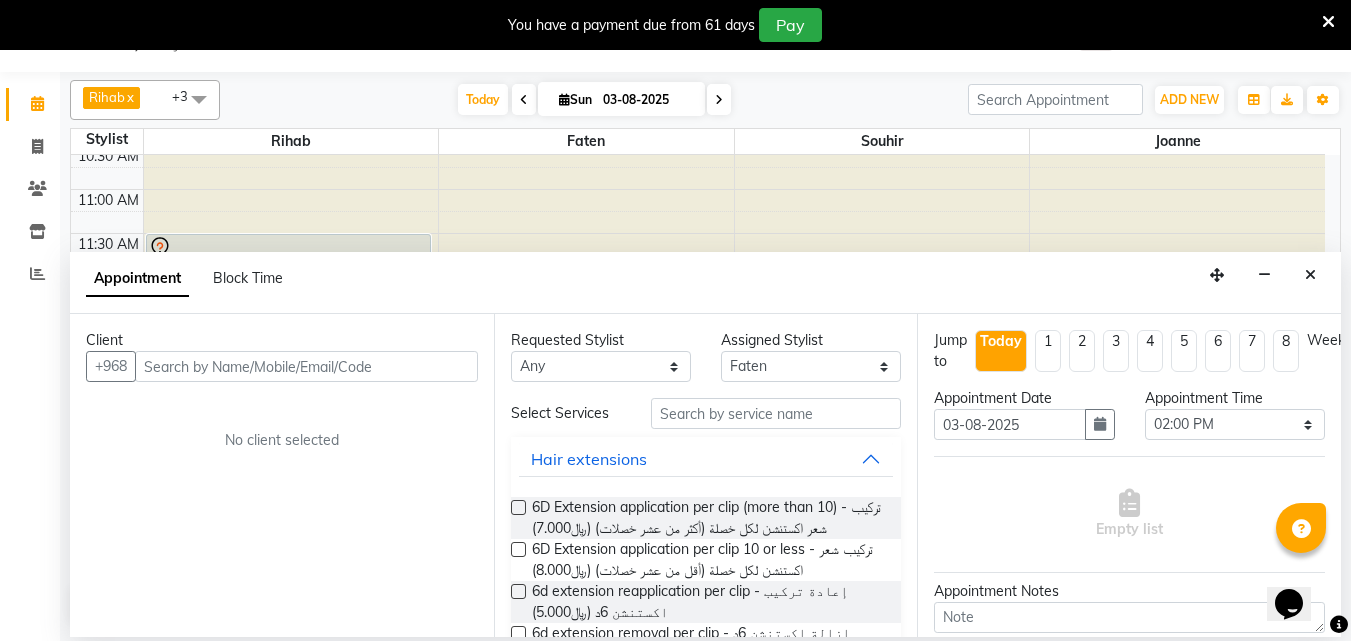click at bounding box center [306, 366] 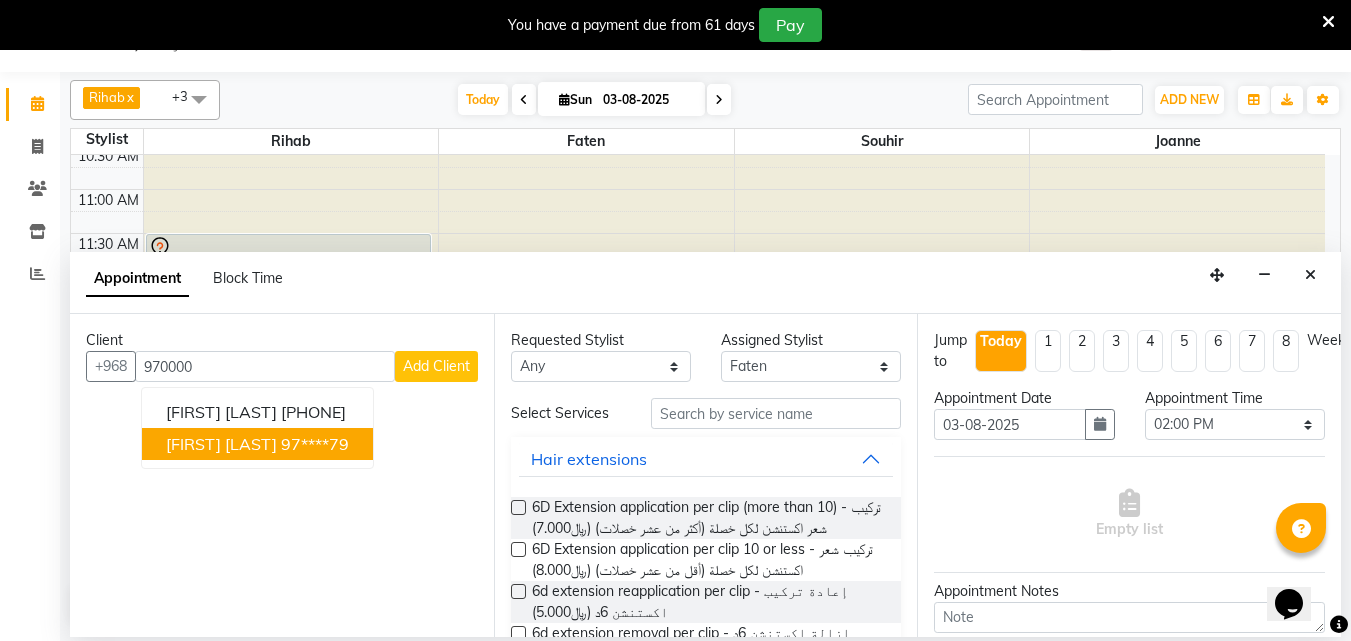 click on "[FIRST] [LAST]" at bounding box center [221, 444] 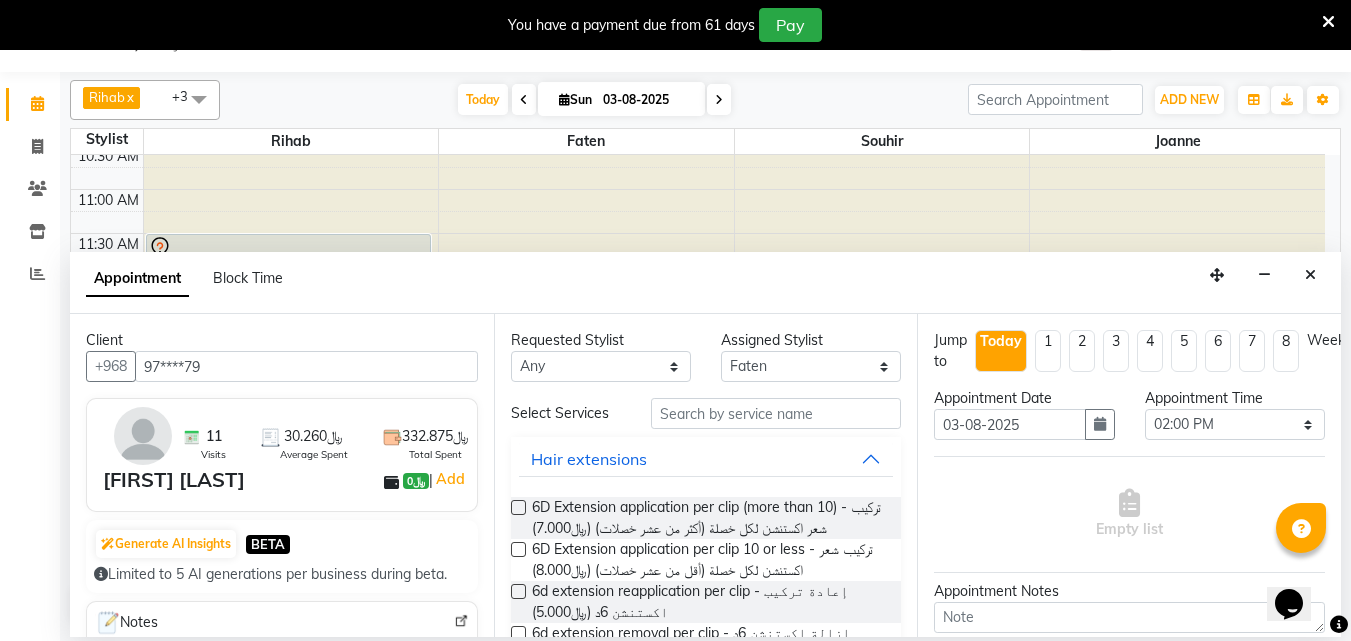 type on "97****79" 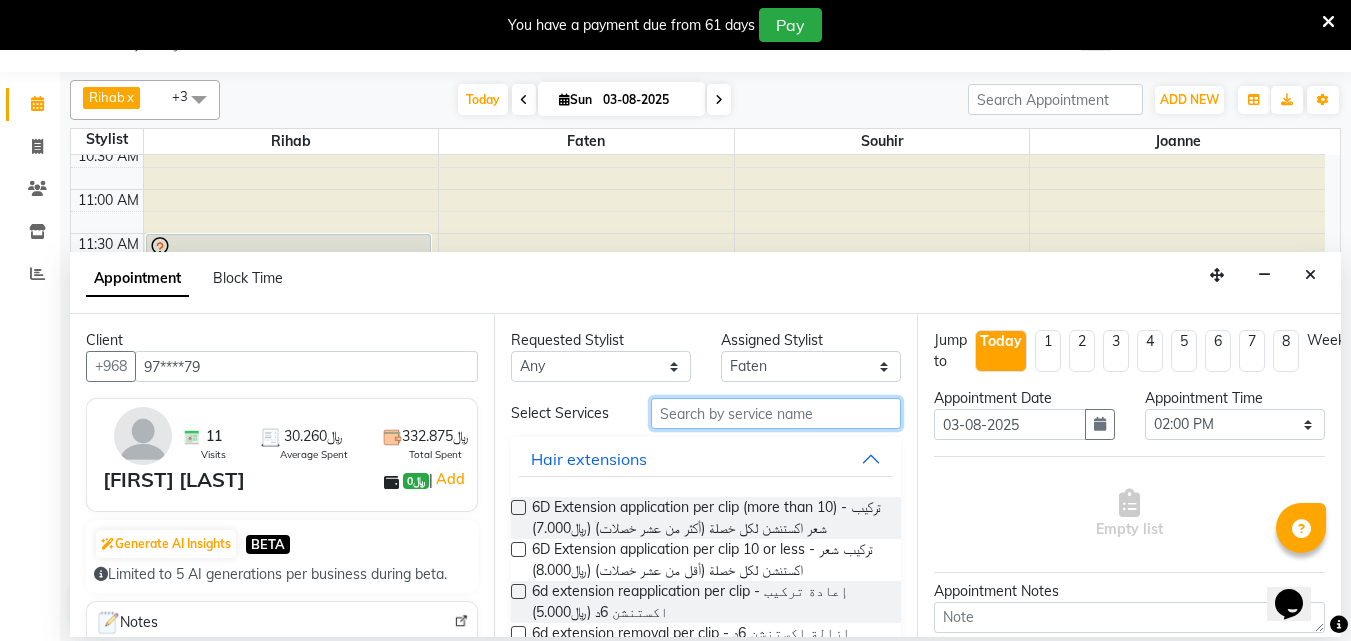 click at bounding box center (776, 413) 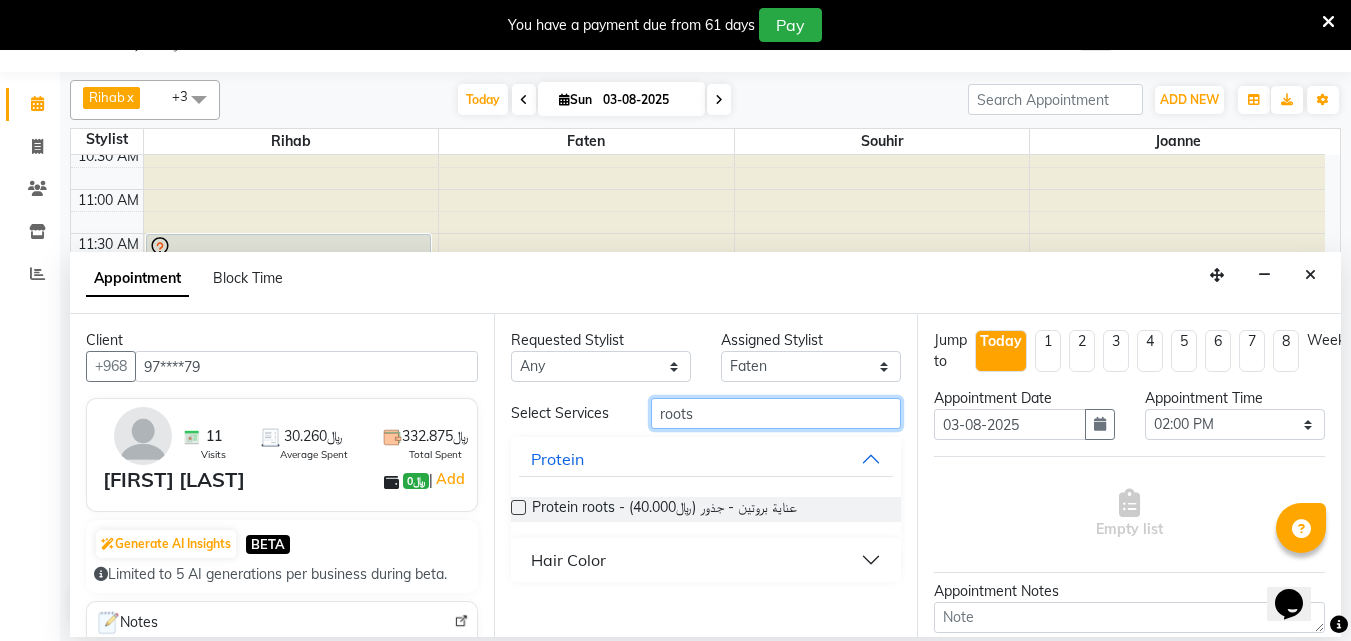 type on "roots" 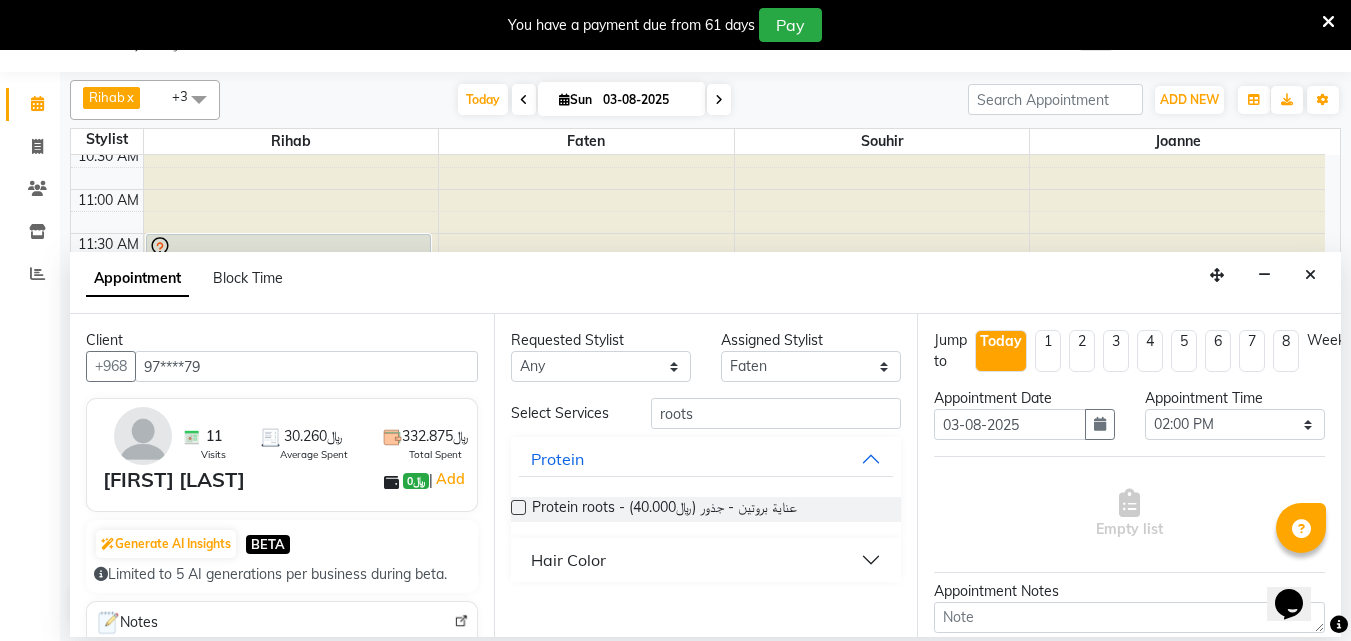 click on "Hair Color" at bounding box center (706, 560) 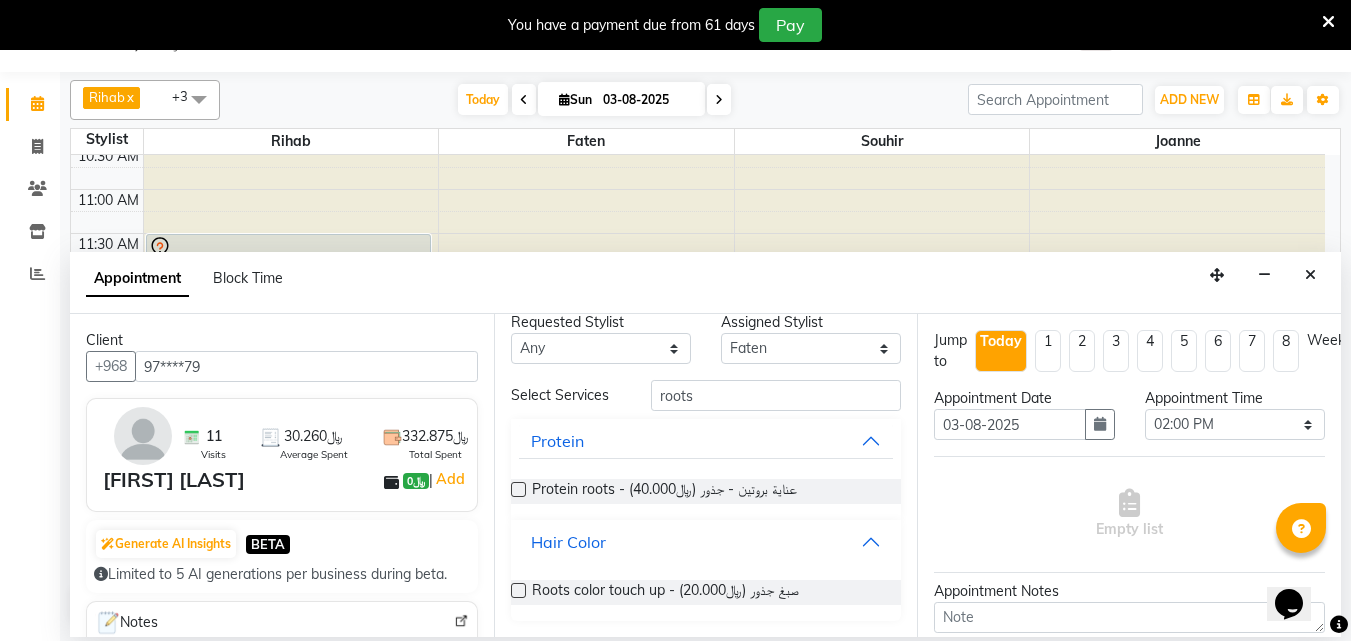 scroll, scrollTop: 38, scrollLeft: 0, axis: vertical 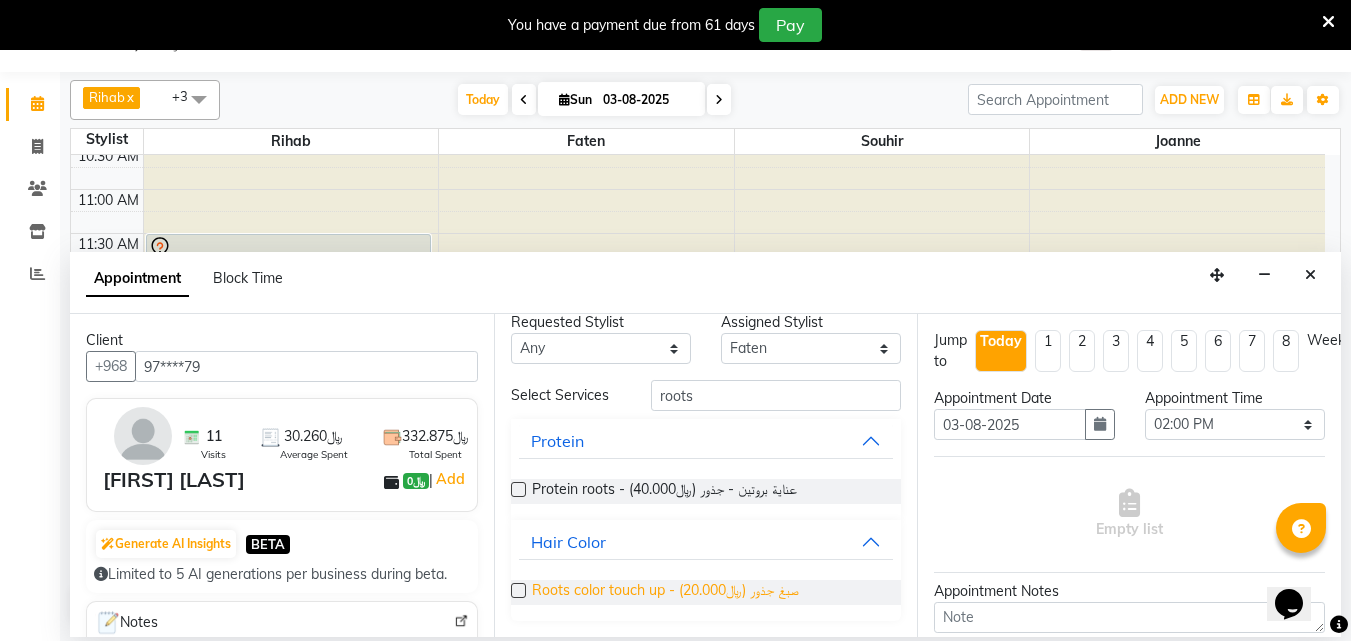 click on "Roots color touch up - صبغ جذور (﷼20.000)" at bounding box center [665, 592] 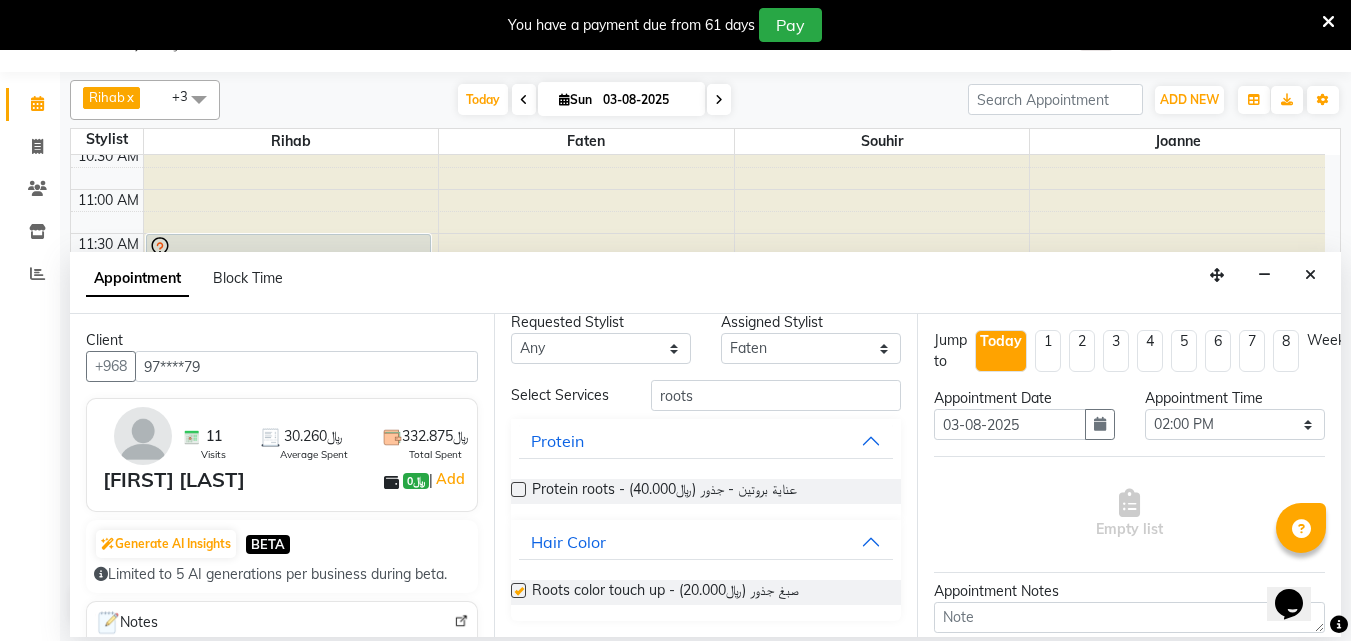 checkbox on "false" 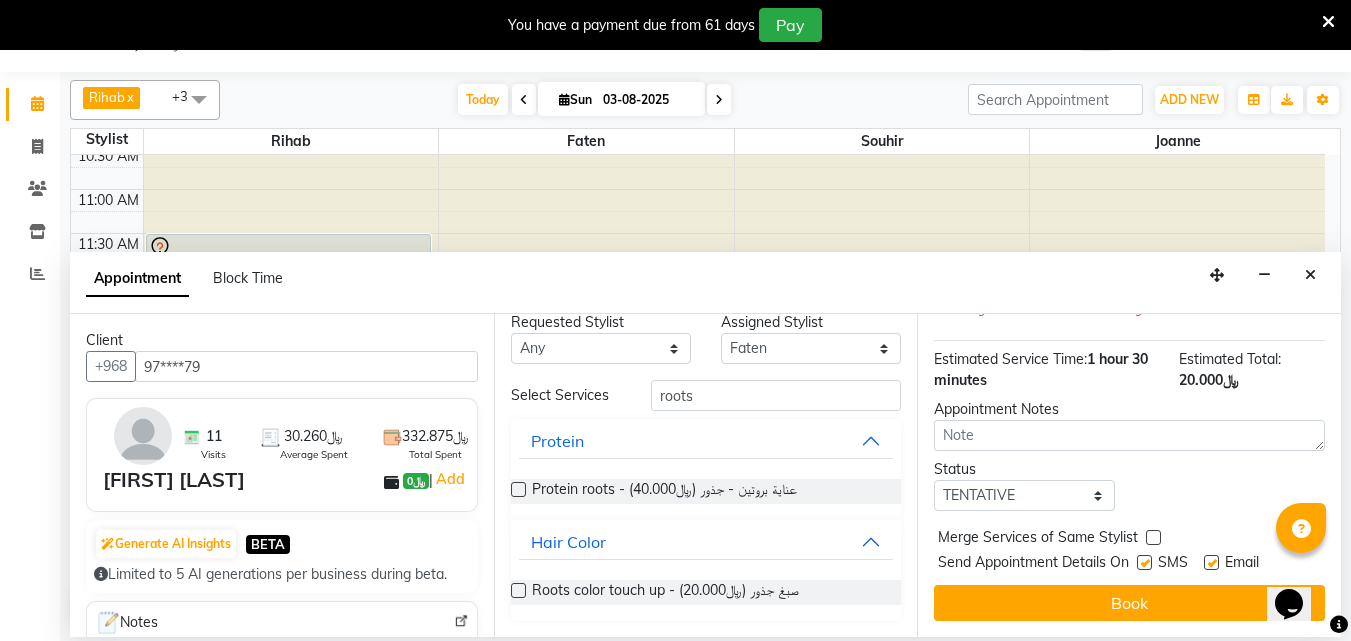 scroll, scrollTop: 281, scrollLeft: 0, axis: vertical 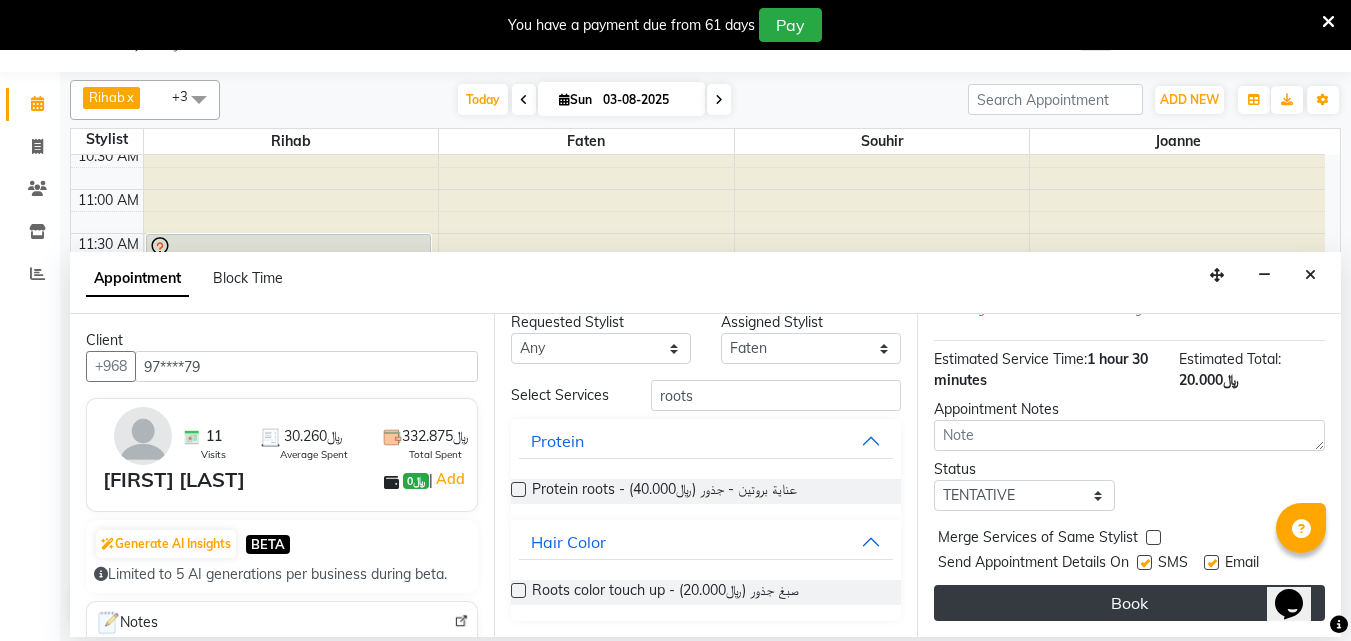 click on "Book" at bounding box center (1129, 603) 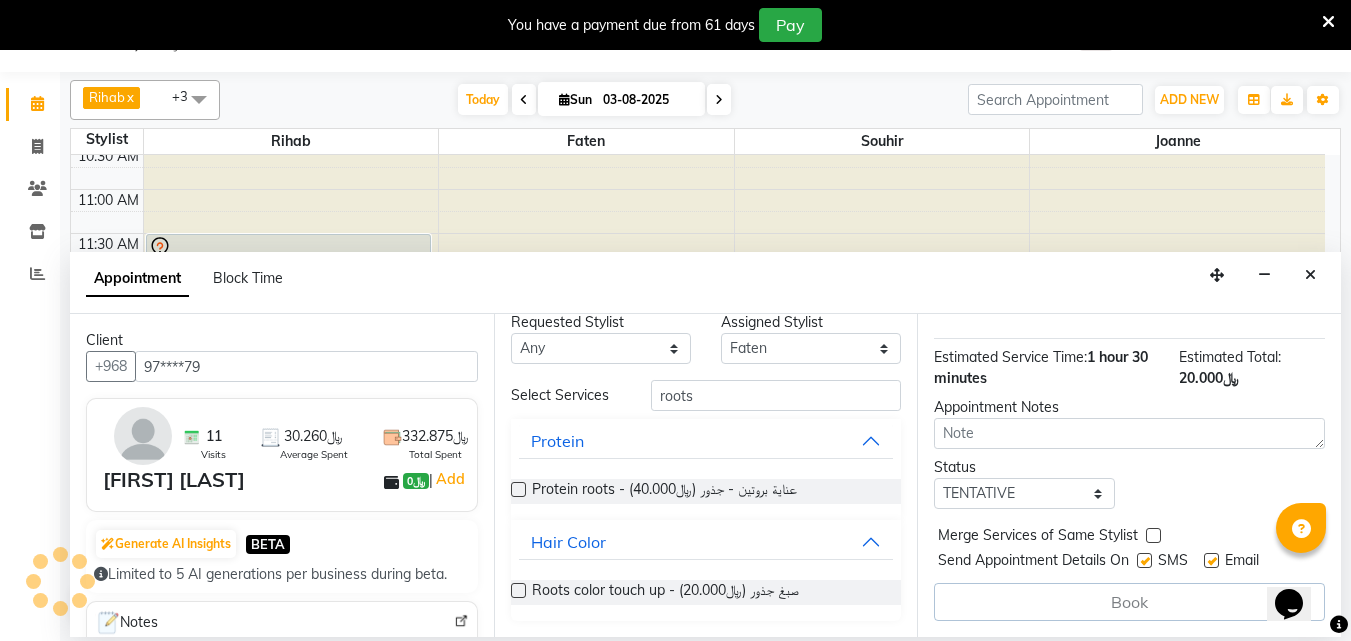scroll, scrollTop: 283, scrollLeft: 0, axis: vertical 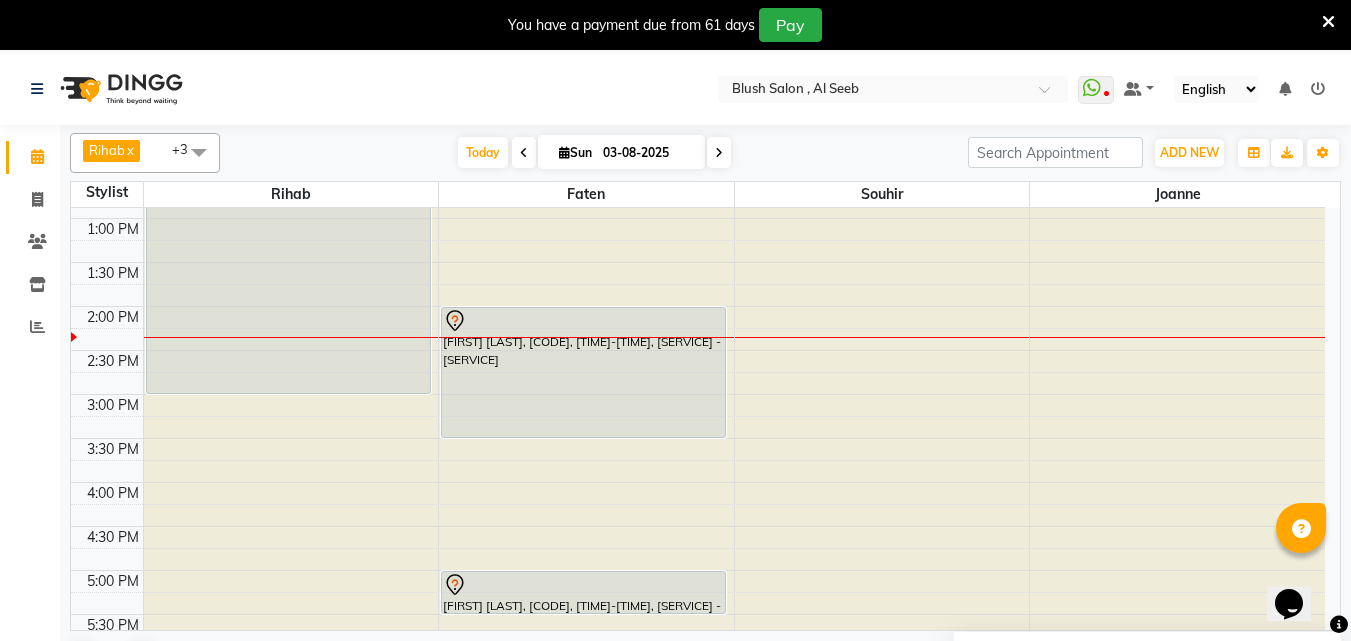 click on "[FIRST] [LAST], [CODE], [TIME]-[TIME], [SERVICE] - [SERVICE]" at bounding box center (288, 240) 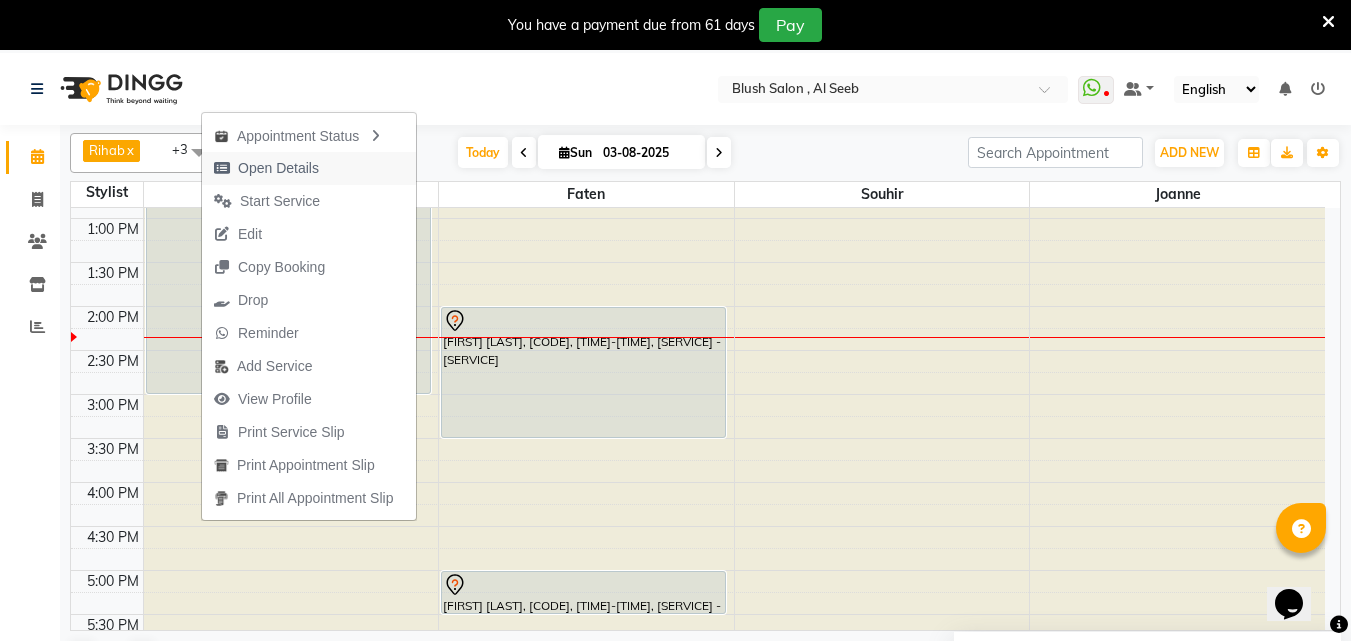 click on "Open Details" at bounding box center [278, 168] 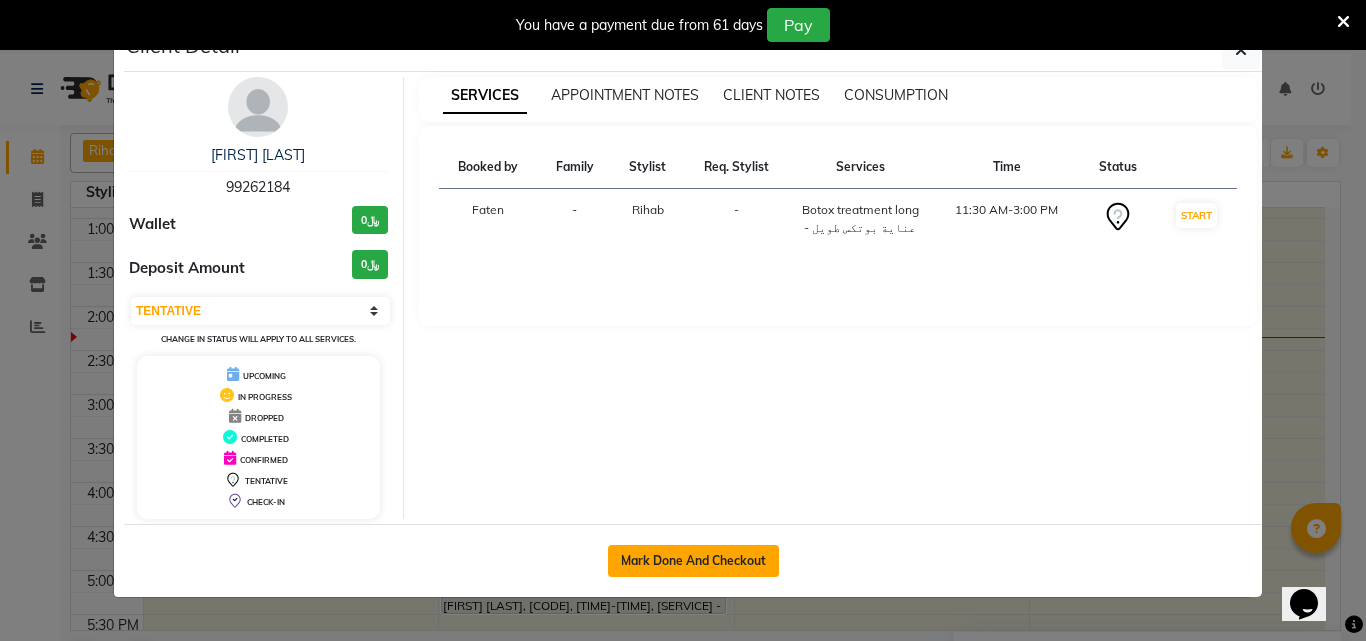 click on "Mark Done And Checkout" 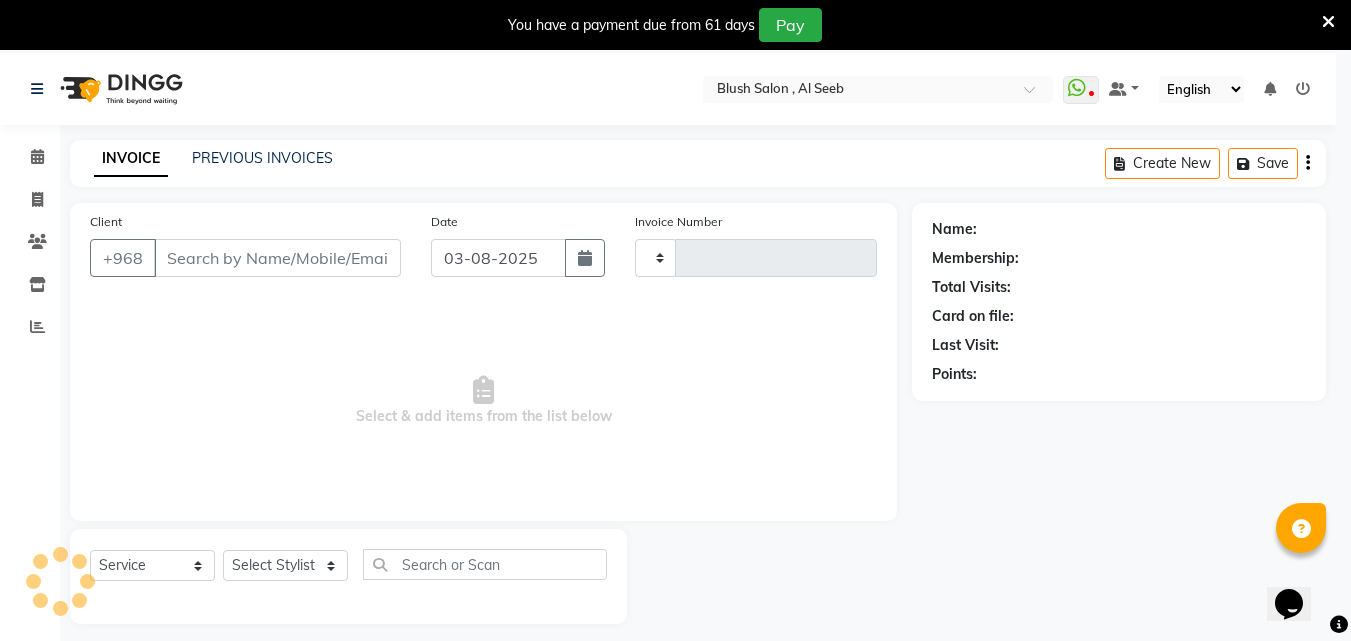 type on "0656" 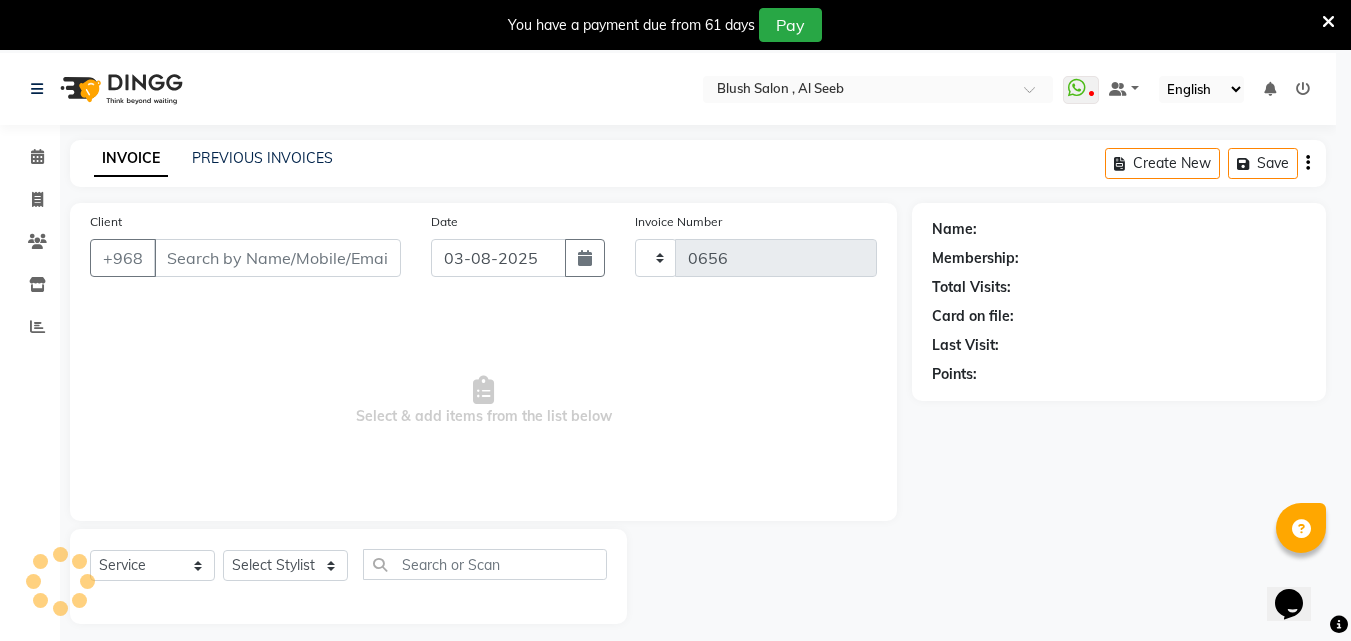 select on "5589" 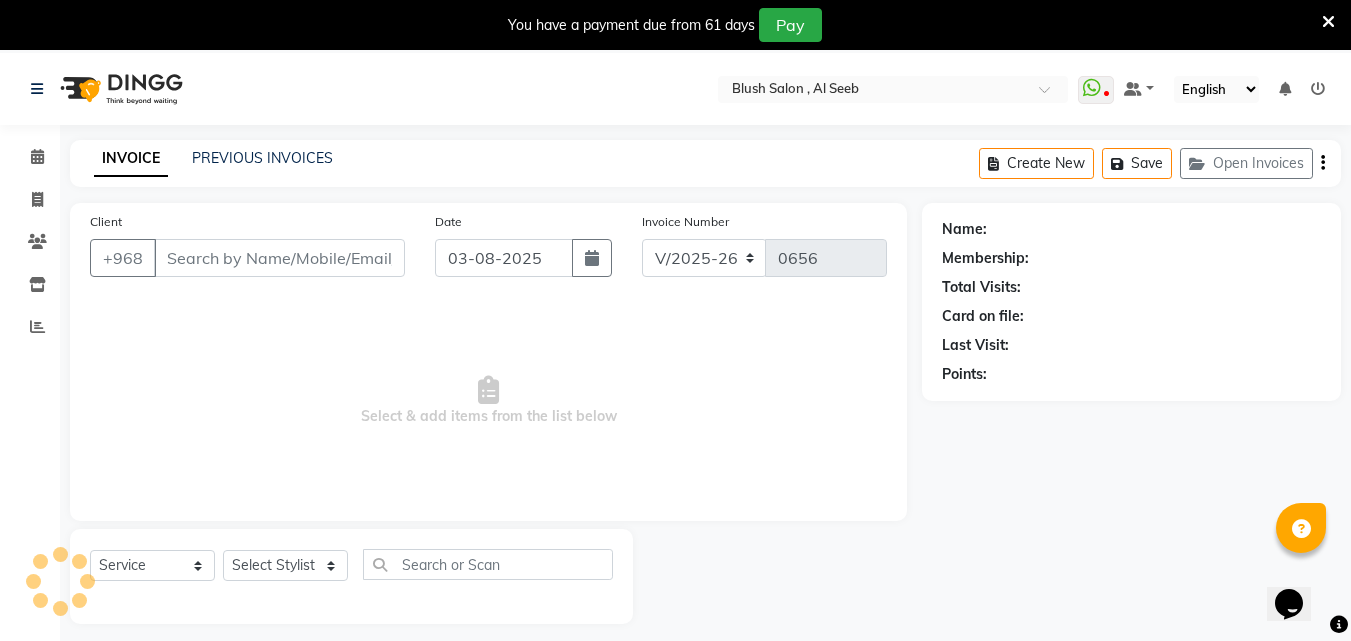 type on "99****84" 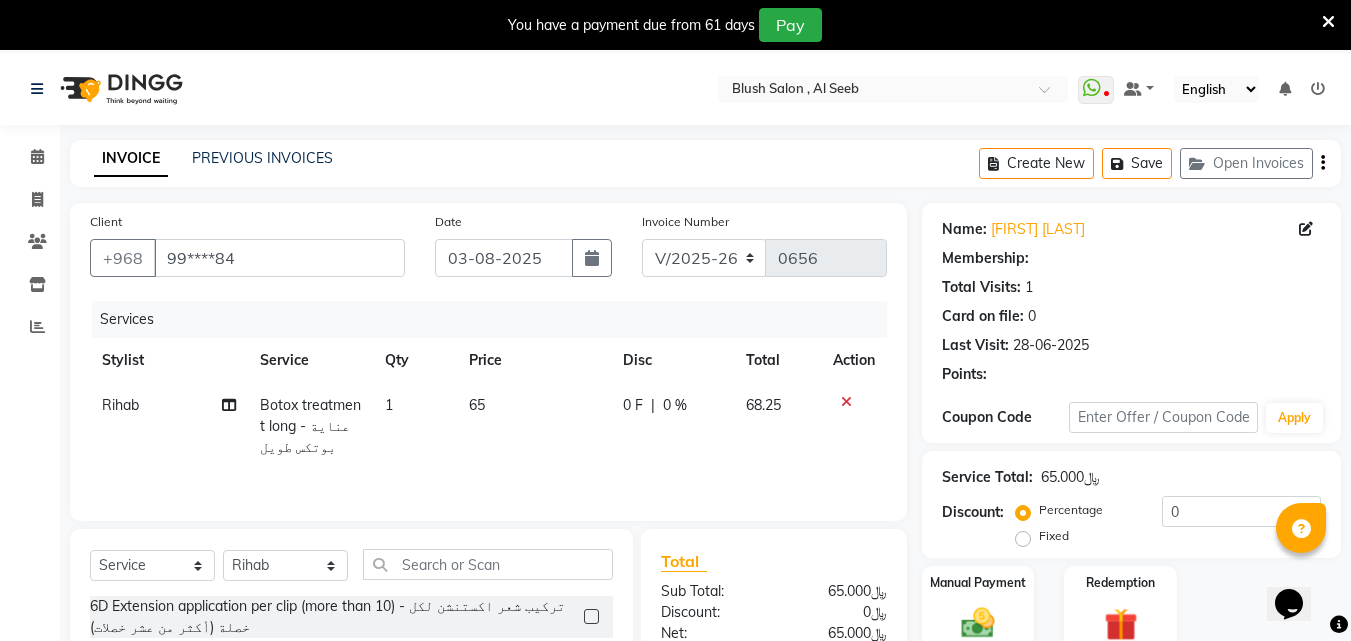 select on "1: Object" 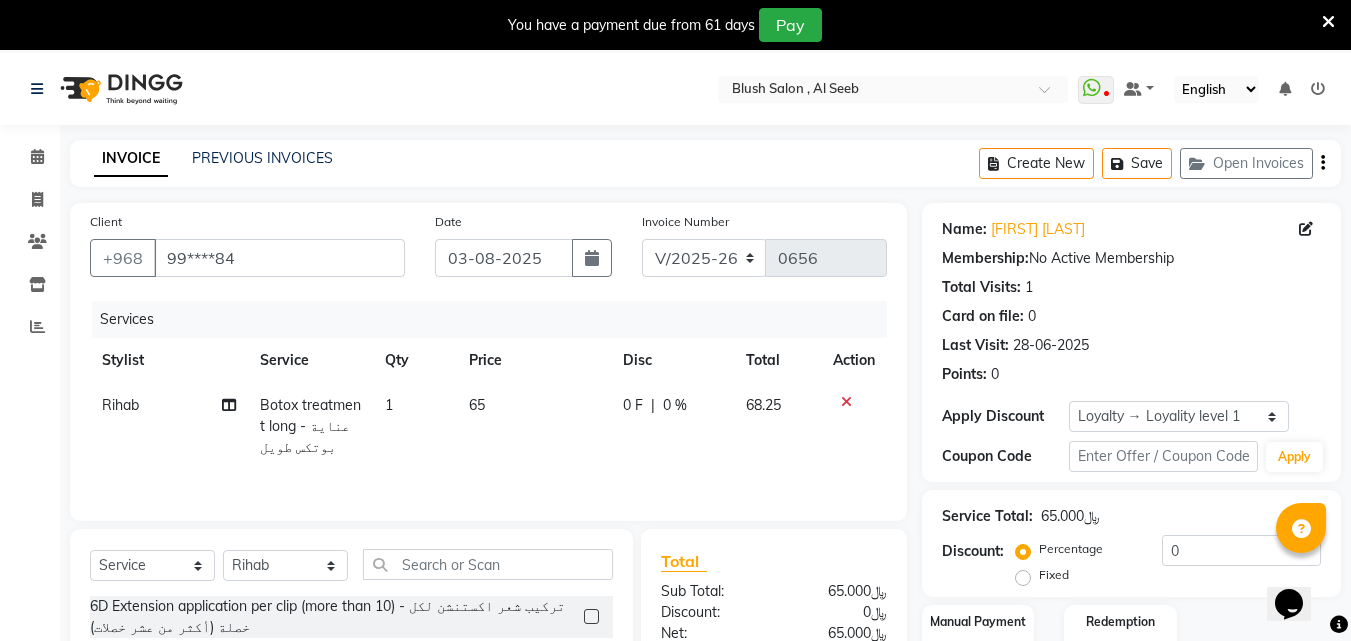 click on "0 %" 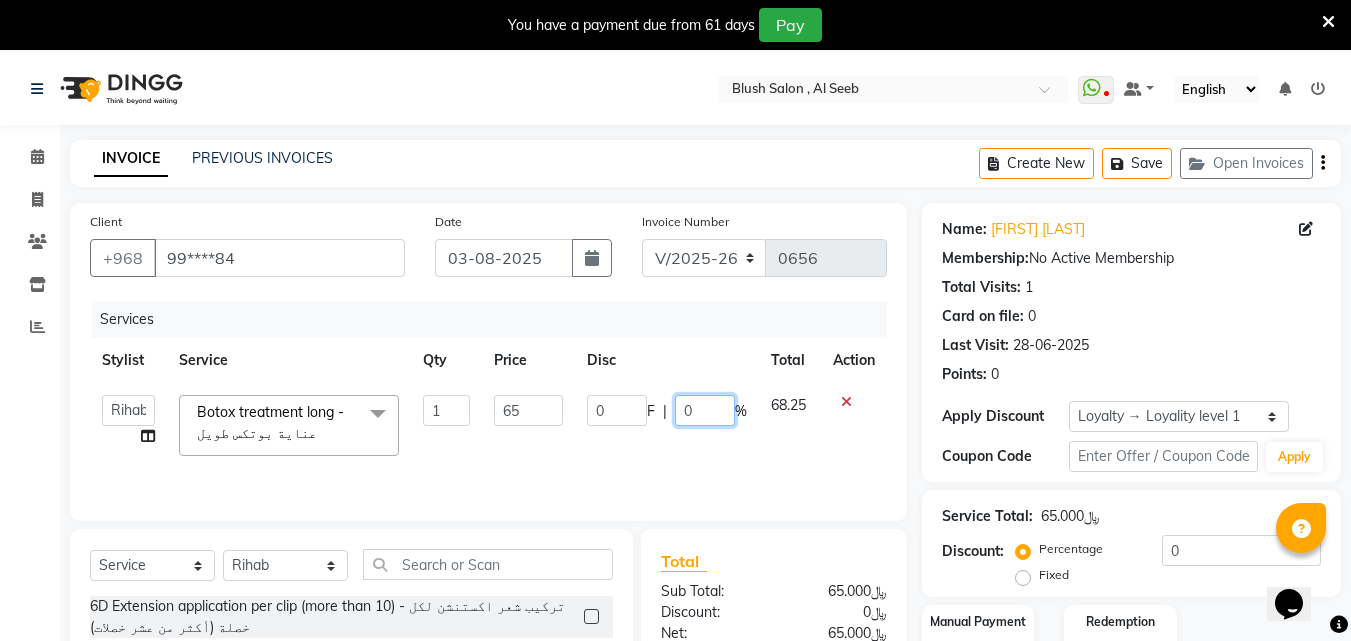 click on "0" 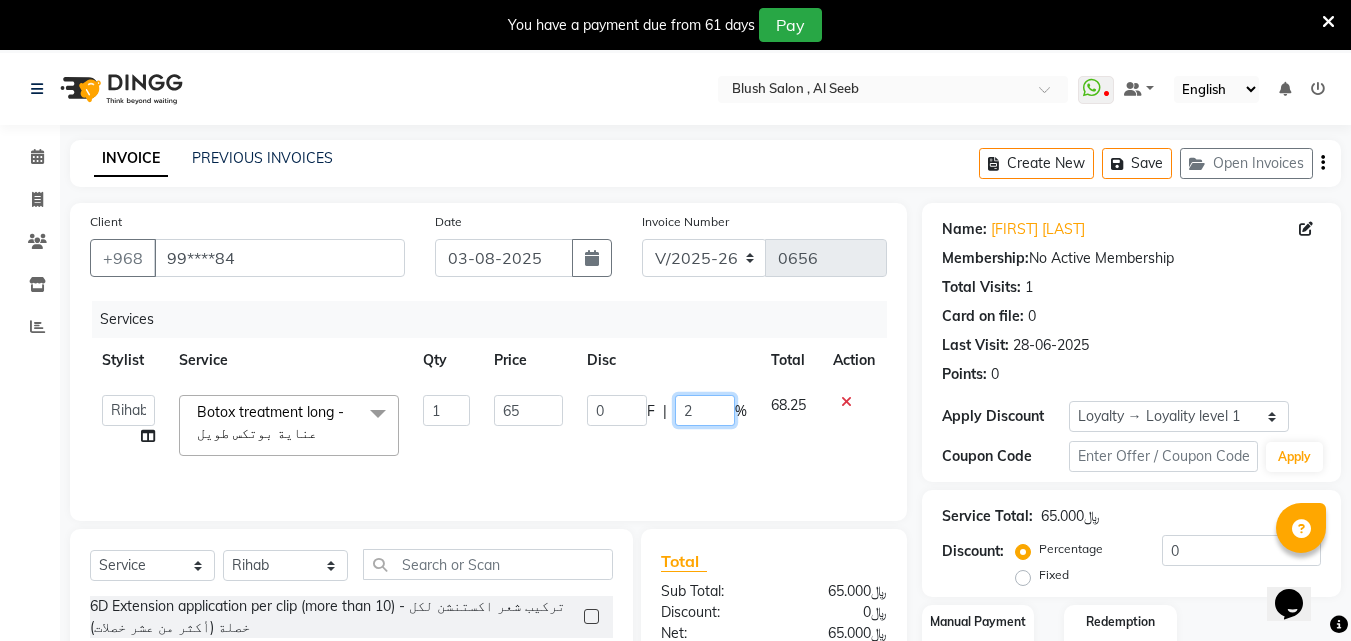 type on "25" 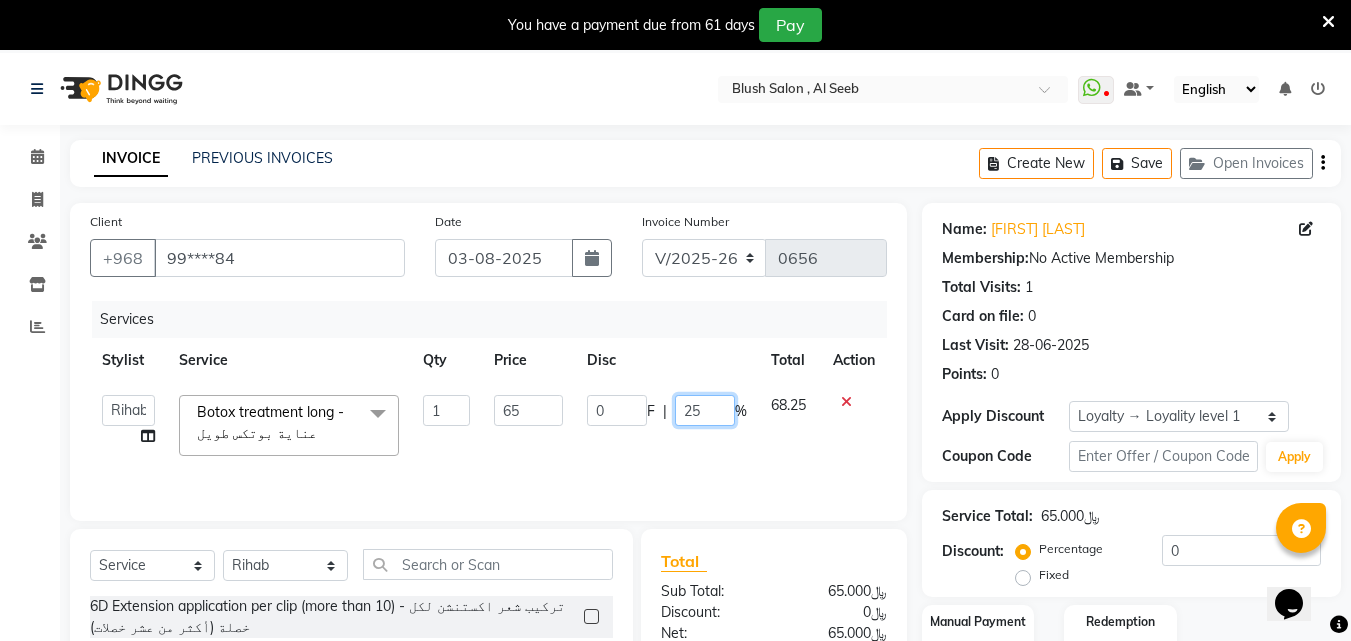 scroll, scrollTop: 233, scrollLeft: 0, axis: vertical 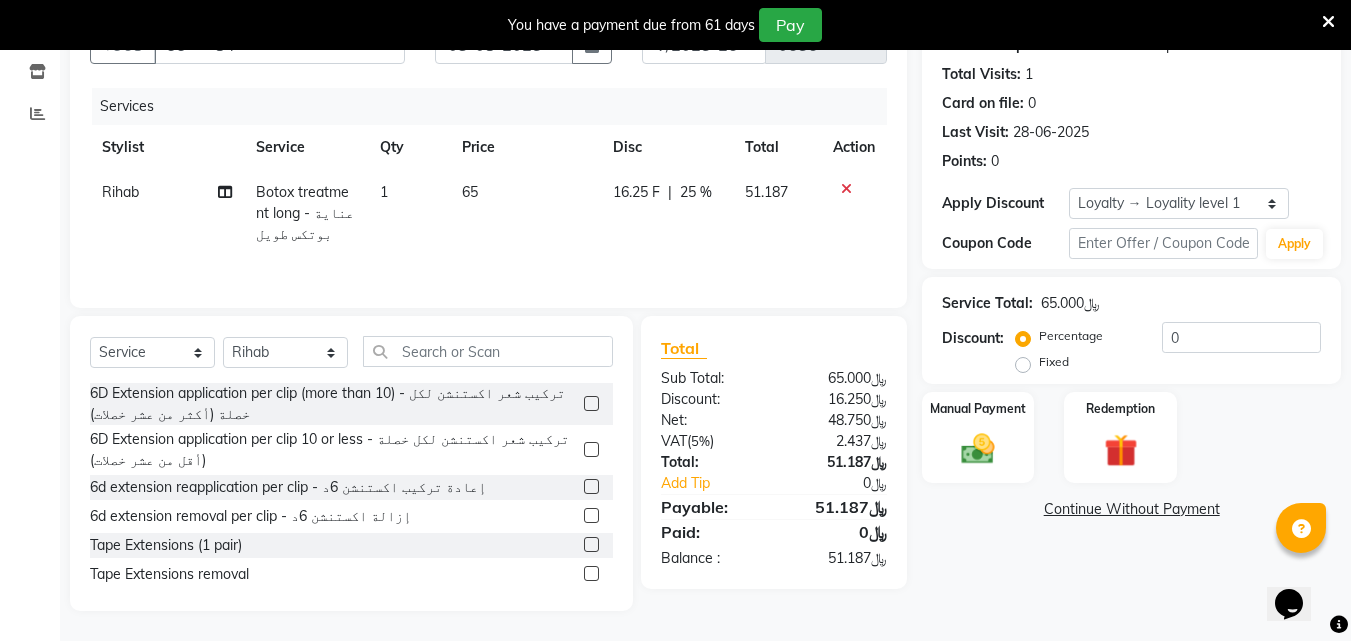 click on "Name: [FIRST] [LAST] Membership:  No Active Membership  Total Visits:  [NUMBER] Card on file:  [NUMBER] Last Visit:   [DATE] Points:   [NUMBER]  Apply Discount Select  Loyalty → Loyality level [NUMBER]  Coupon → Student Discount Coupon Code Apply Service Total:  [CURRENCY][NUMBER]  Discount:  Percentage   Fixed  [NUMBER] Manual Payment Redemption  Continue Without Payment" 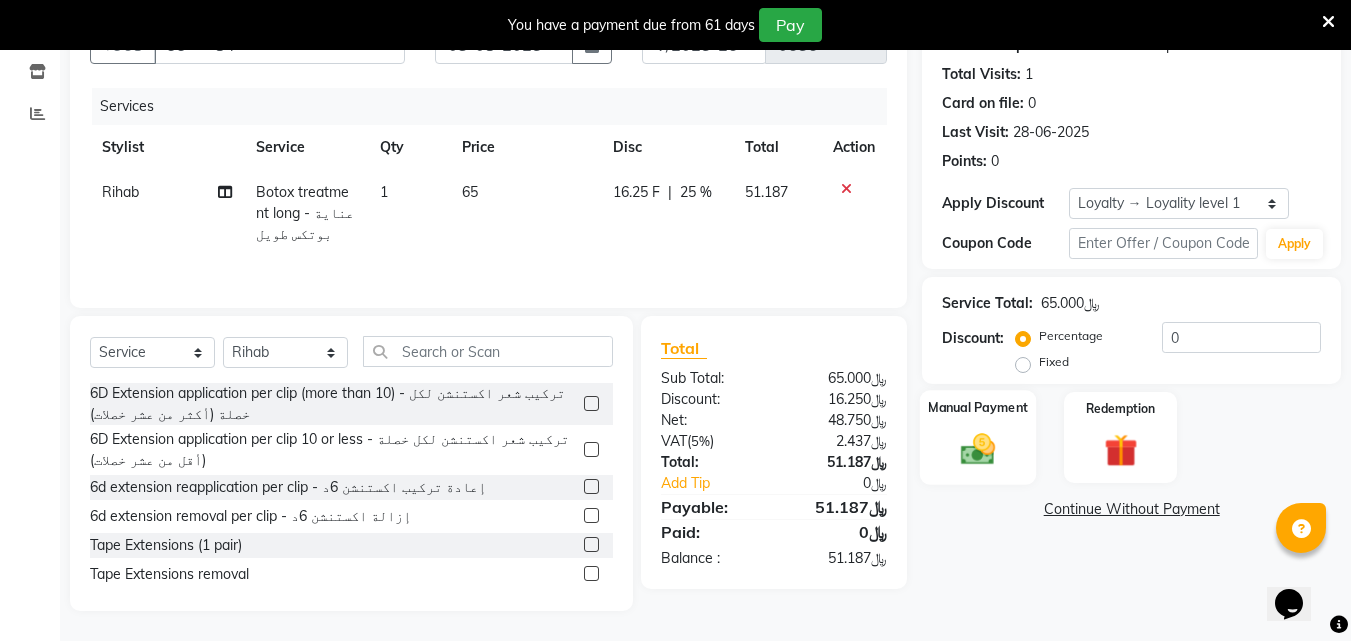 click 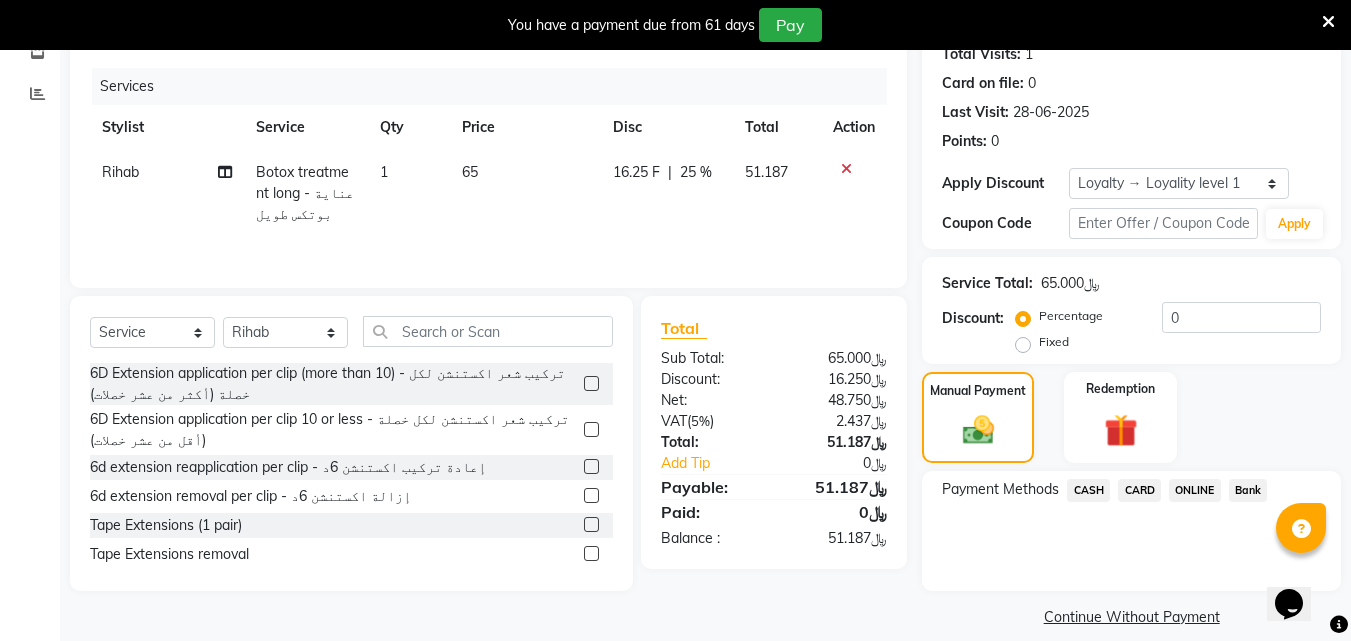 click on "CARD" 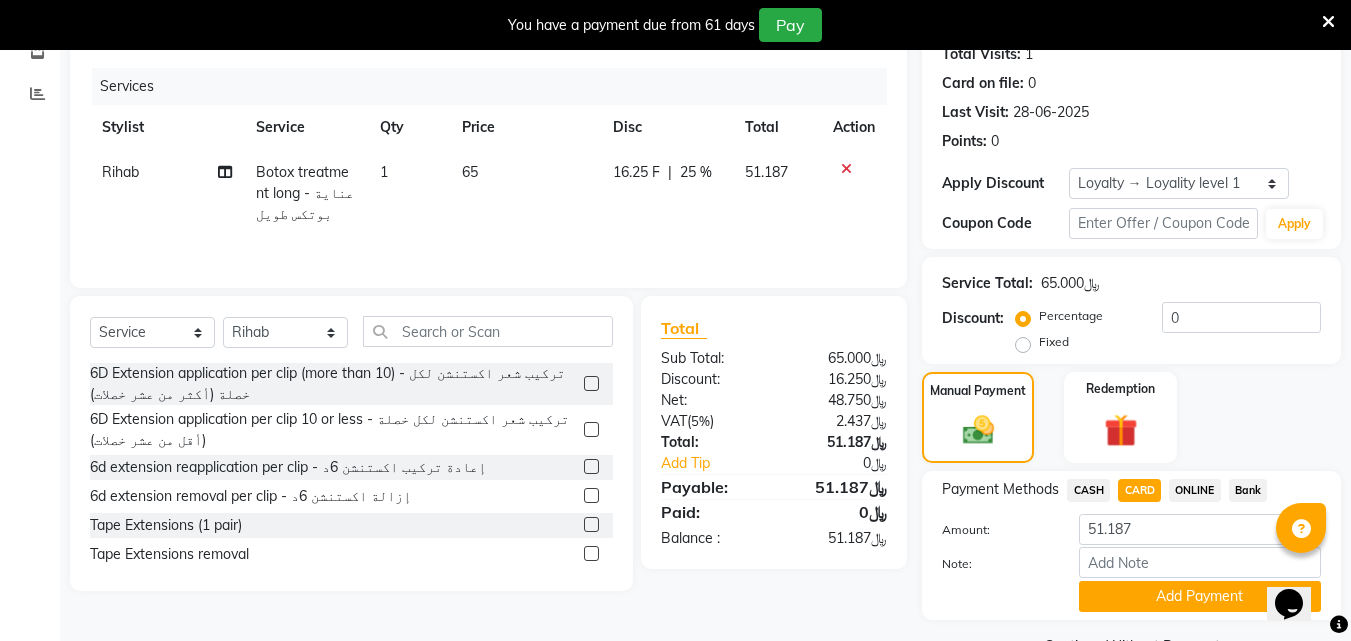 scroll, scrollTop: 313, scrollLeft: 0, axis: vertical 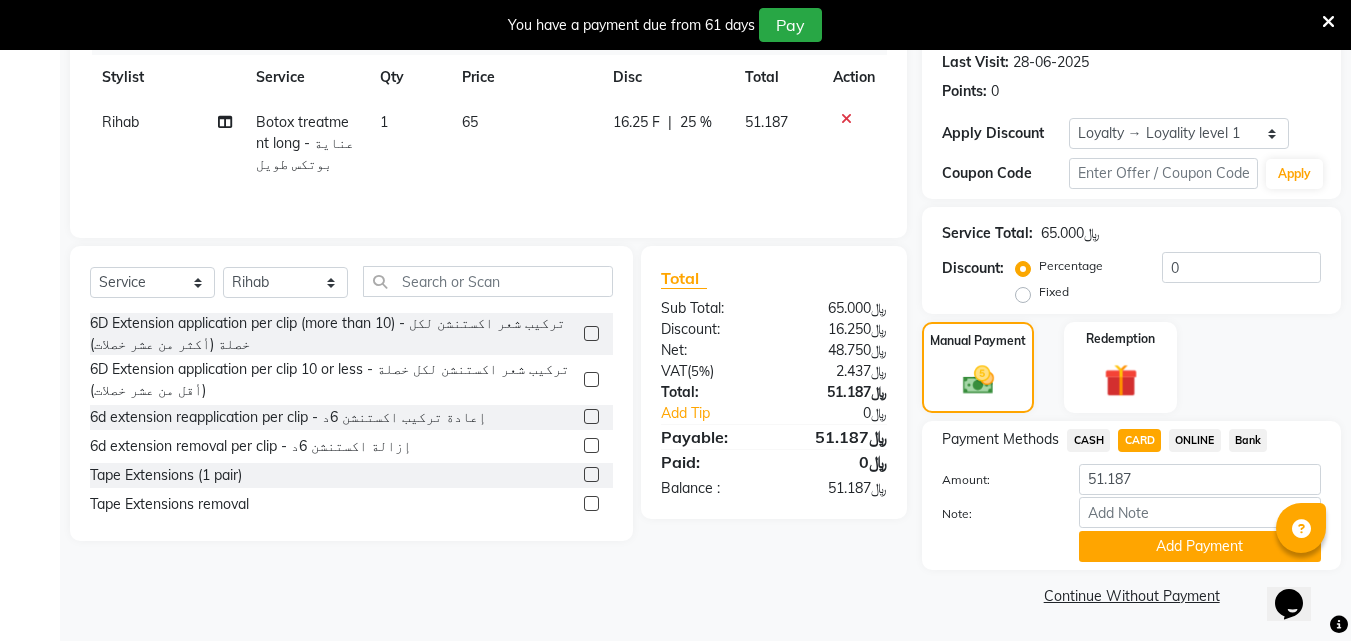click on "Add Payment" 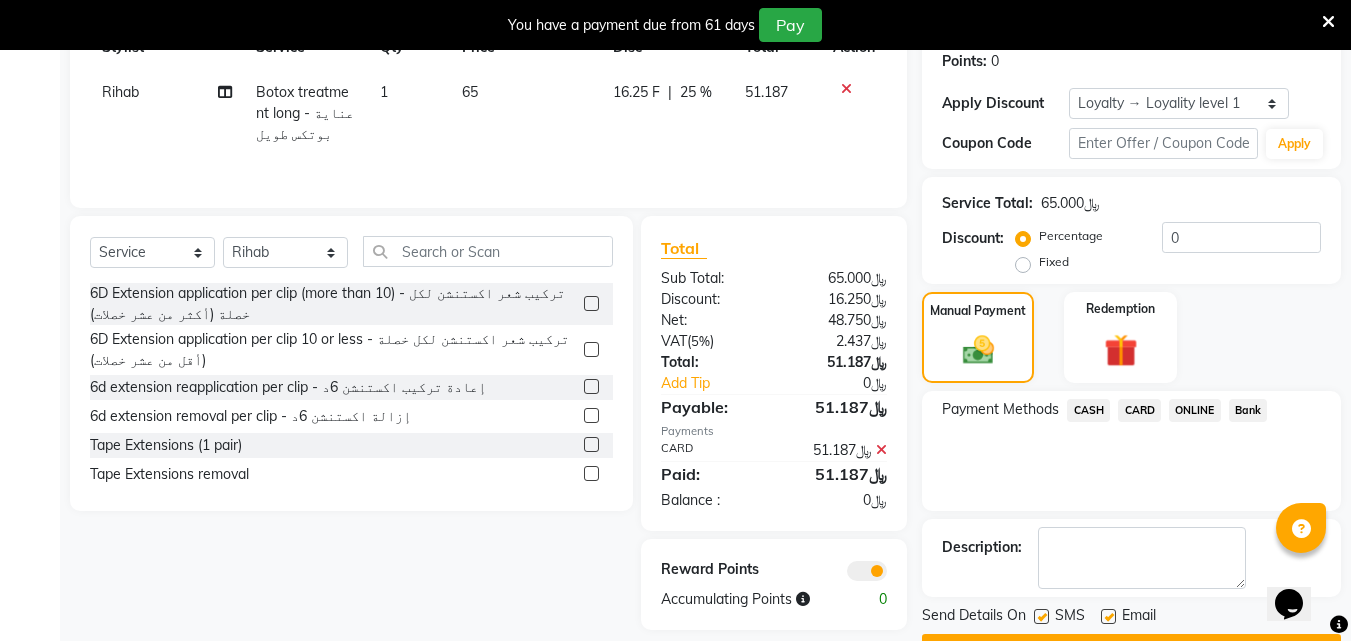 scroll, scrollTop: 396, scrollLeft: 0, axis: vertical 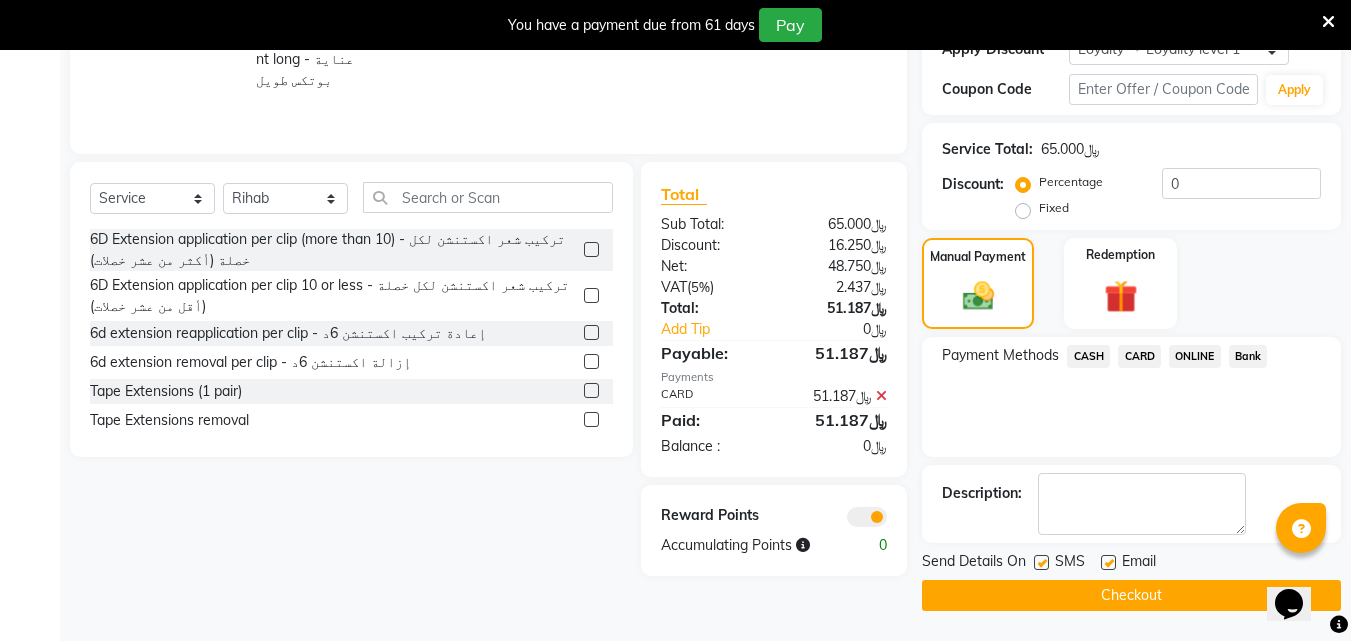 click on "Checkout" 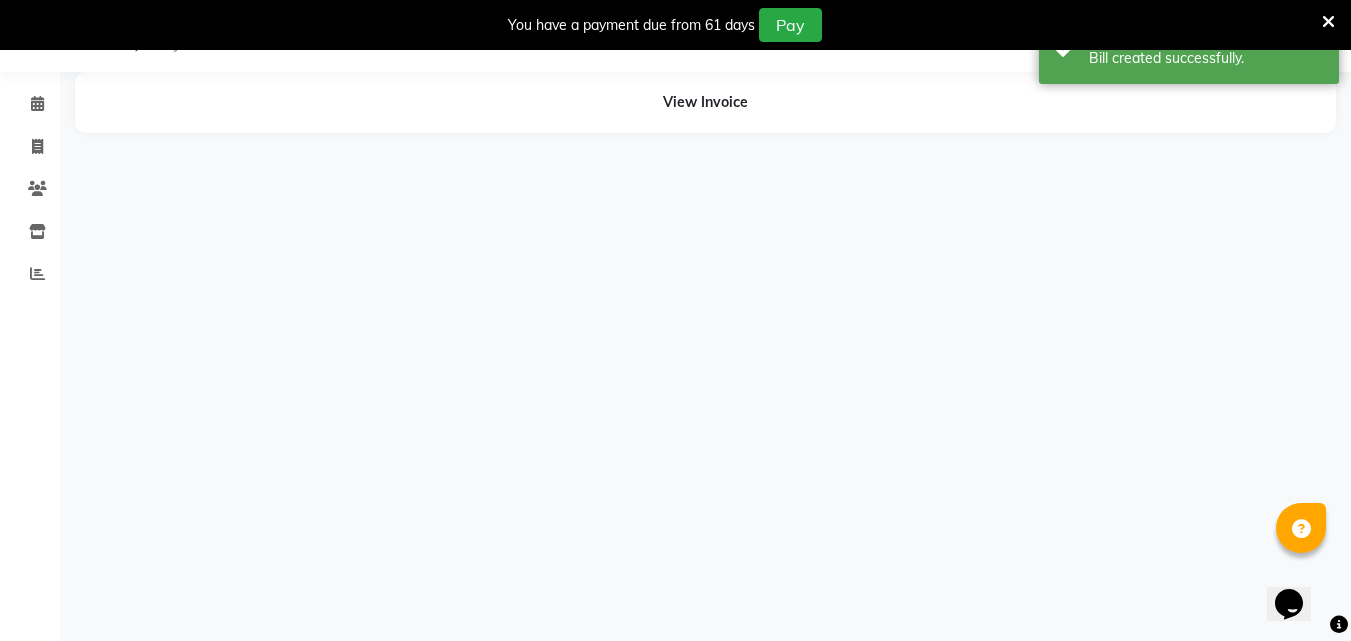 scroll, scrollTop: 53, scrollLeft: 0, axis: vertical 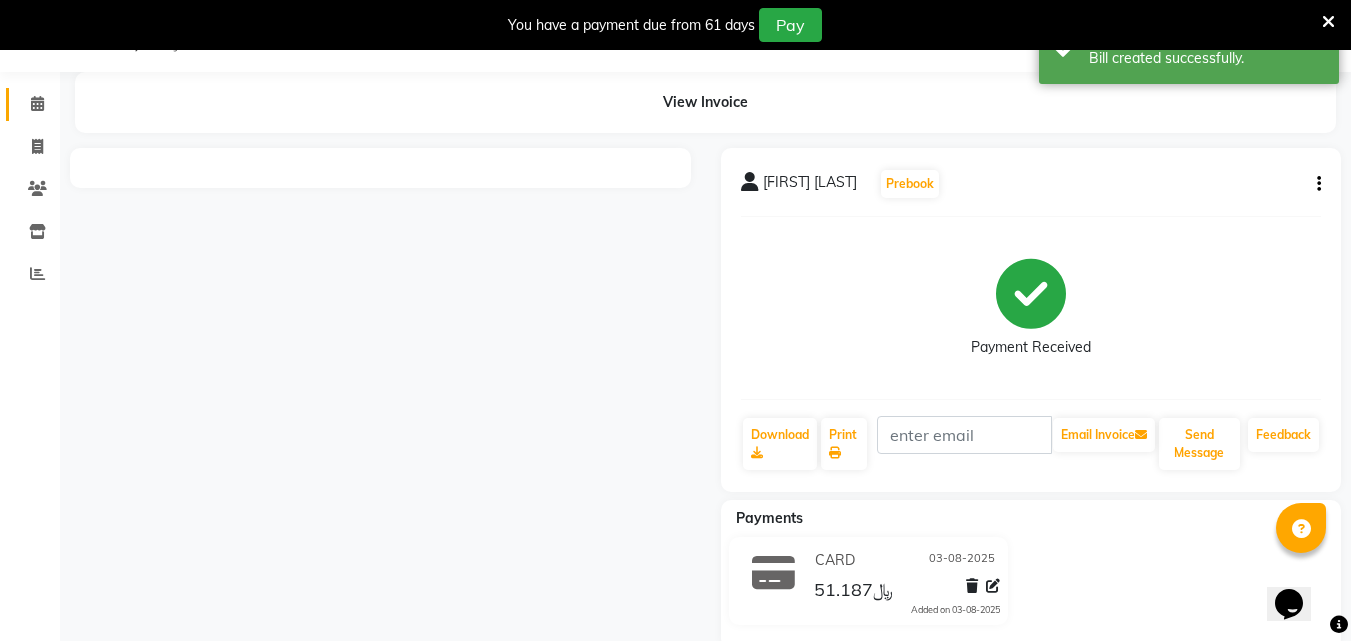click on "Calendar" 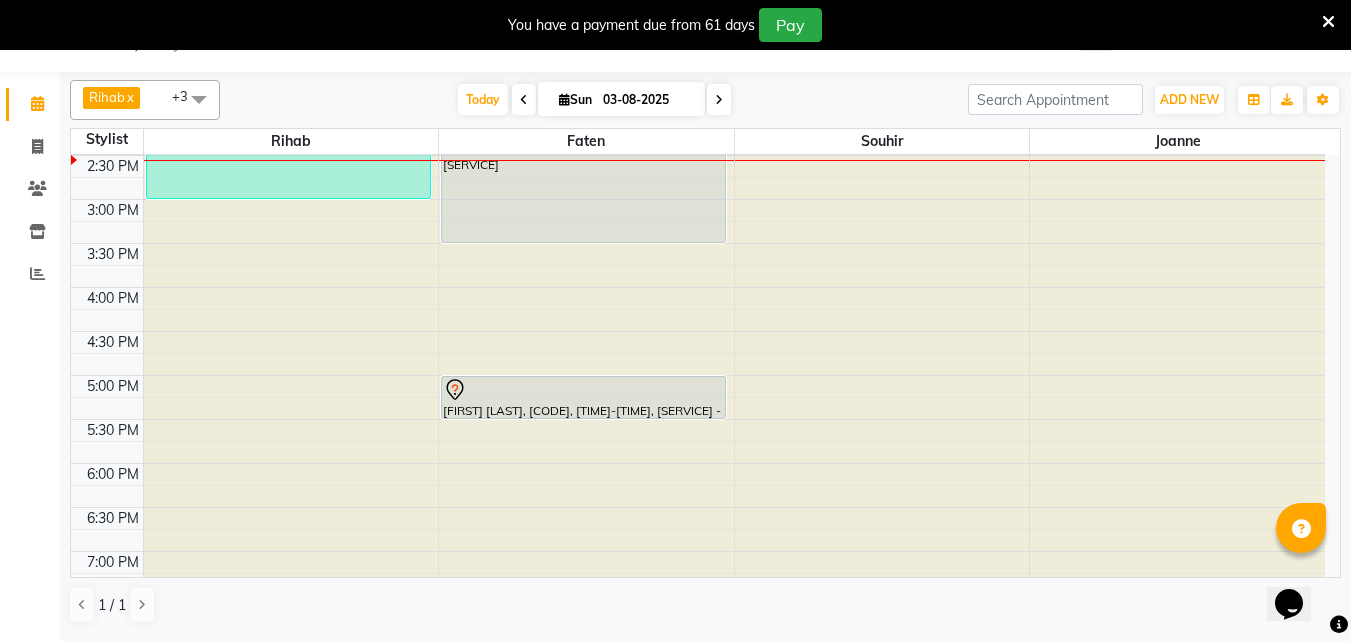 scroll, scrollTop: 1229, scrollLeft: 0, axis: vertical 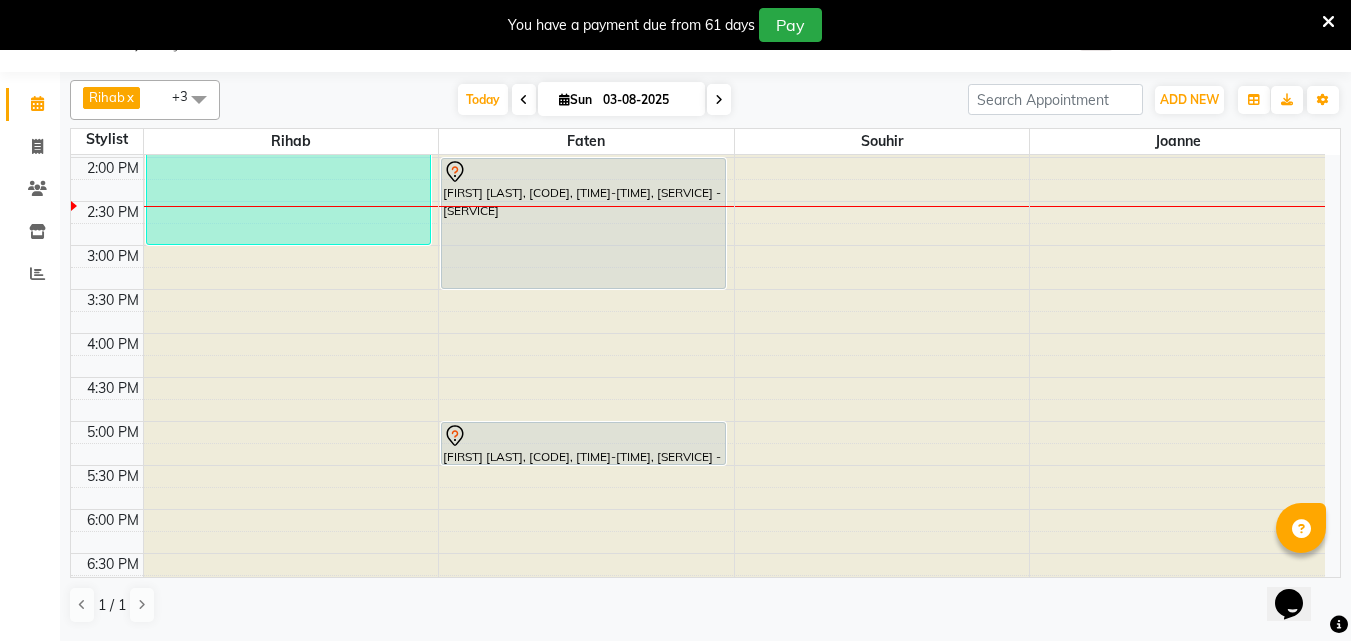 click at bounding box center [719, 99] 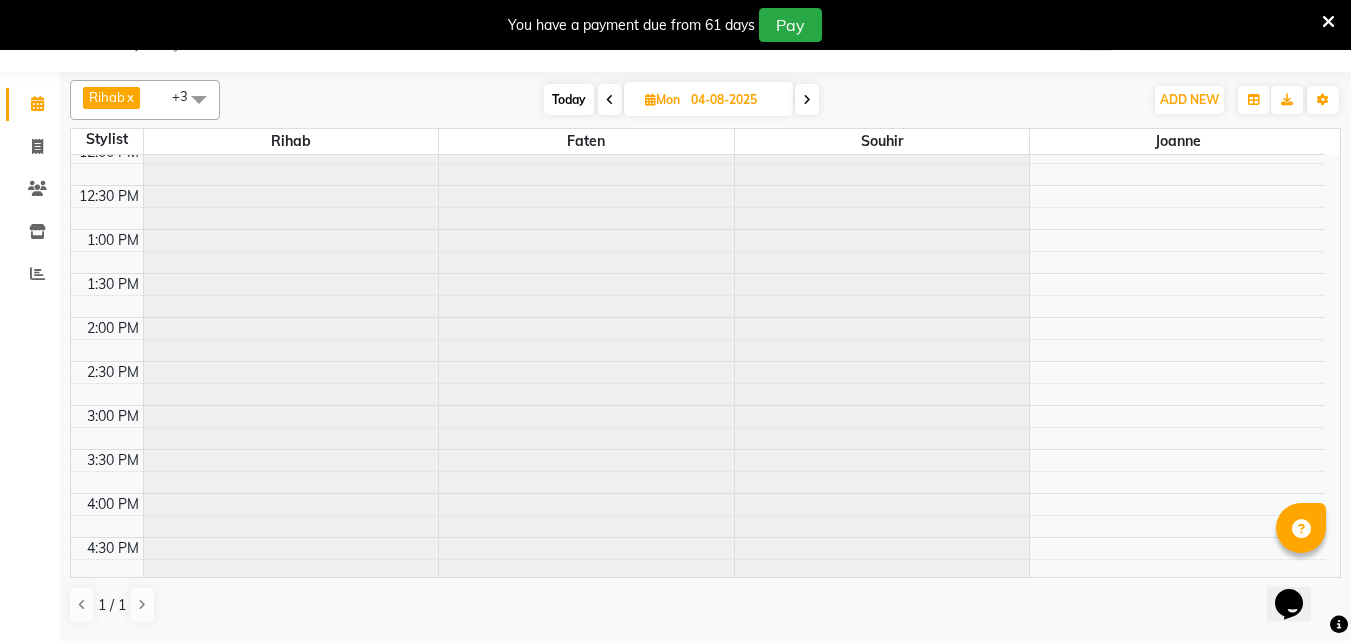 scroll, scrollTop: 1033, scrollLeft: 0, axis: vertical 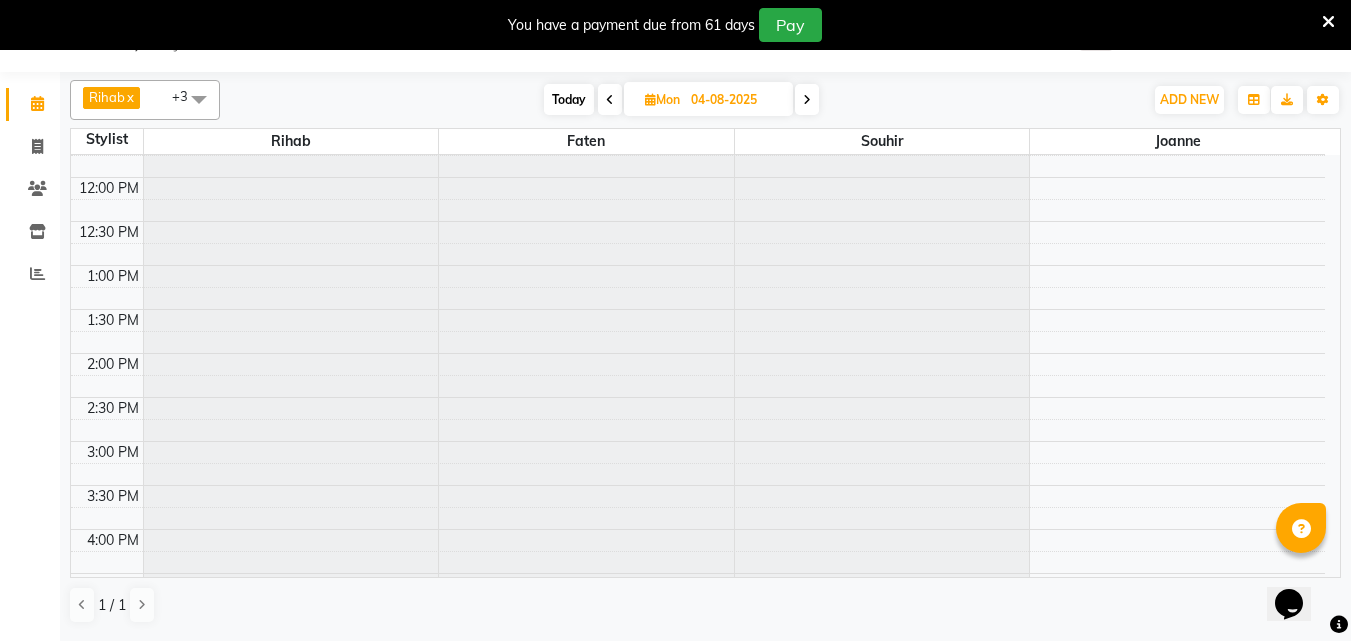 click at bounding box center (807, 100) 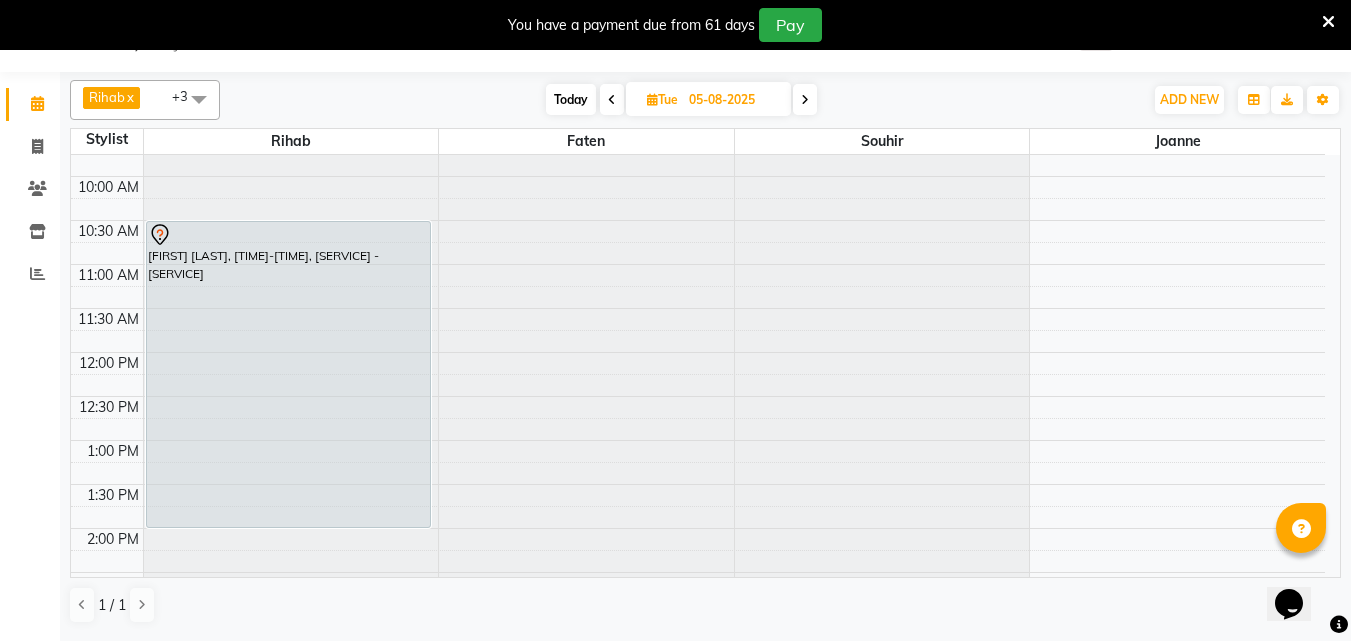 scroll, scrollTop: 733, scrollLeft: 0, axis: vertical 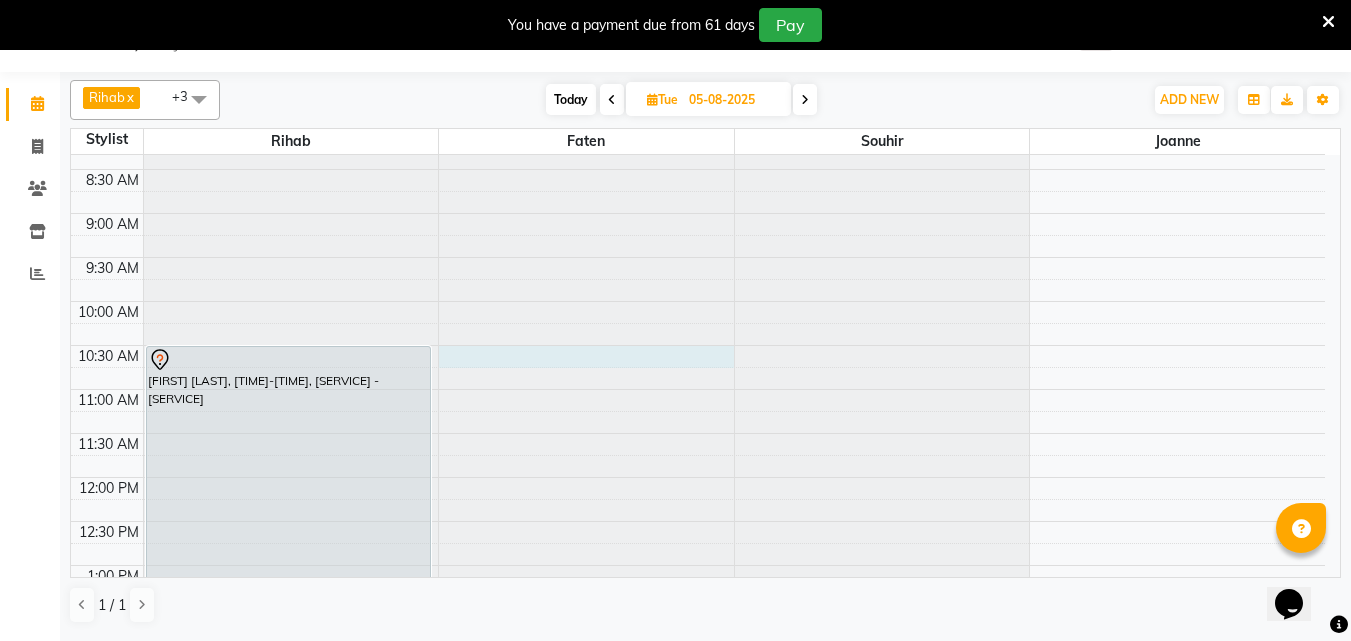 click at bounding box center (586, -578) 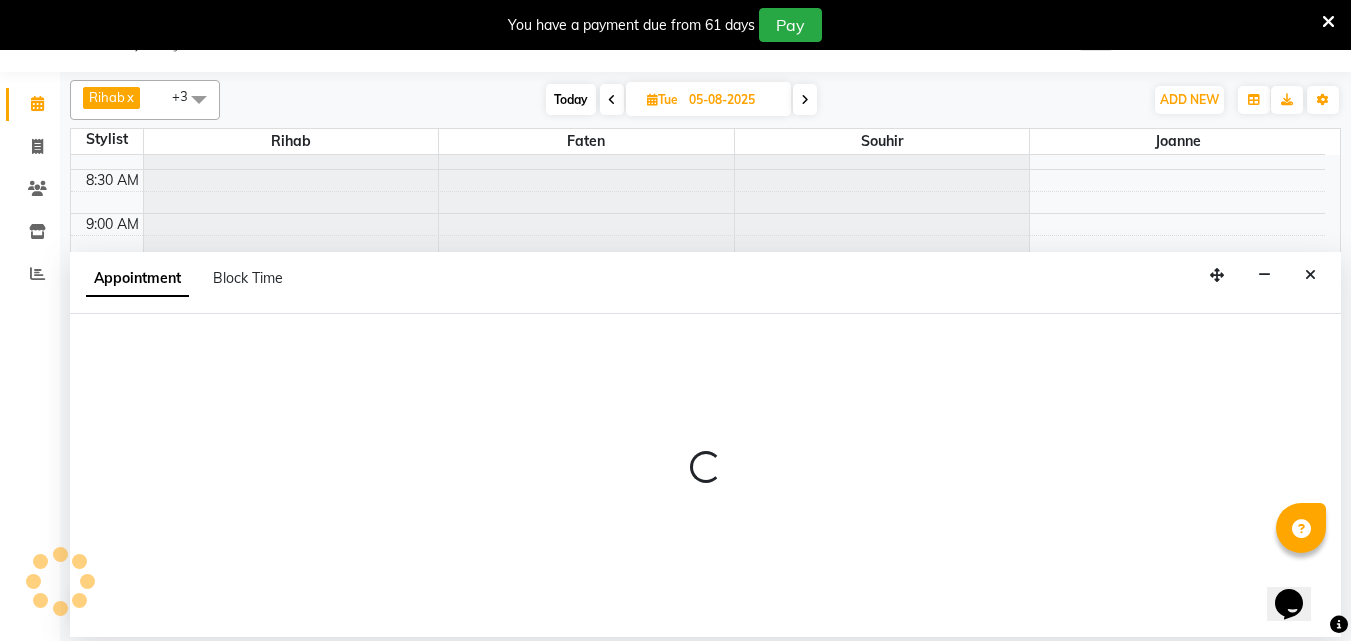 select on "38038" 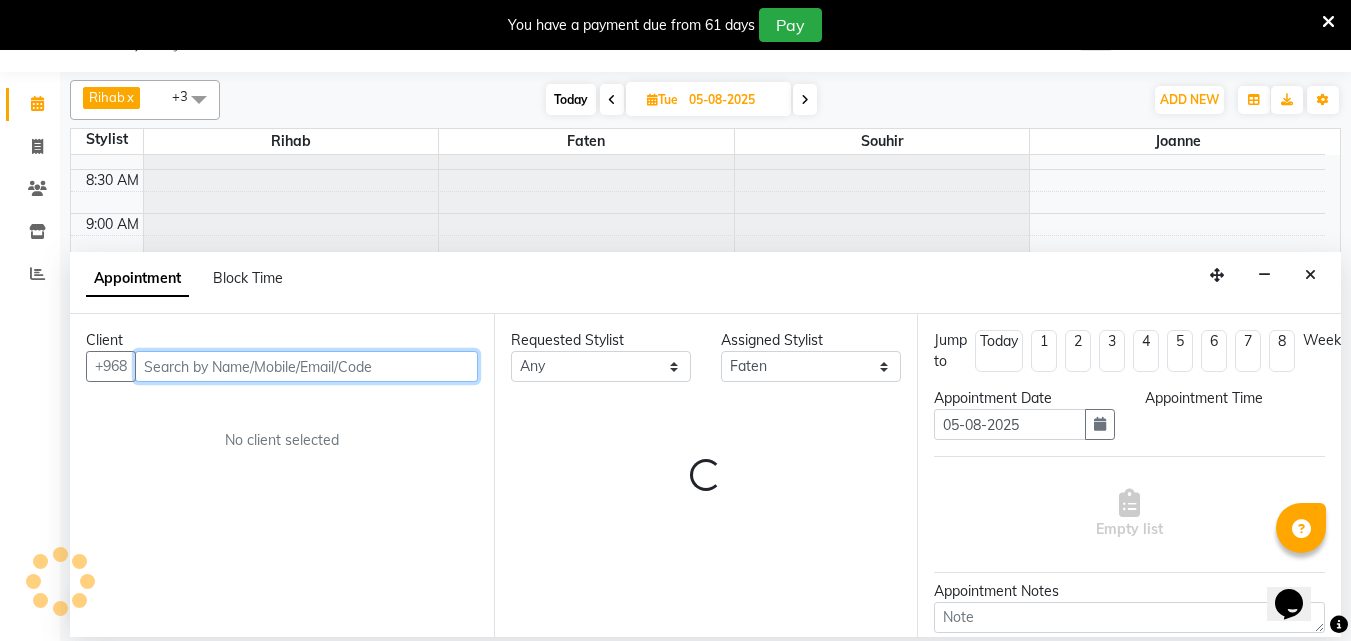 select on "630" 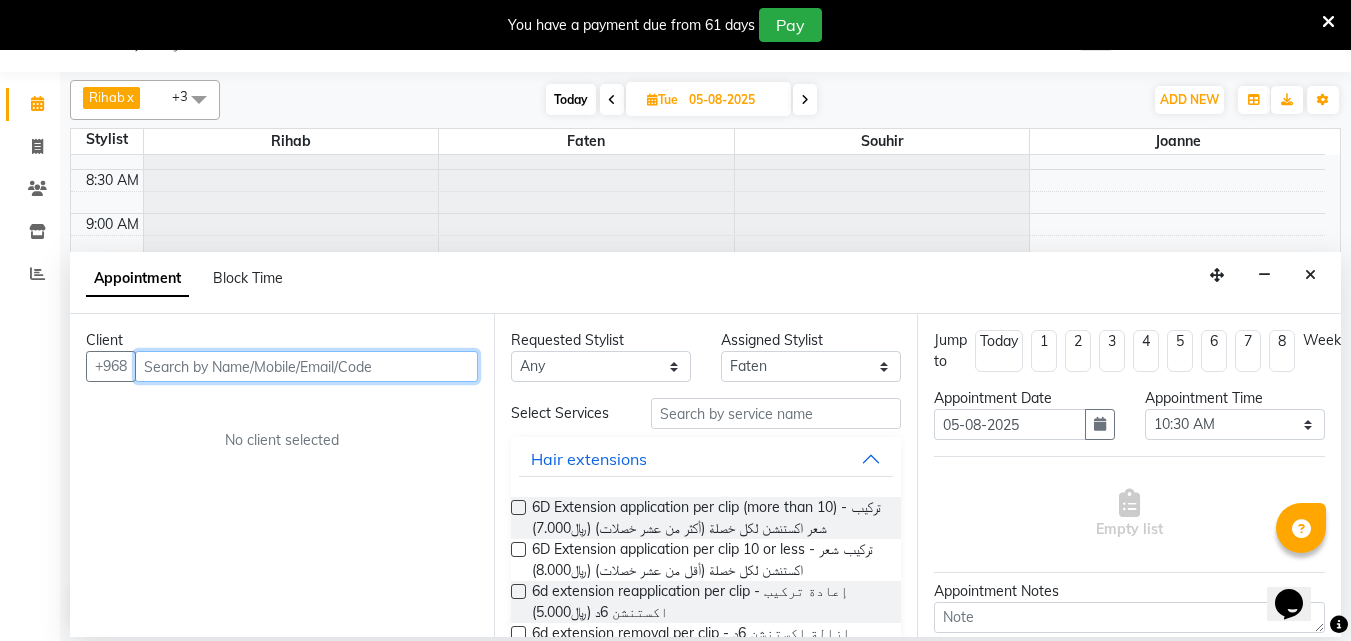 click at bounding box center [306, 366] 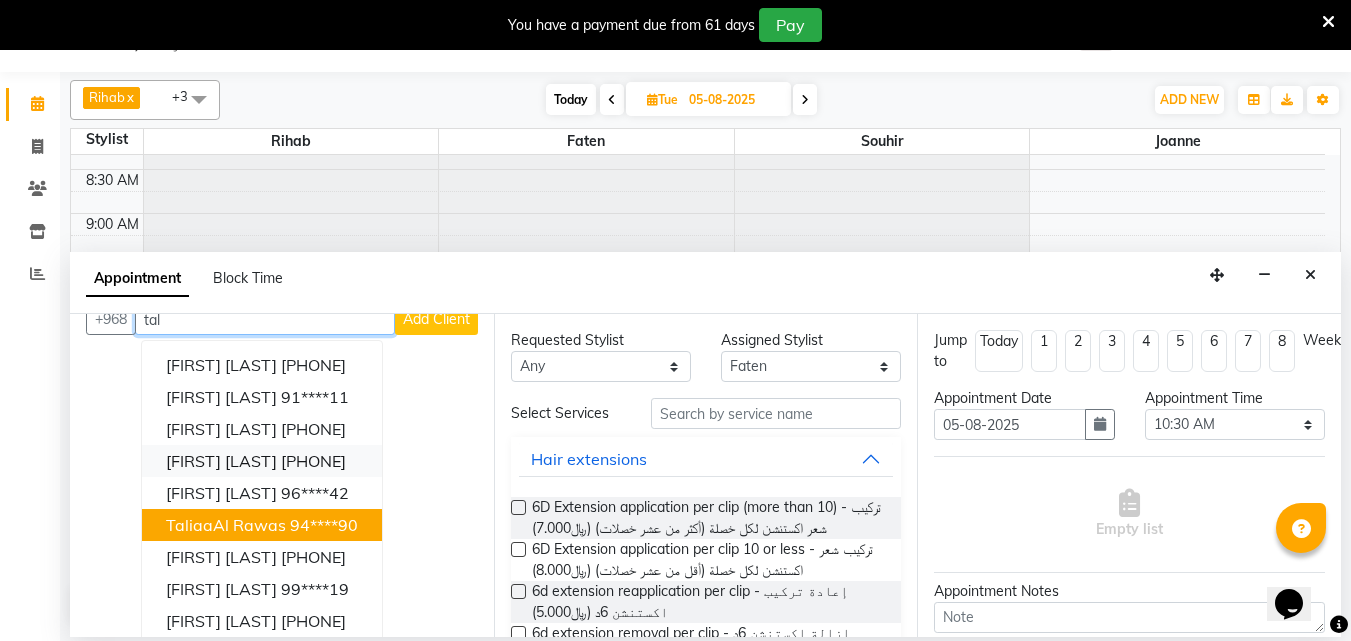 scroll, scrollTop: 12, scrollLeft: 0, axis: vertical 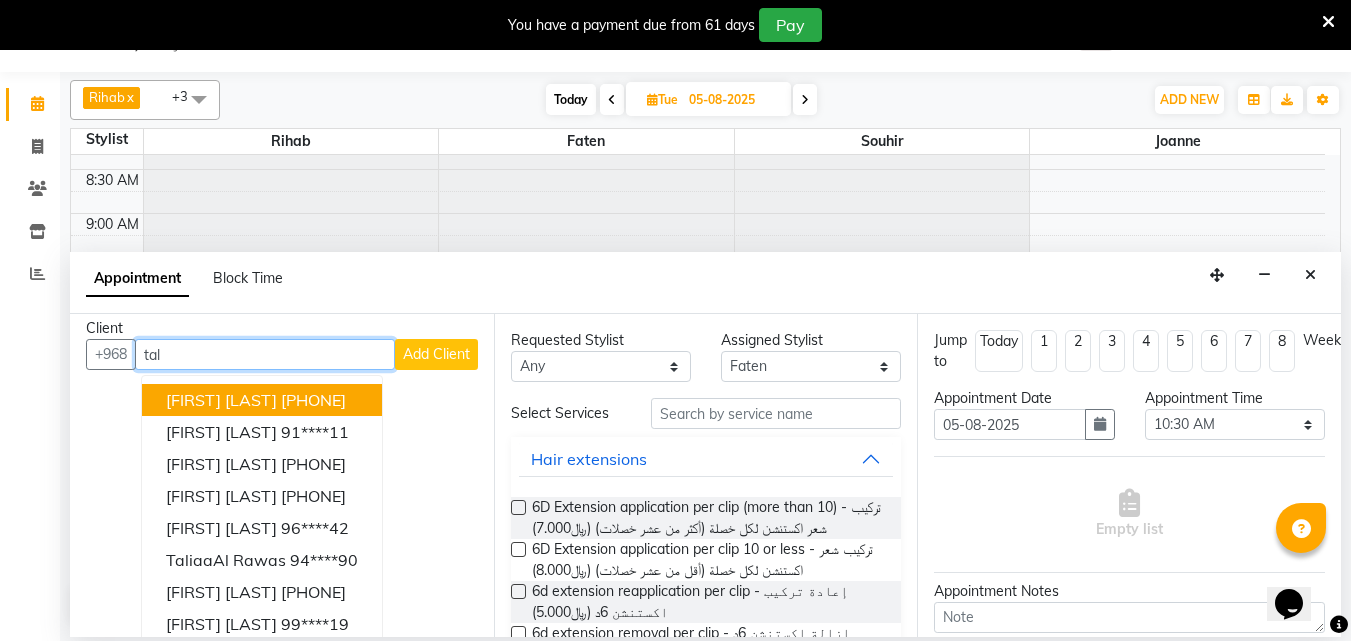 click on "[PHONE]" at bounding box center (313, 400) 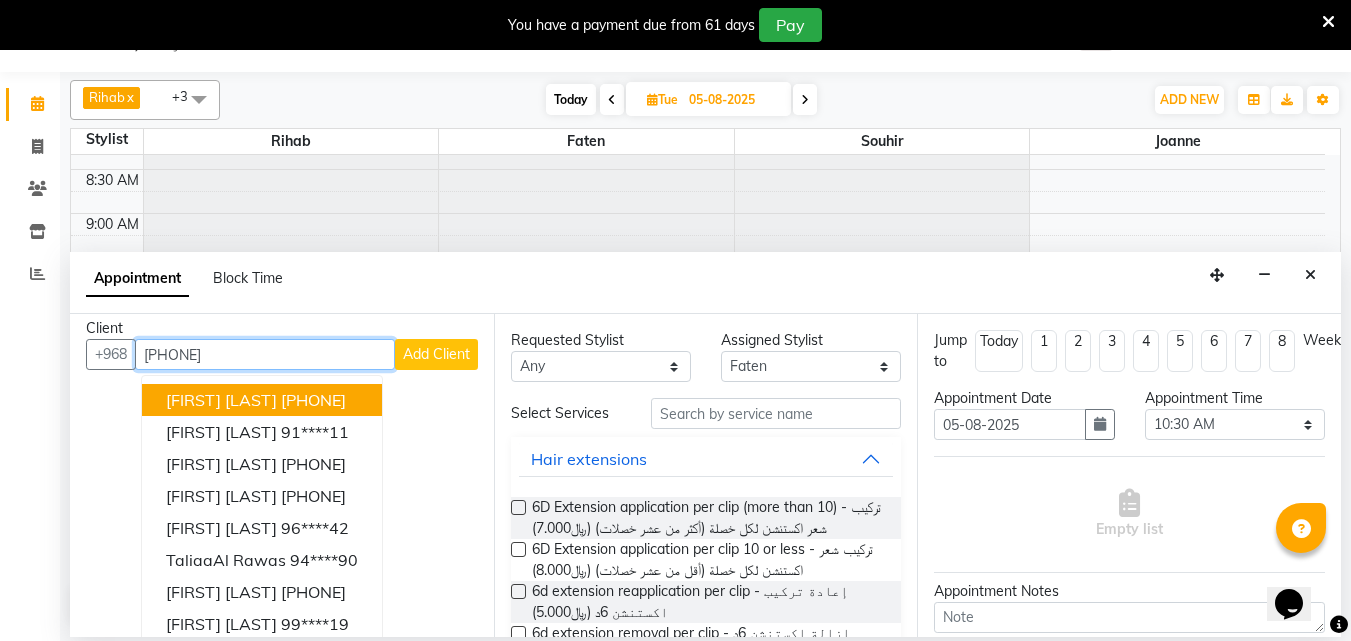 scroll, scrollTop: 0, scrollLeft: 0, axis: both 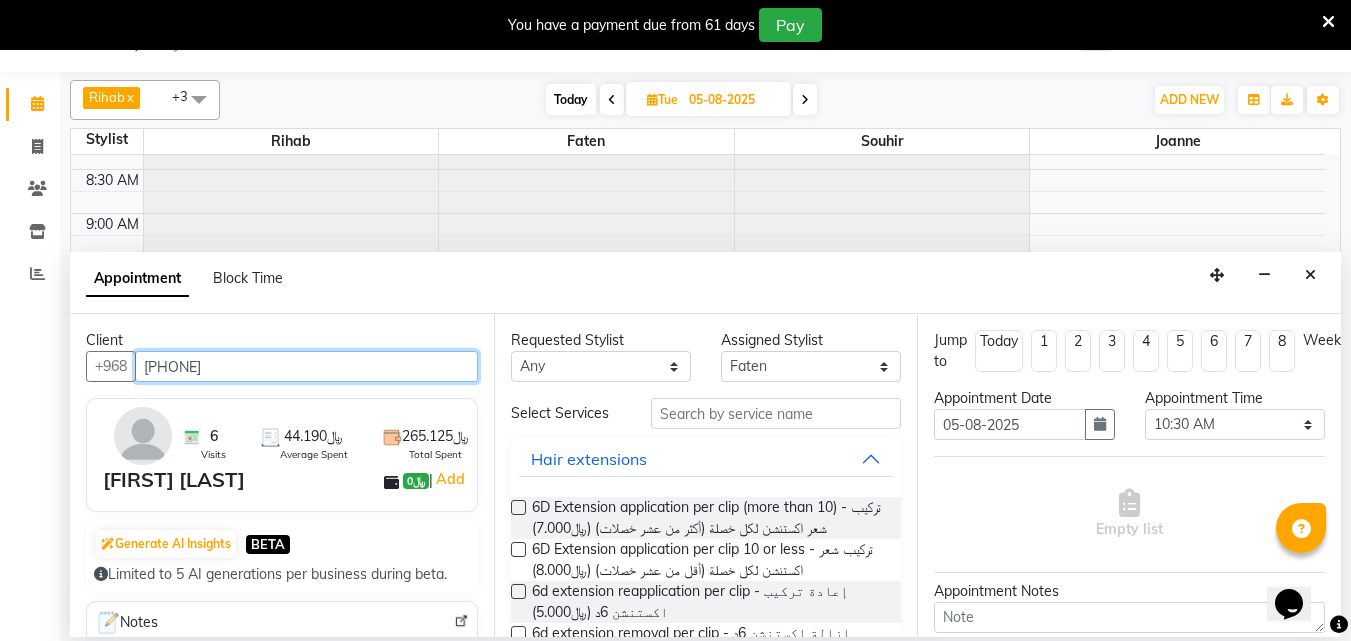 type on "[PHONE]" 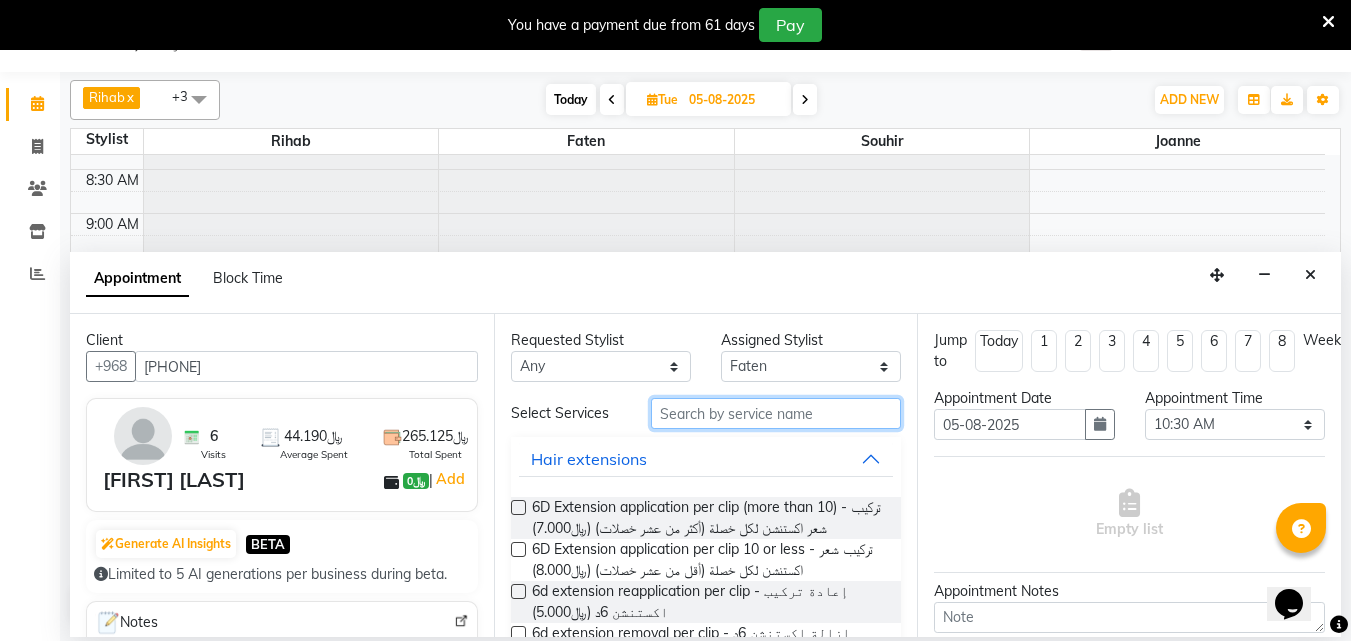 click at bounding box center (776, 413) 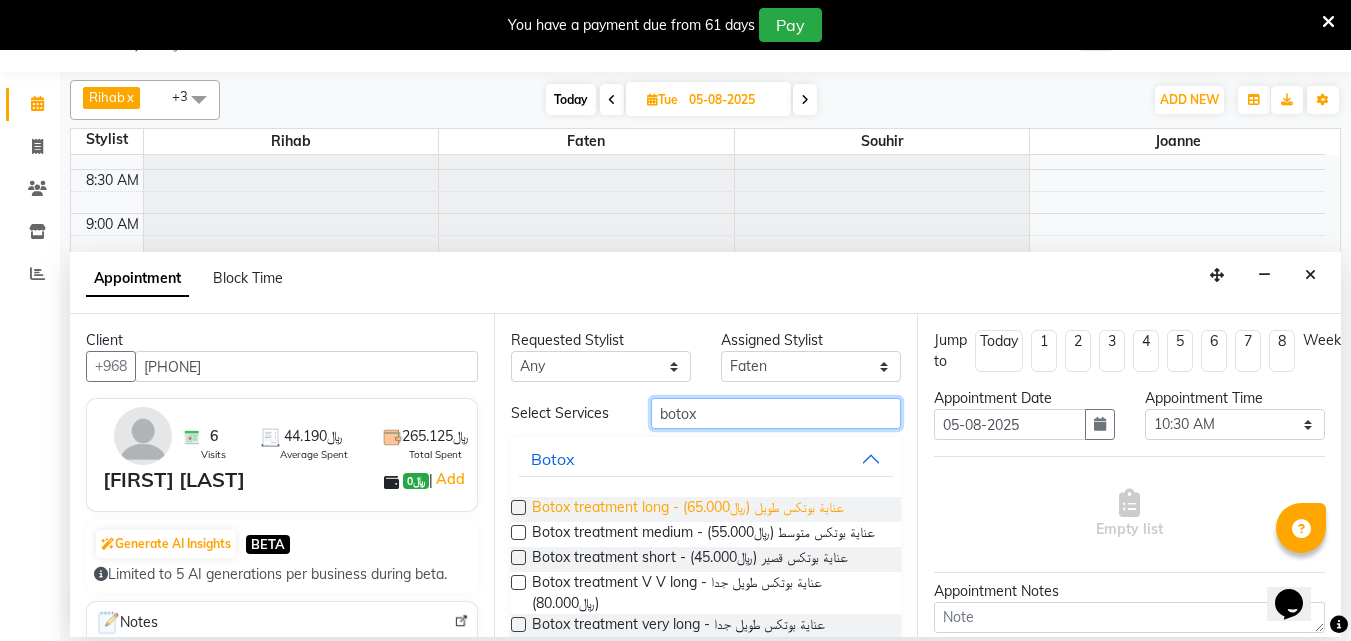 type on "botox" 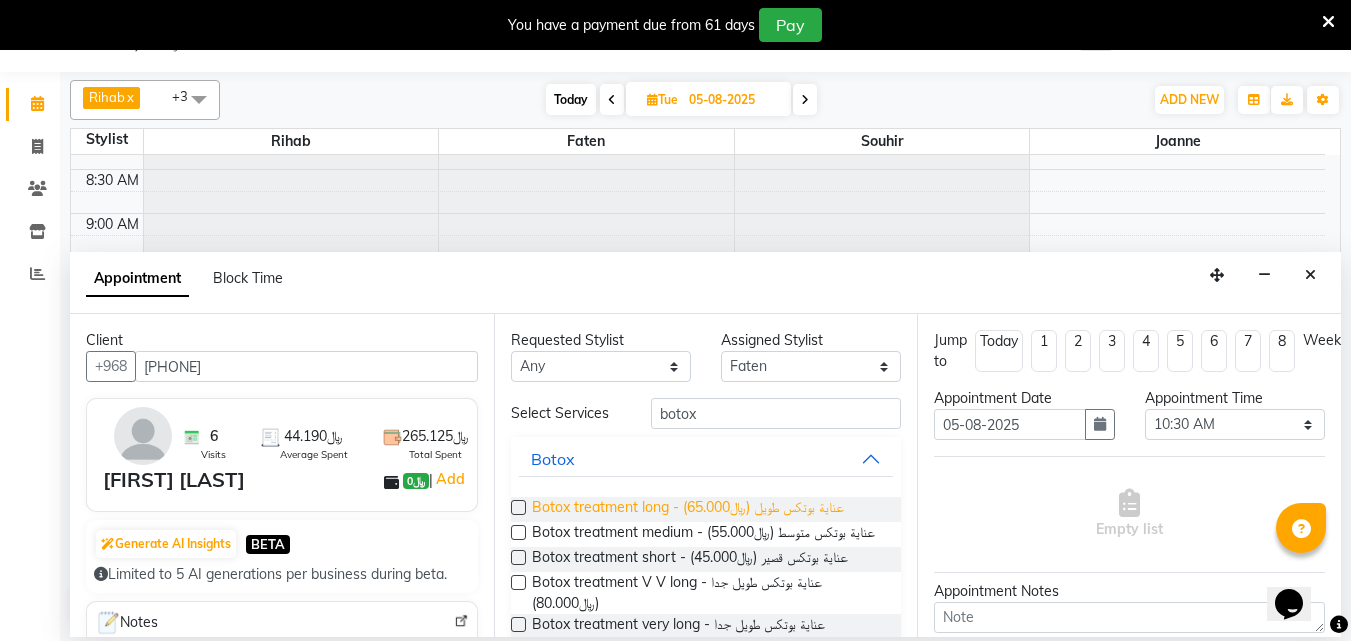 click on "Botox treatment long - عناية بوتكس طويل (﷼65.000)" at bounding box center (688, 509) 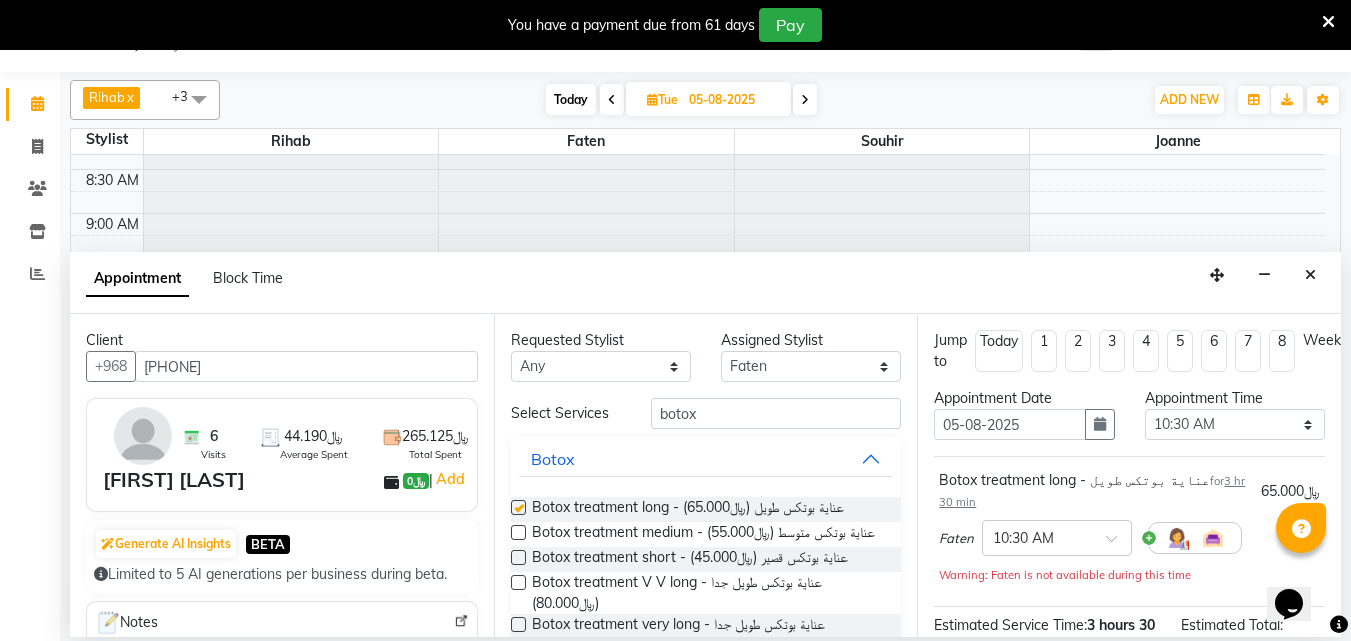 checkbox on "false" 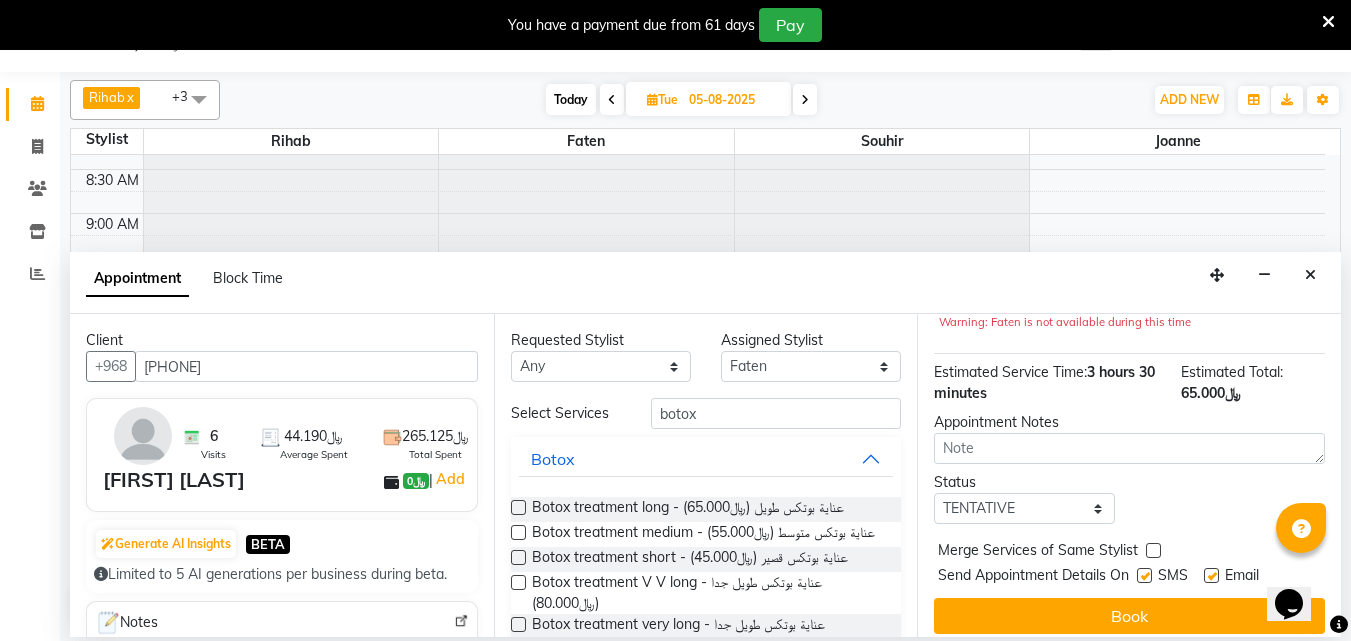 scroll, scrollTop: 302, scrollLeft: 0, axis: vertical 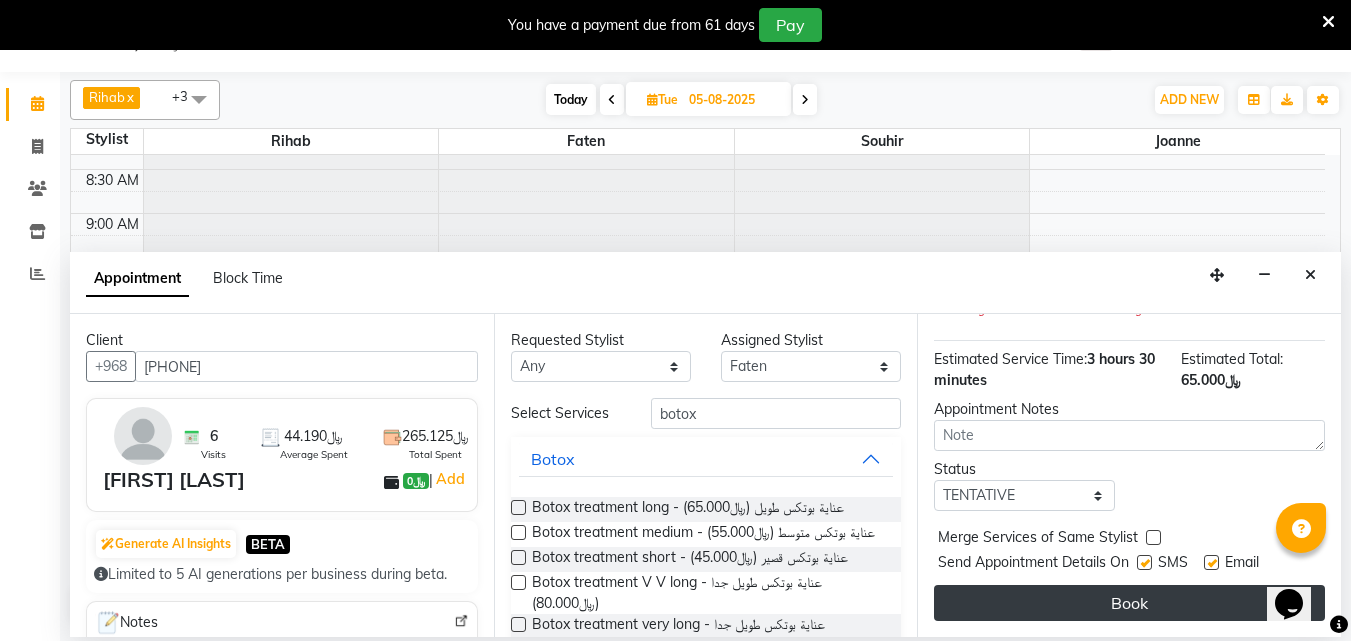 click on "Book" at bounding box center [1129, 603] 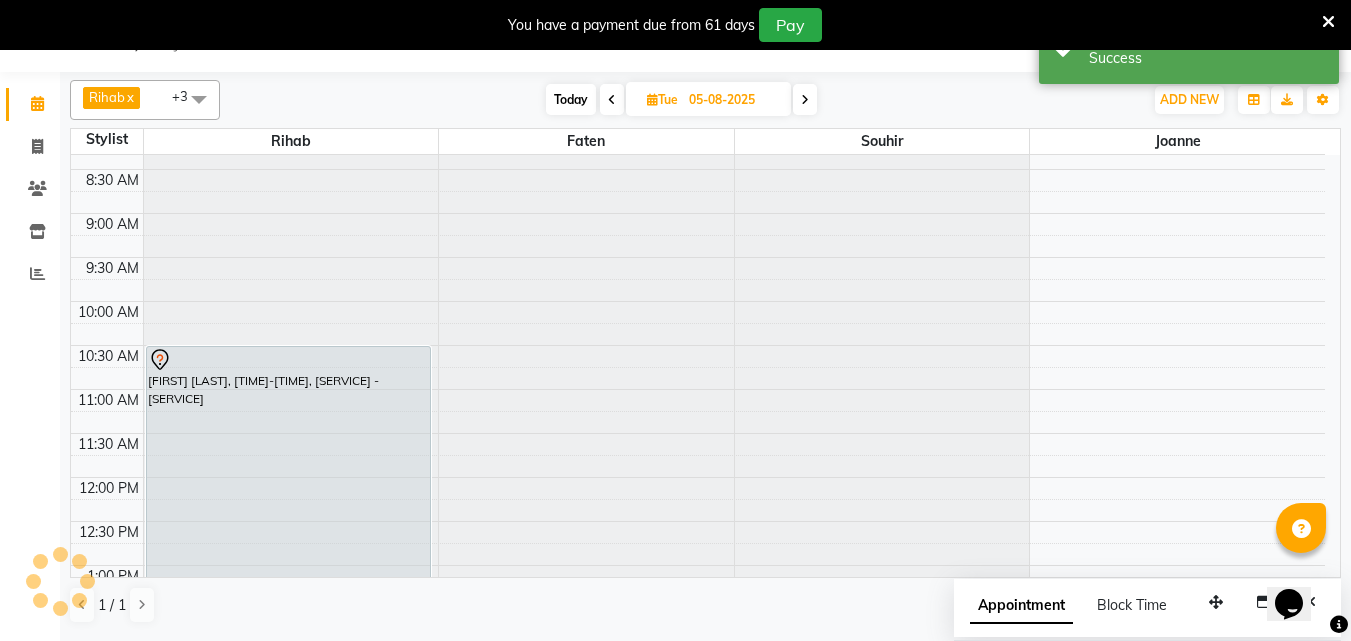 scroll, scrollTop: 0, scrollLeft: 0, axis: both 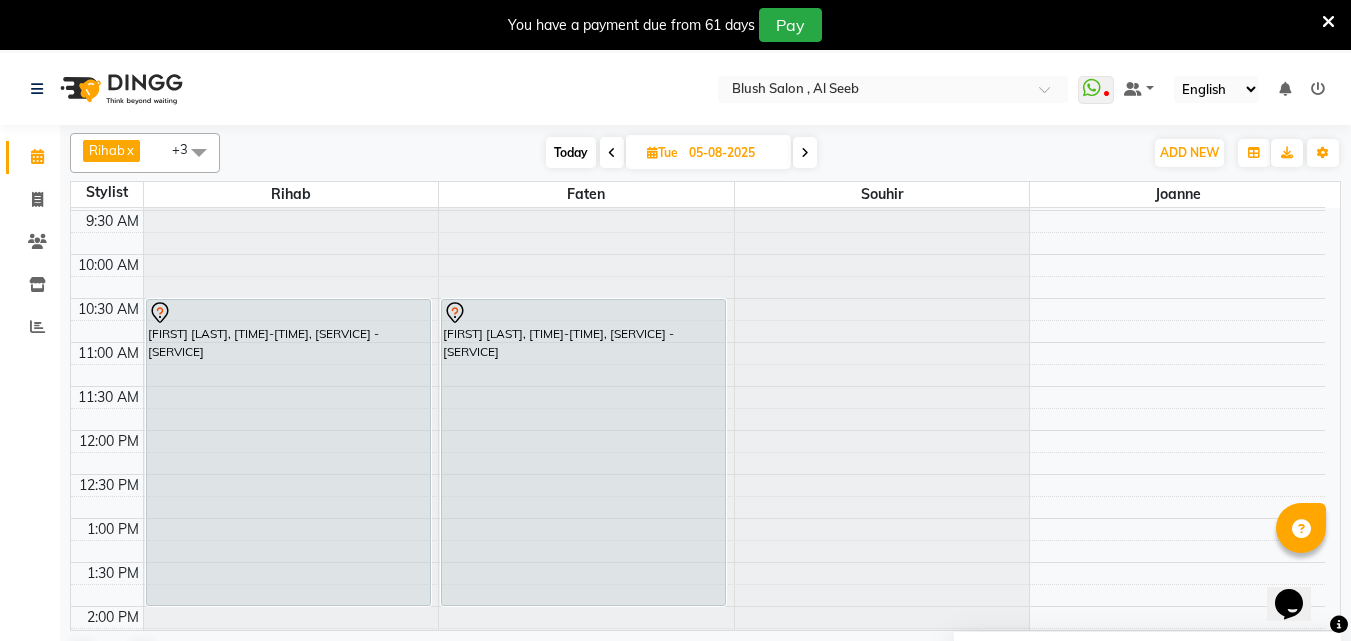 click on "Today" at bounding box center [571, 152] 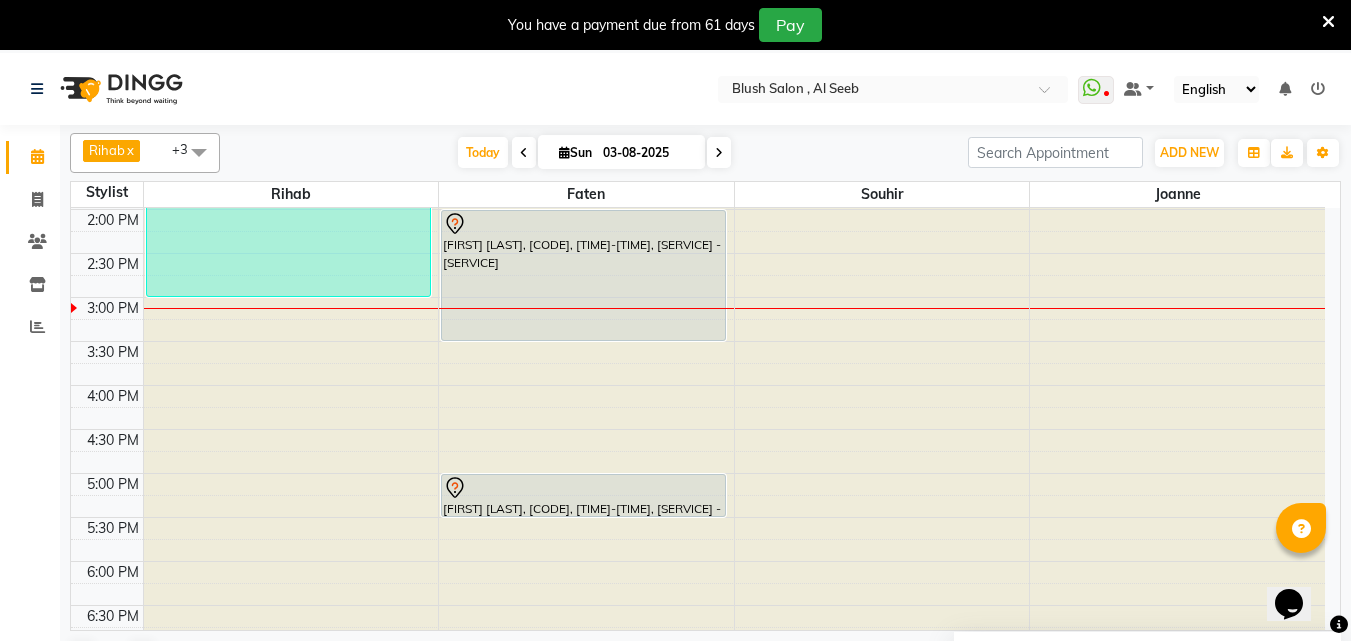 scroll, scrollTop: 1221, scrollLeft: 0, axis: vertical 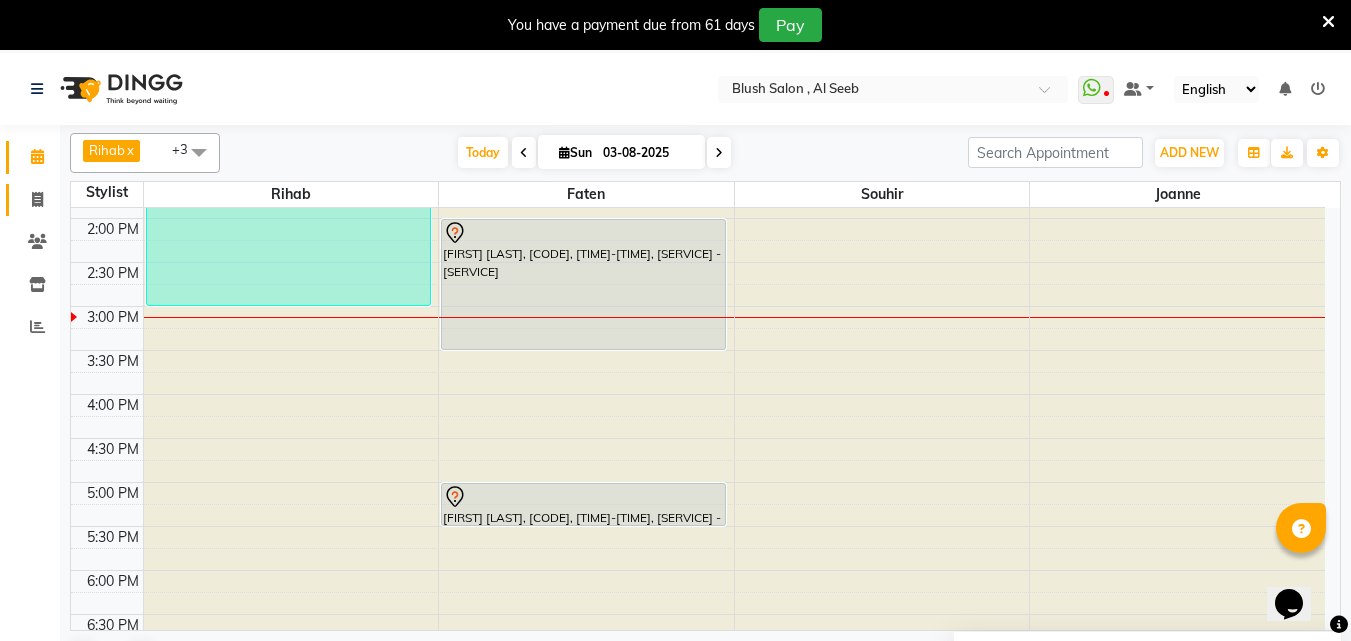 click on "Invoice" 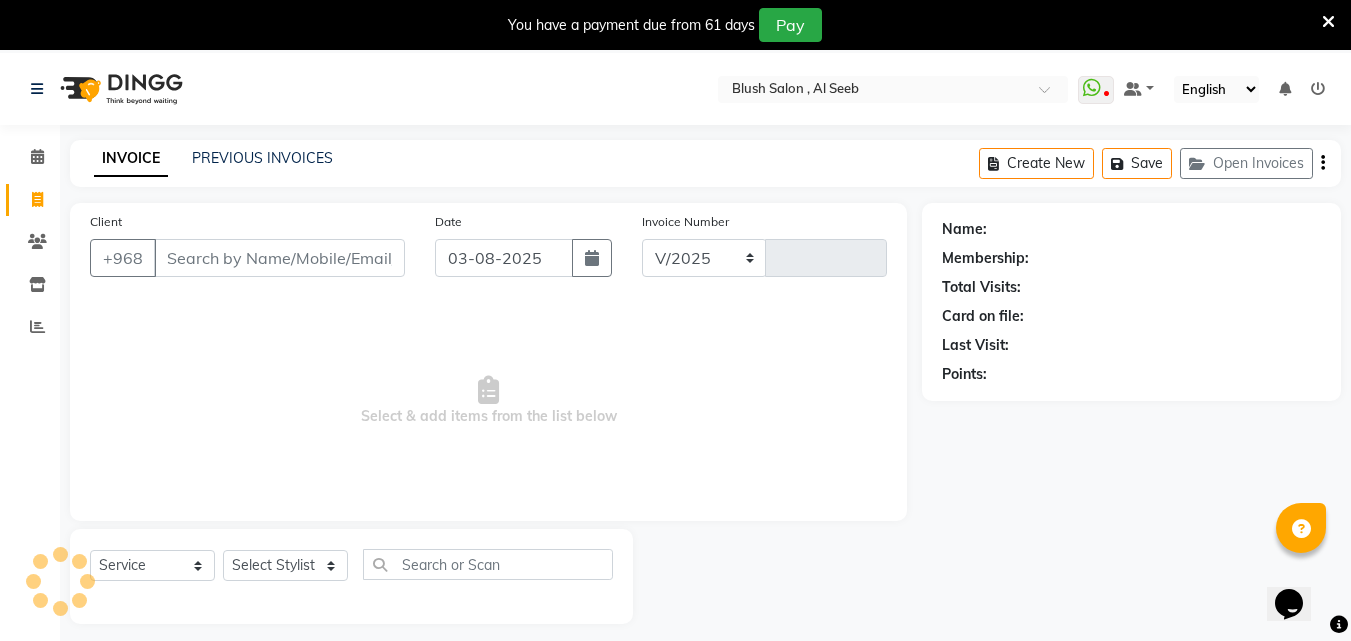 select on "5589" 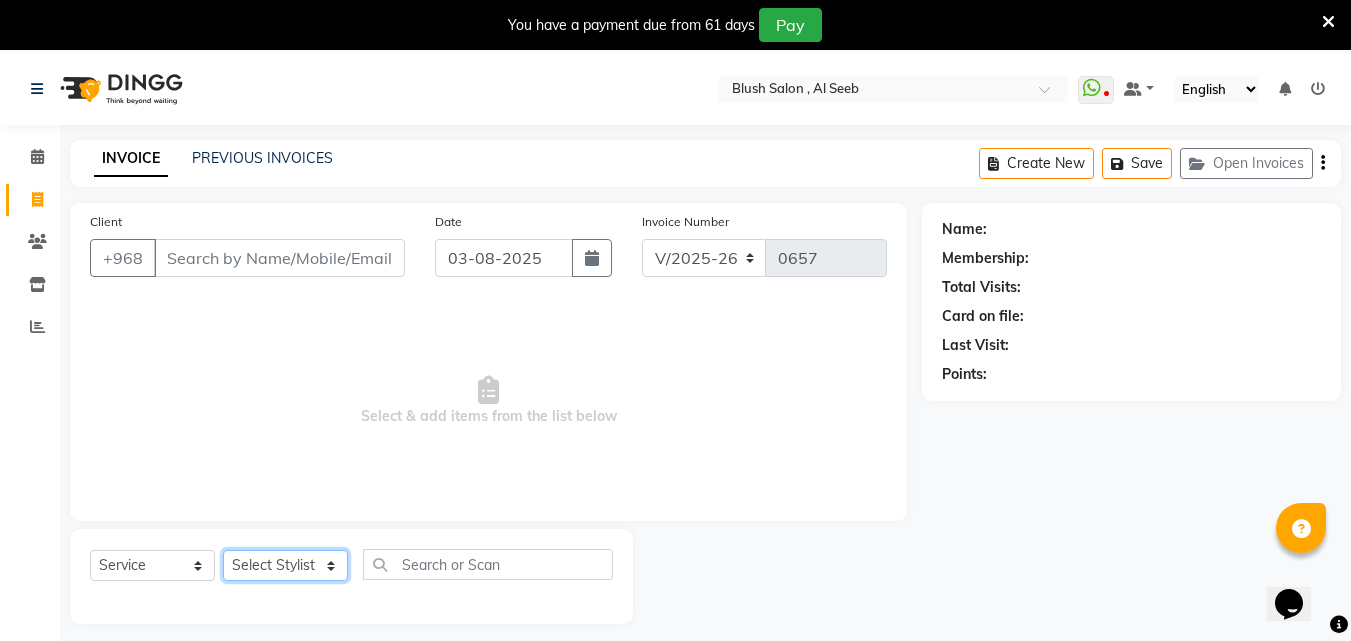 click on "Select Stylist" 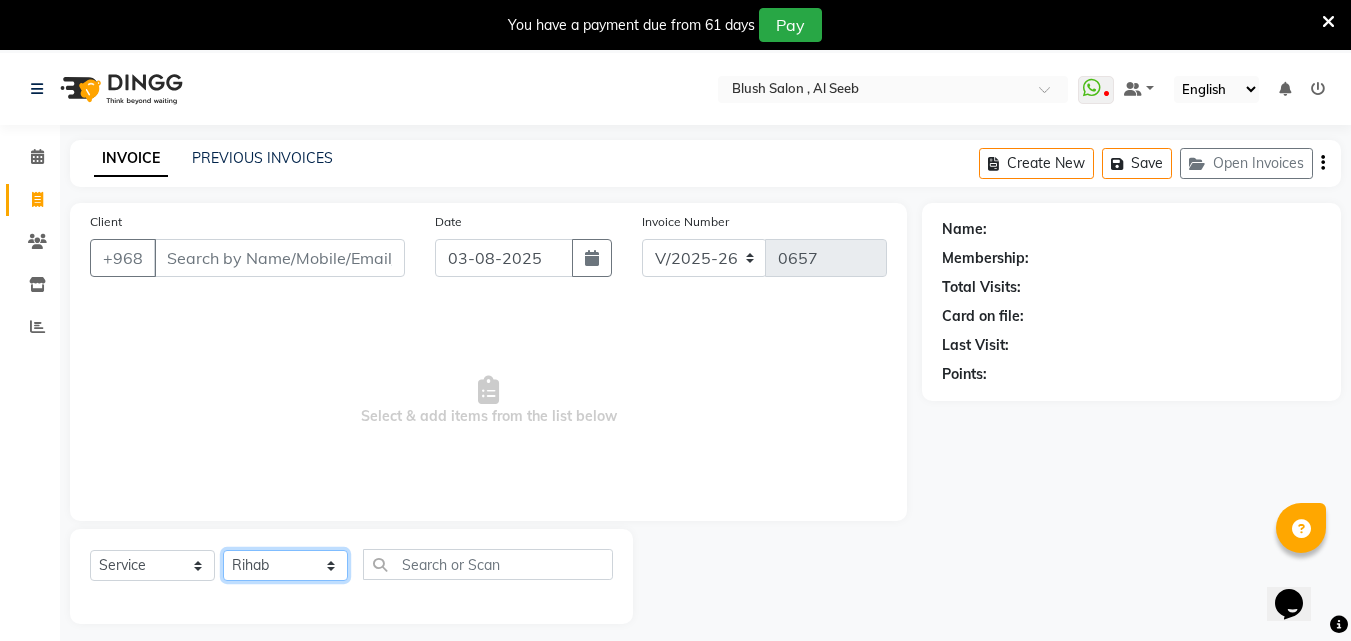click on "Select Stylist [FIRST] [FIRST] [FIRST] [FIRST] [FIRST] [FIRST]" 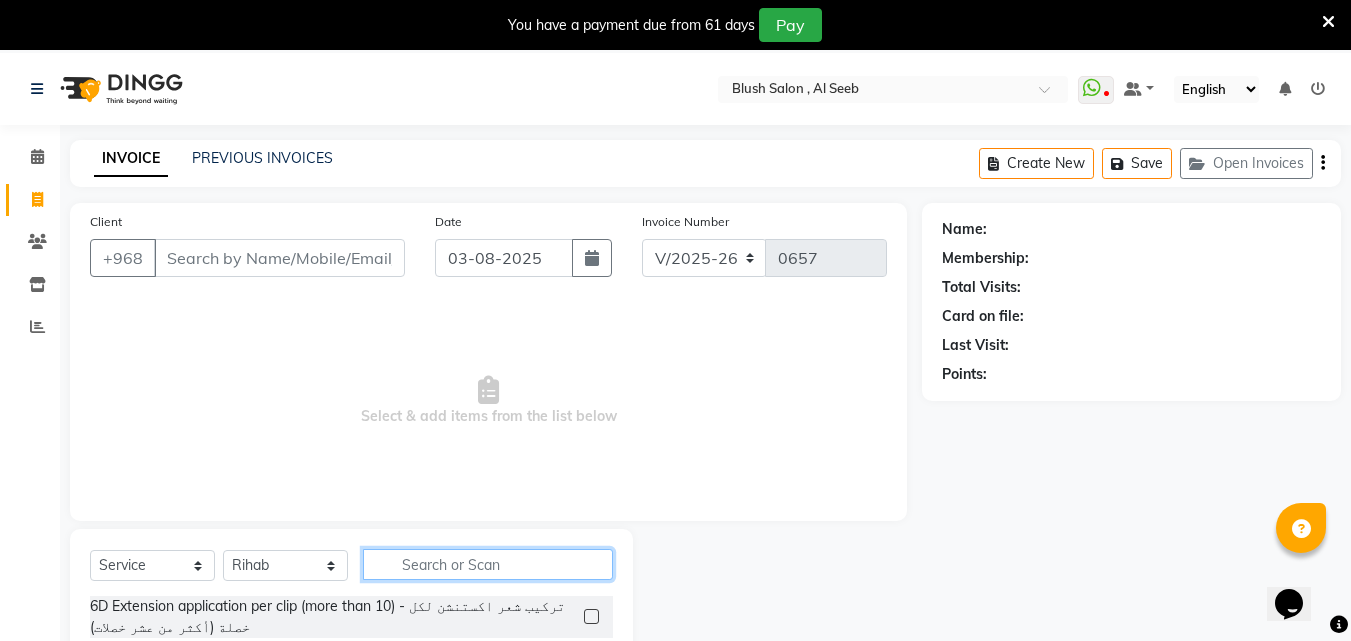 click 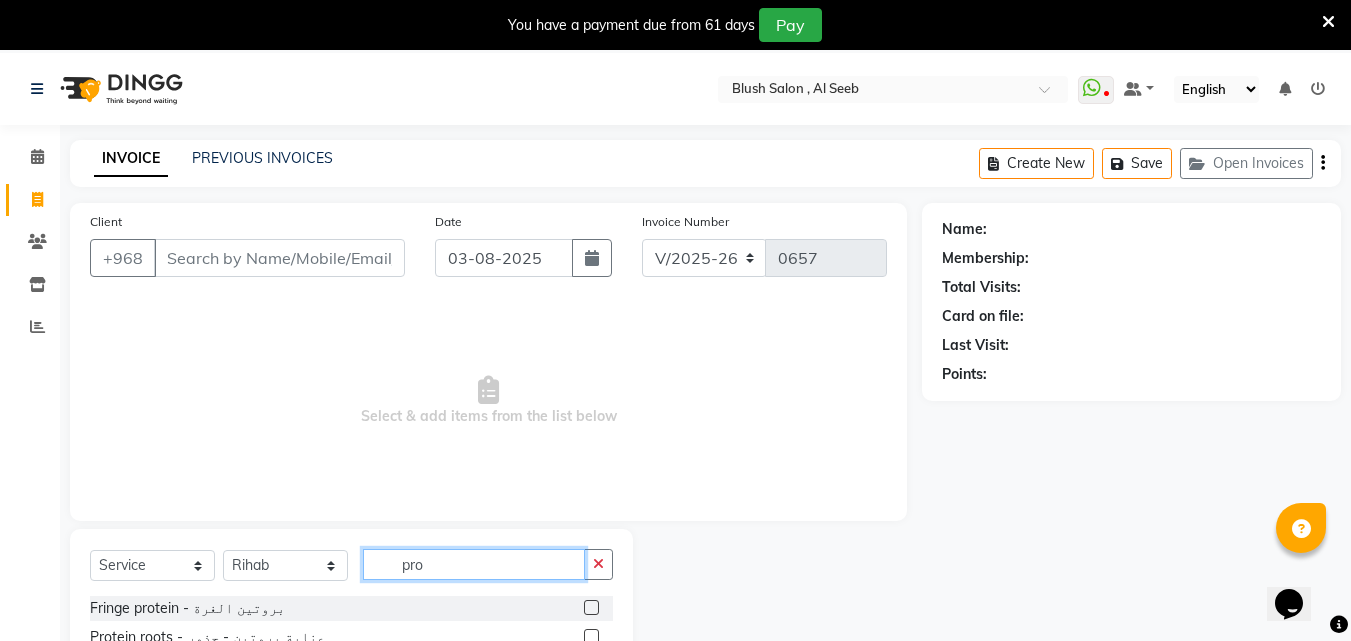 scroll, scrollTop: 200, scrollLeft: 0, axis: vertical 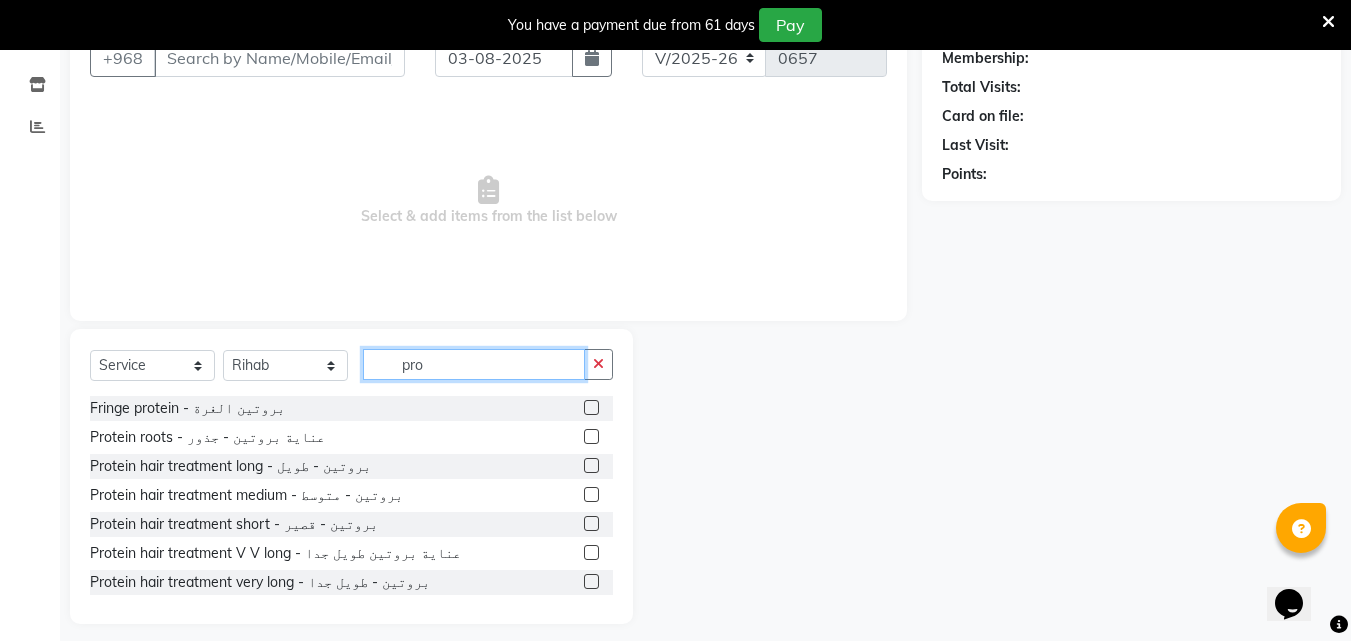 type on "pro" 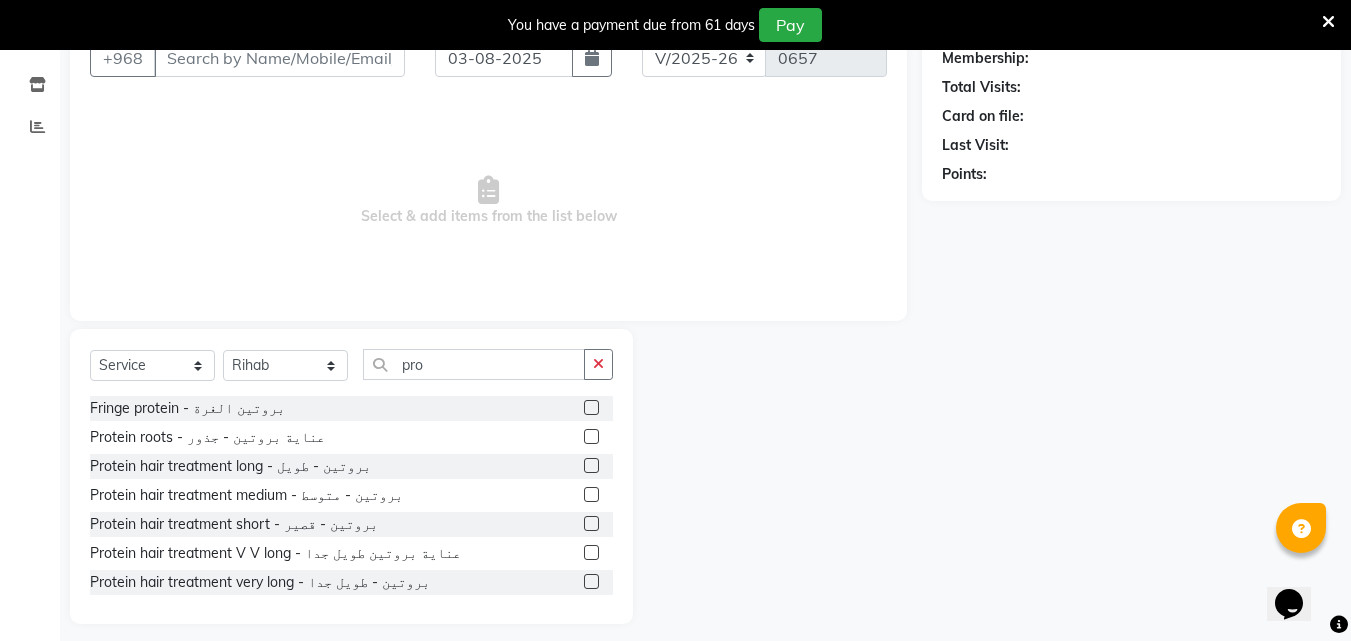 click 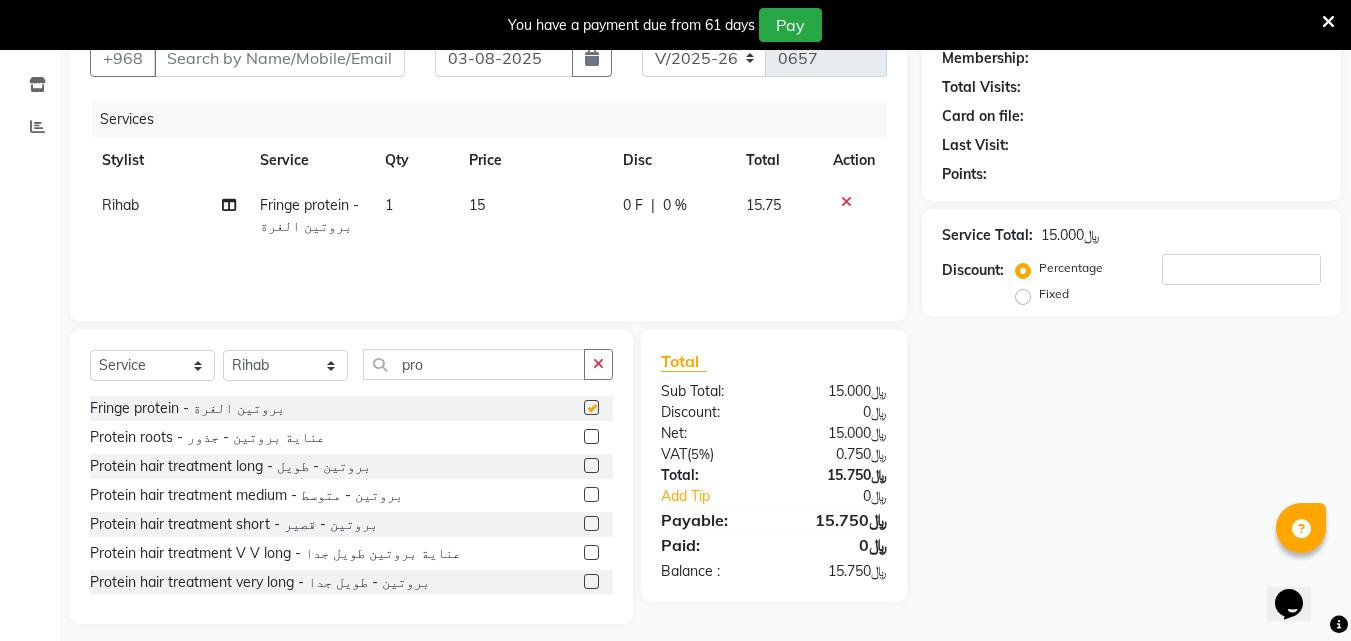 checkbox on "false" 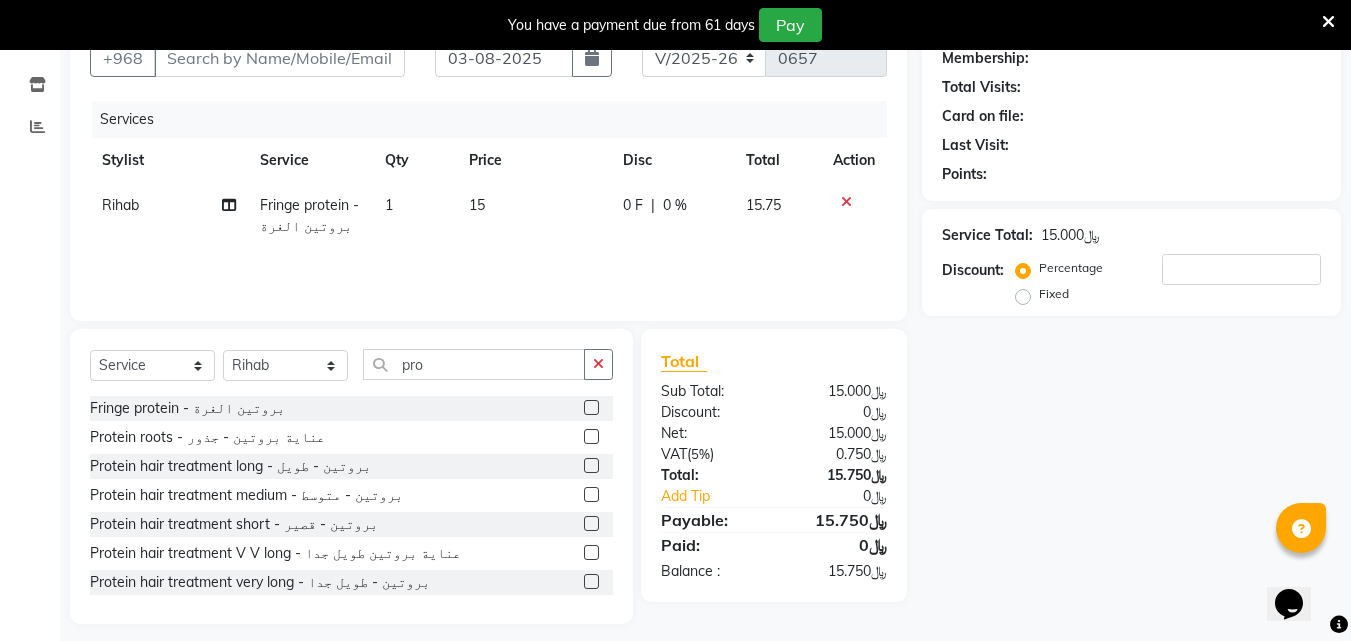 scroll, scrollTop: 0, scrollLeft: 0, axis: both 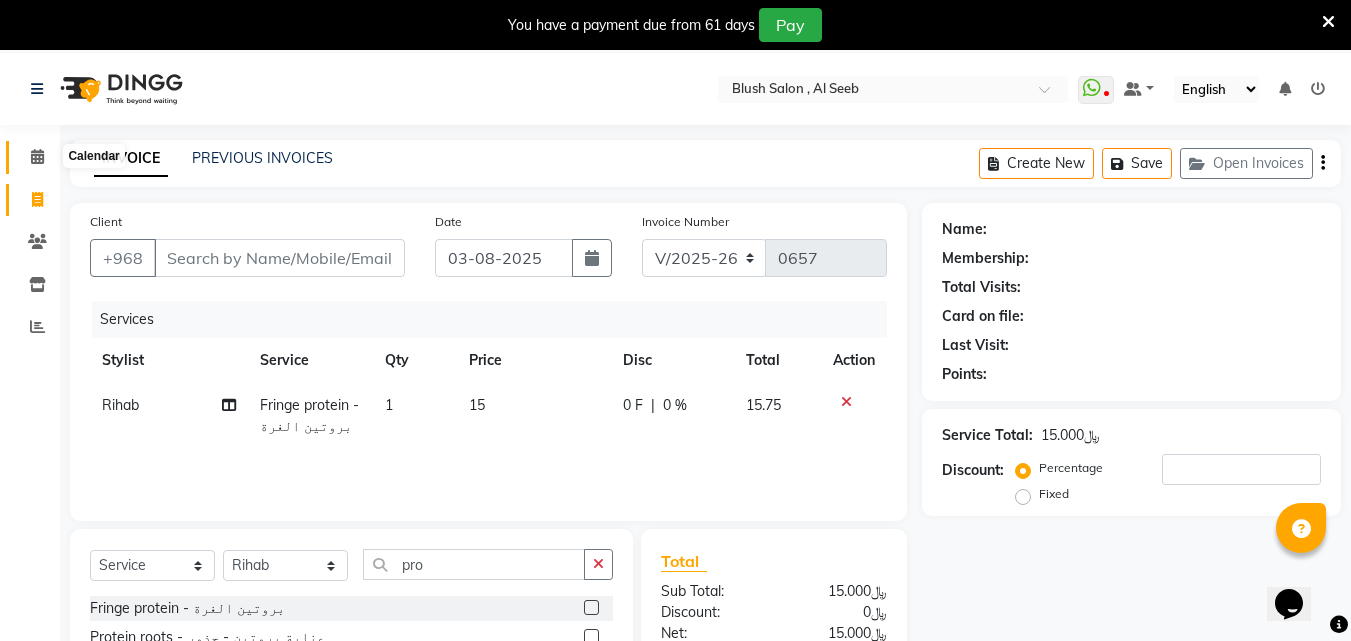 click 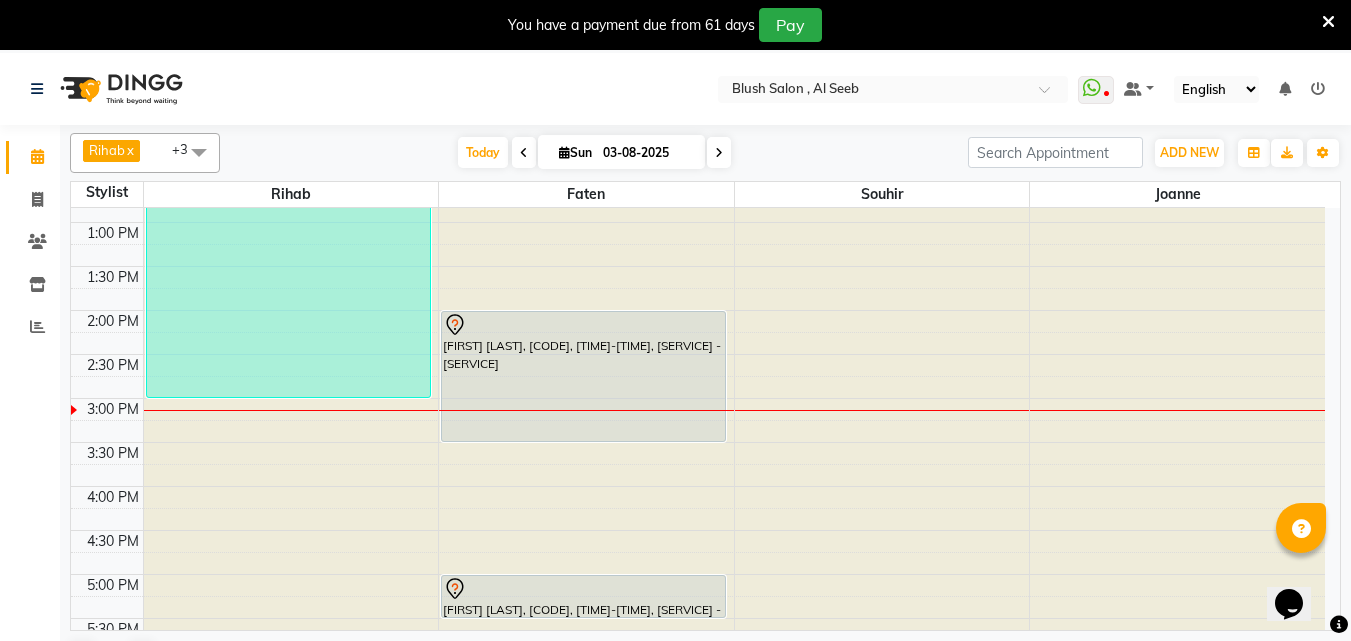 scroll, scrollTop: 1229, scrollLeft: 0, axis: vertical 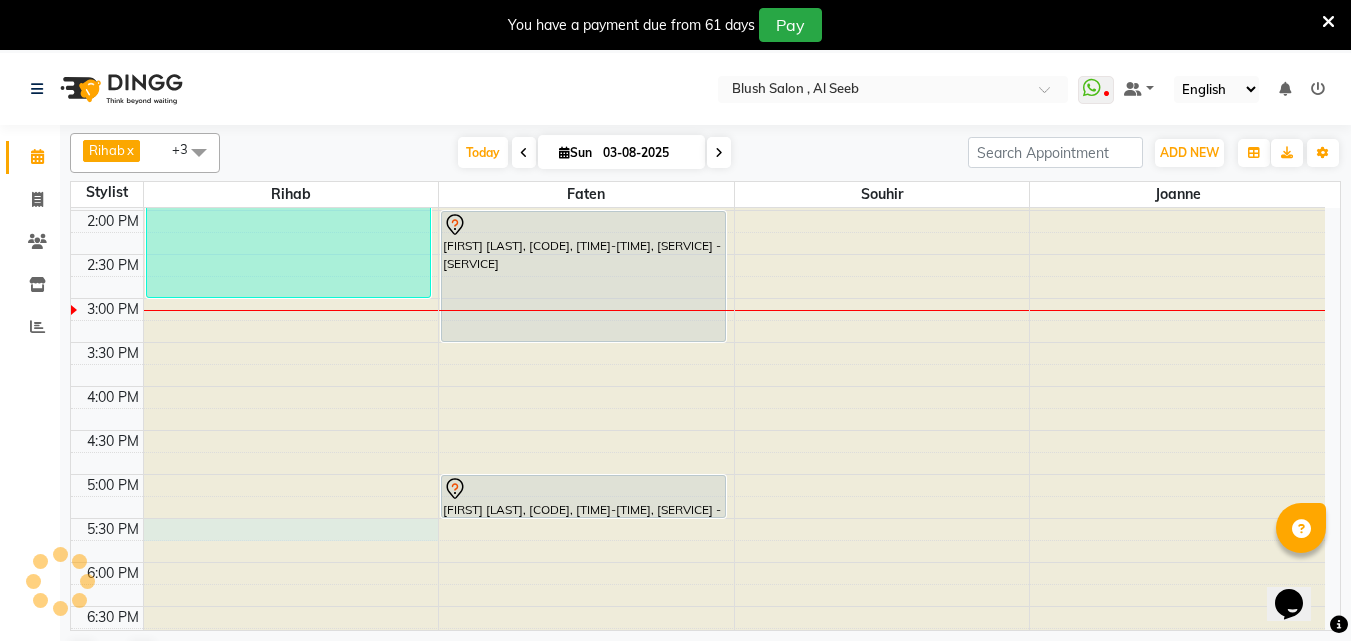 click at bounding box center [291, -1021] 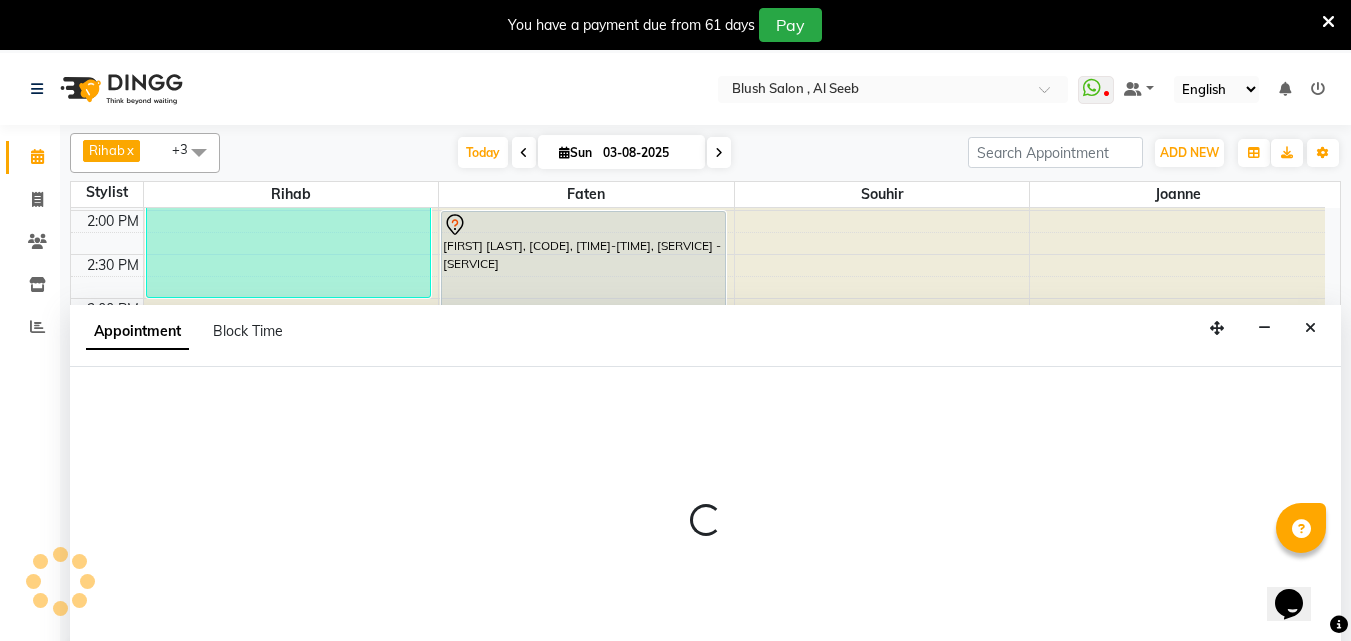 scroll, scrollTop: 53, scrollLeft: 0, axis: vertical 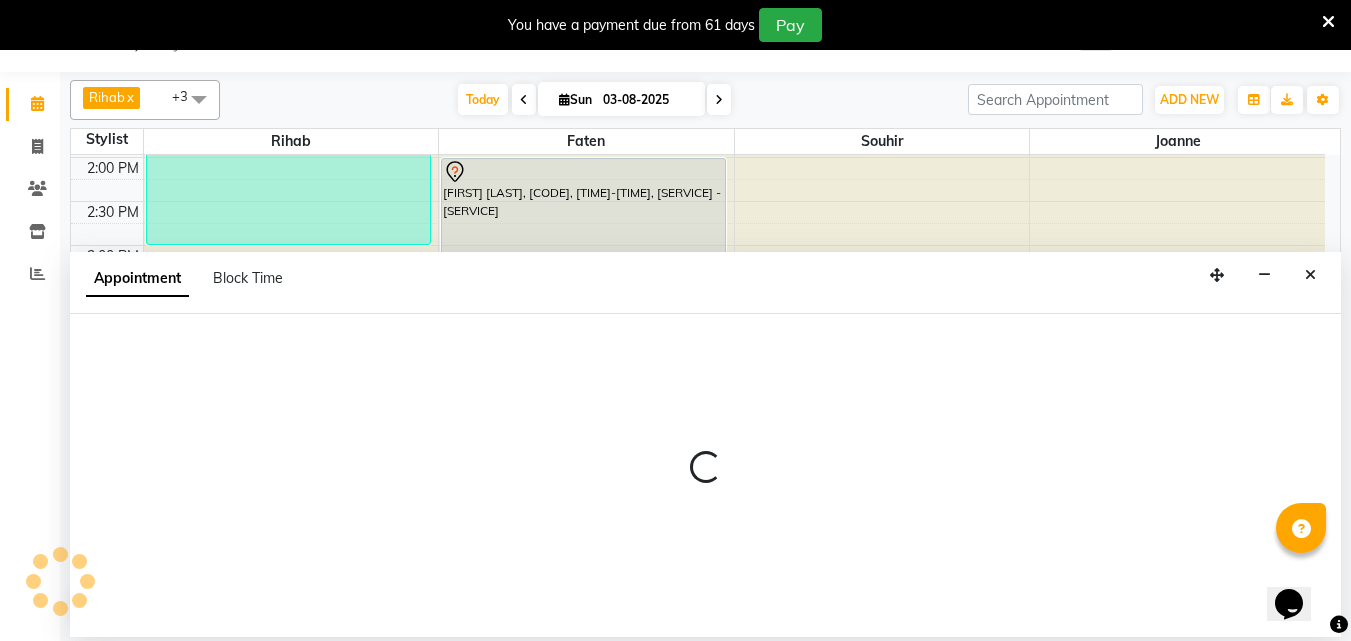 select on "38037" 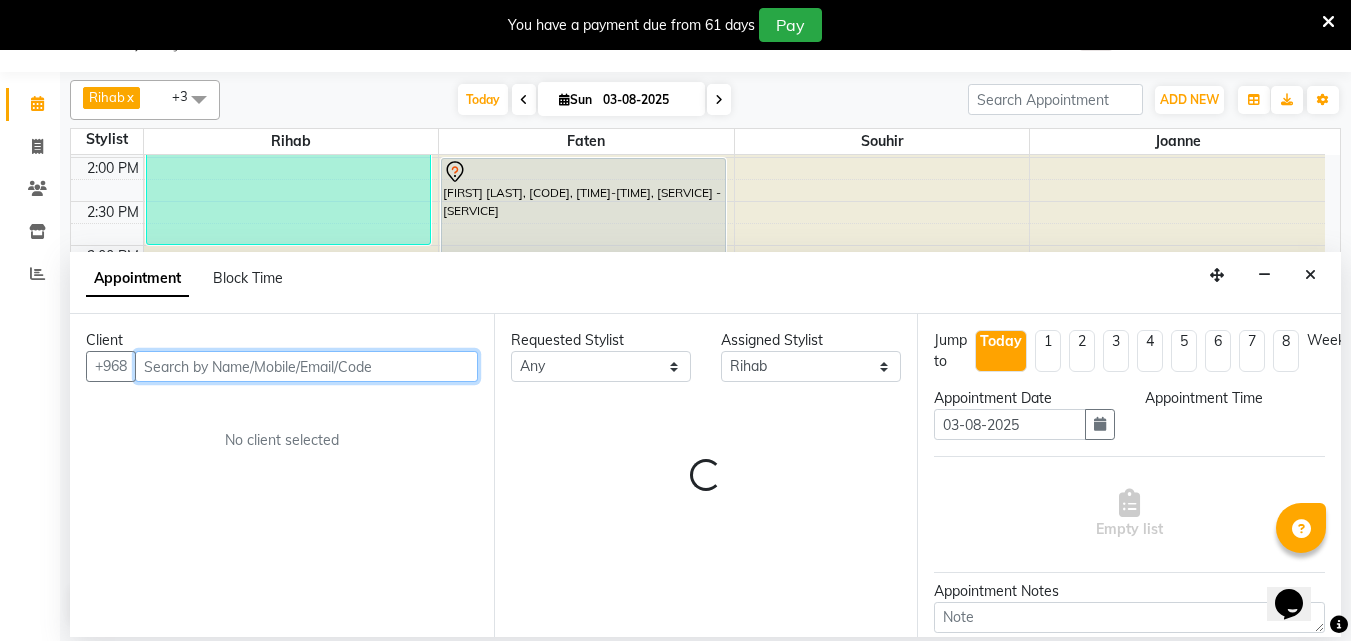 select on "1050" 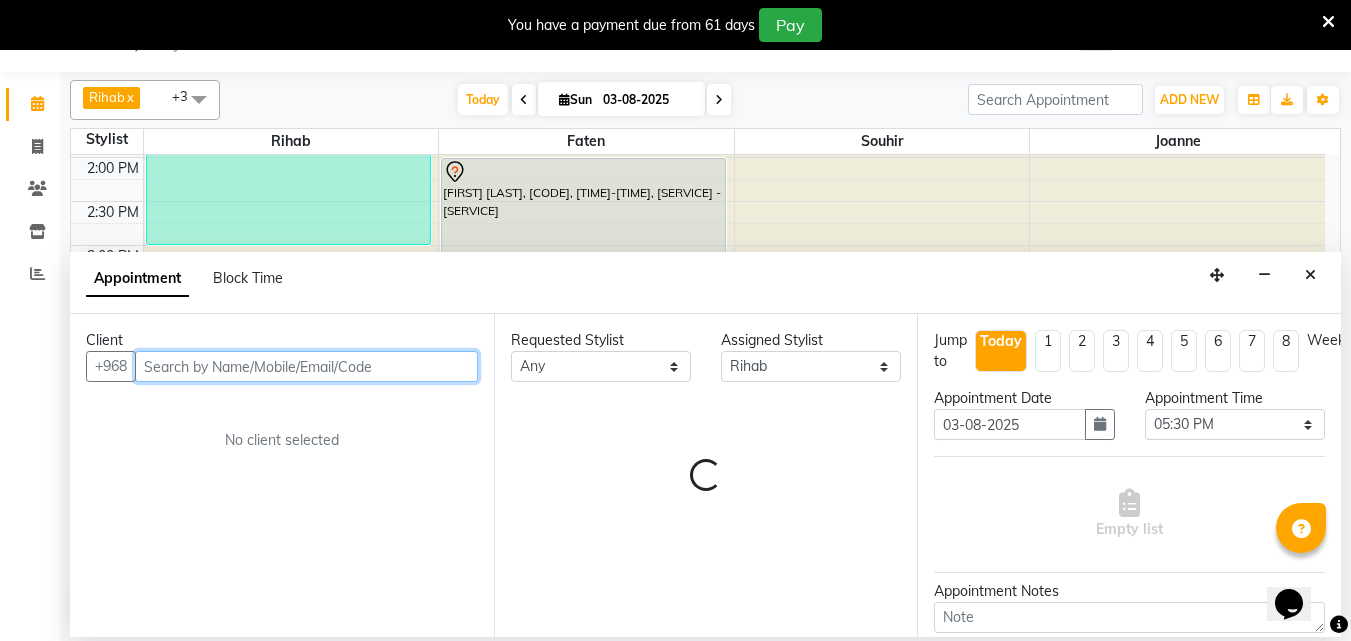 click at bounding box center [306, 366] 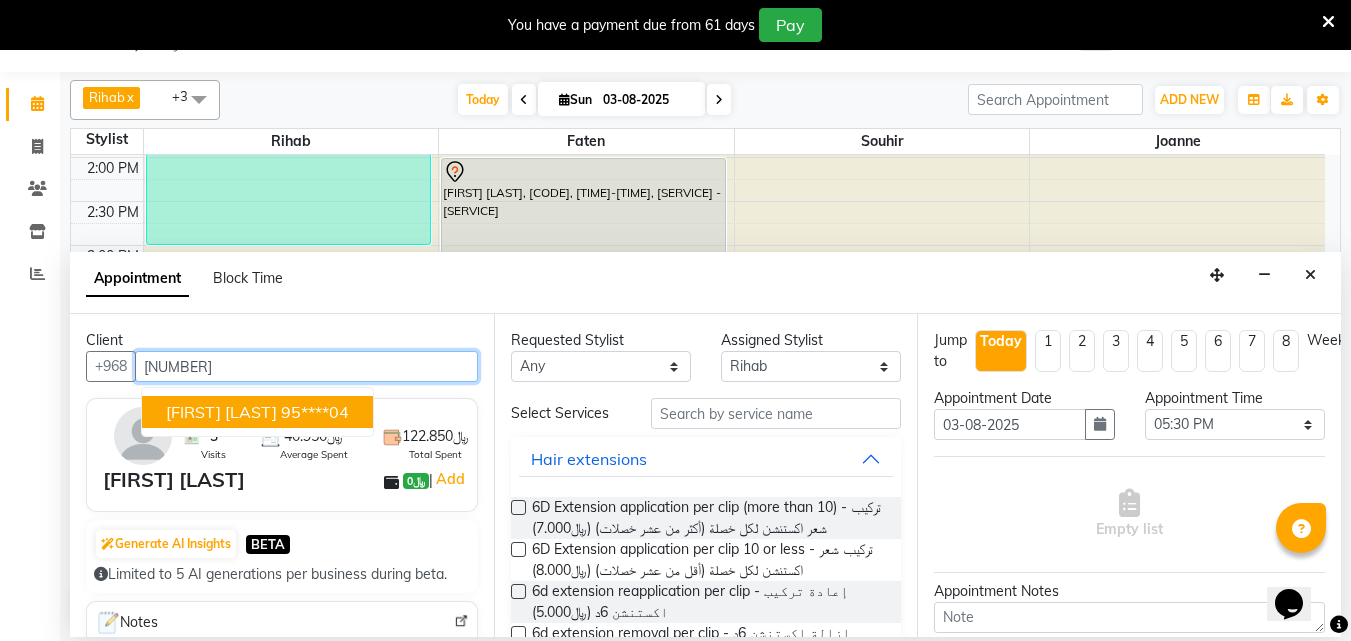 click on "95****04" at bounding box center [315, 412] 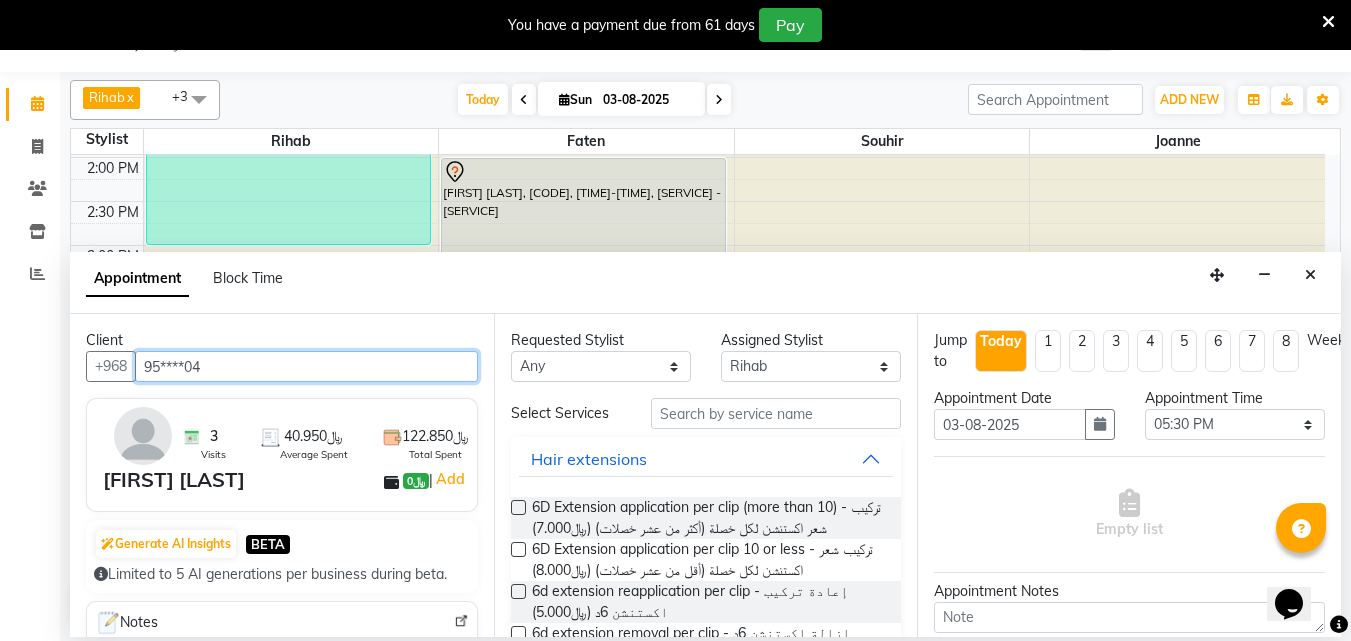 type on "95****04" 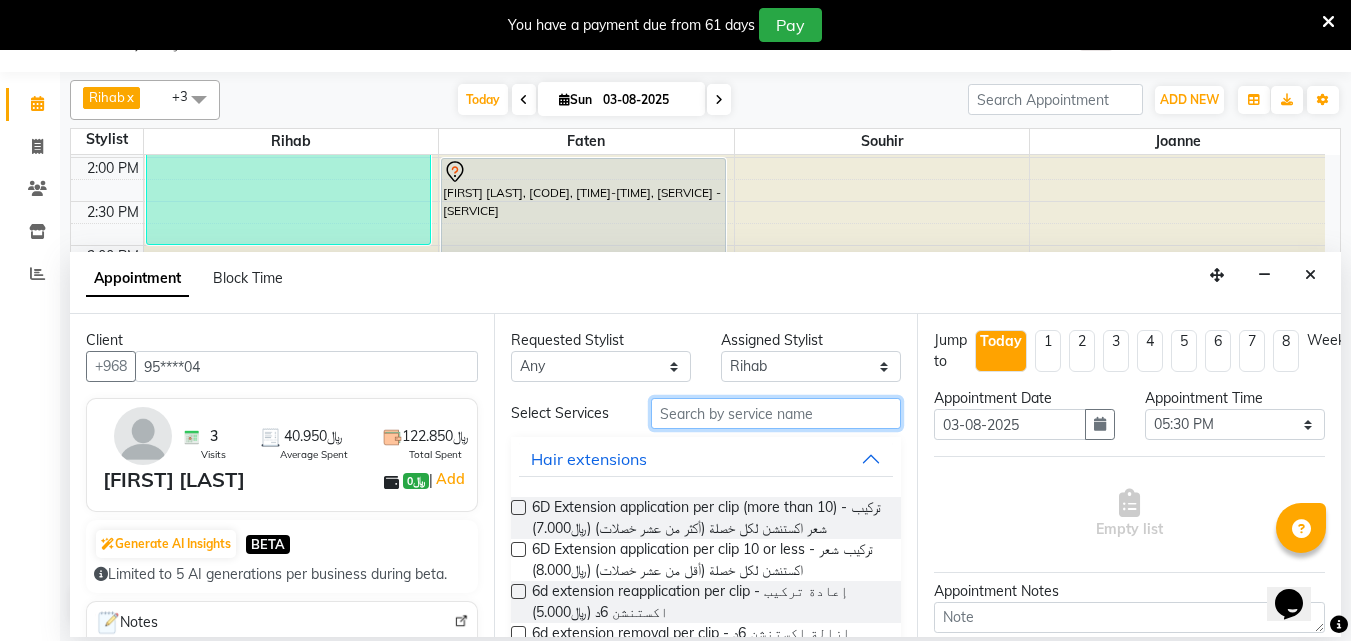 click at bounding box center [776, 413] 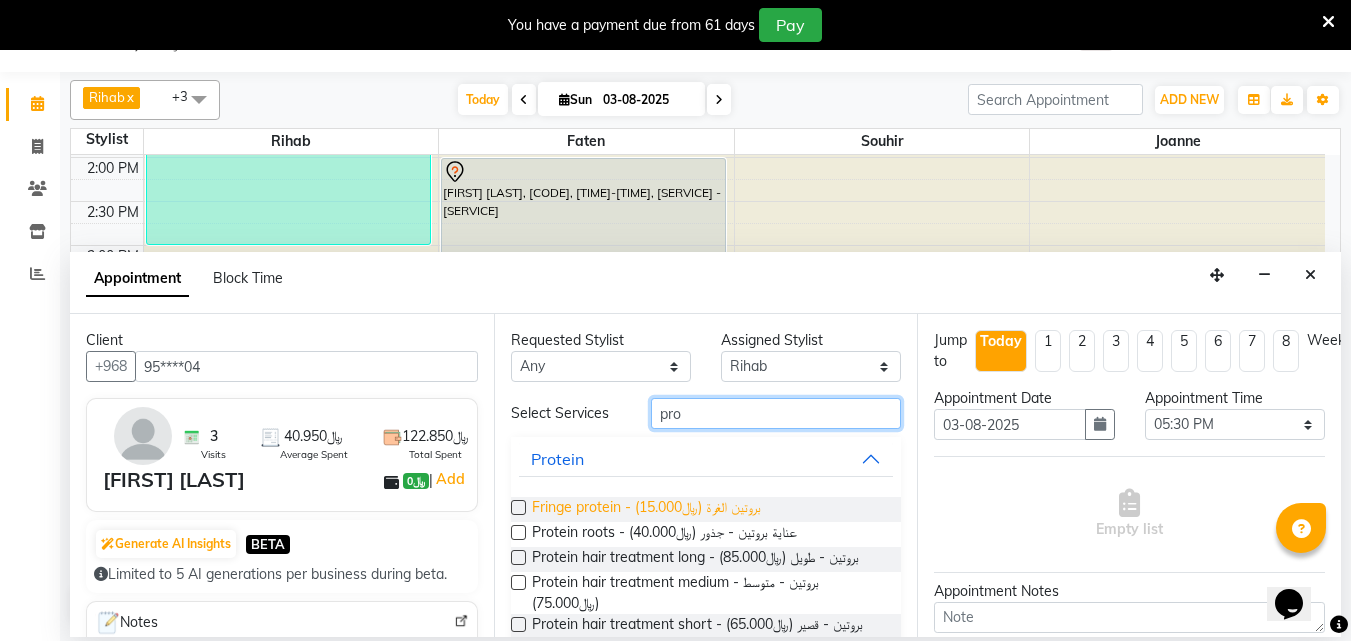 type on "pro" 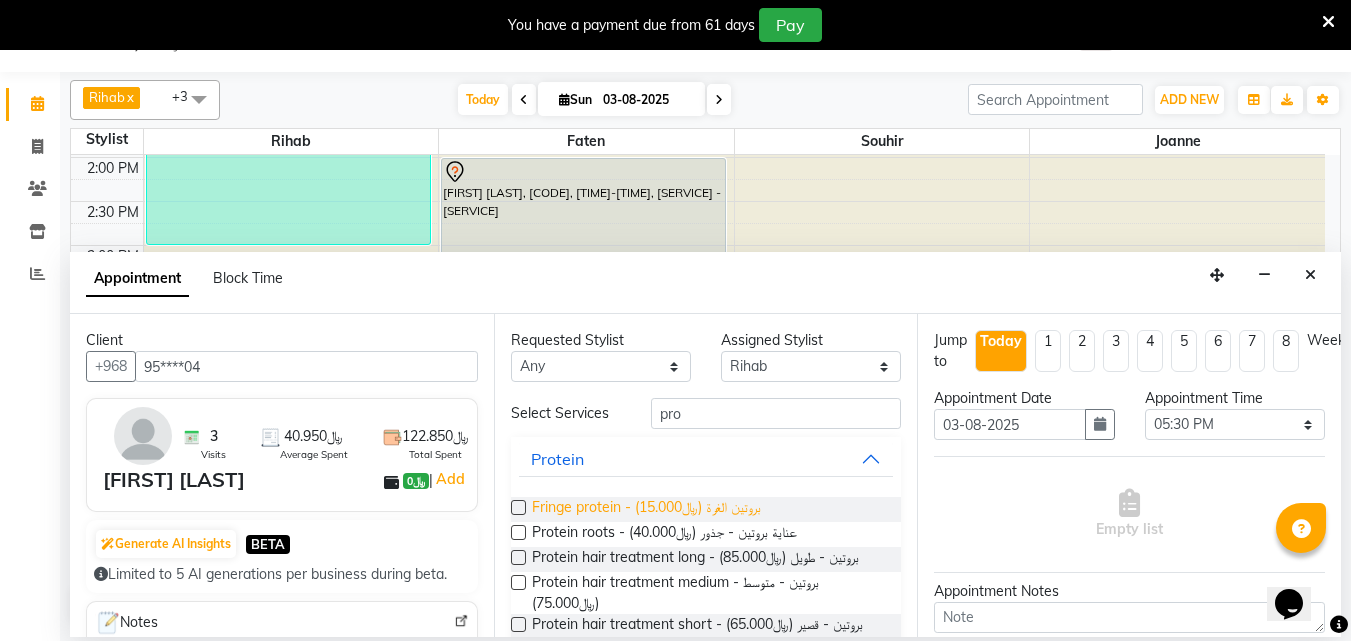 click on "Fringe protein - بروتين الغرة (﷼15.000)" at bounding box center [646, 509] 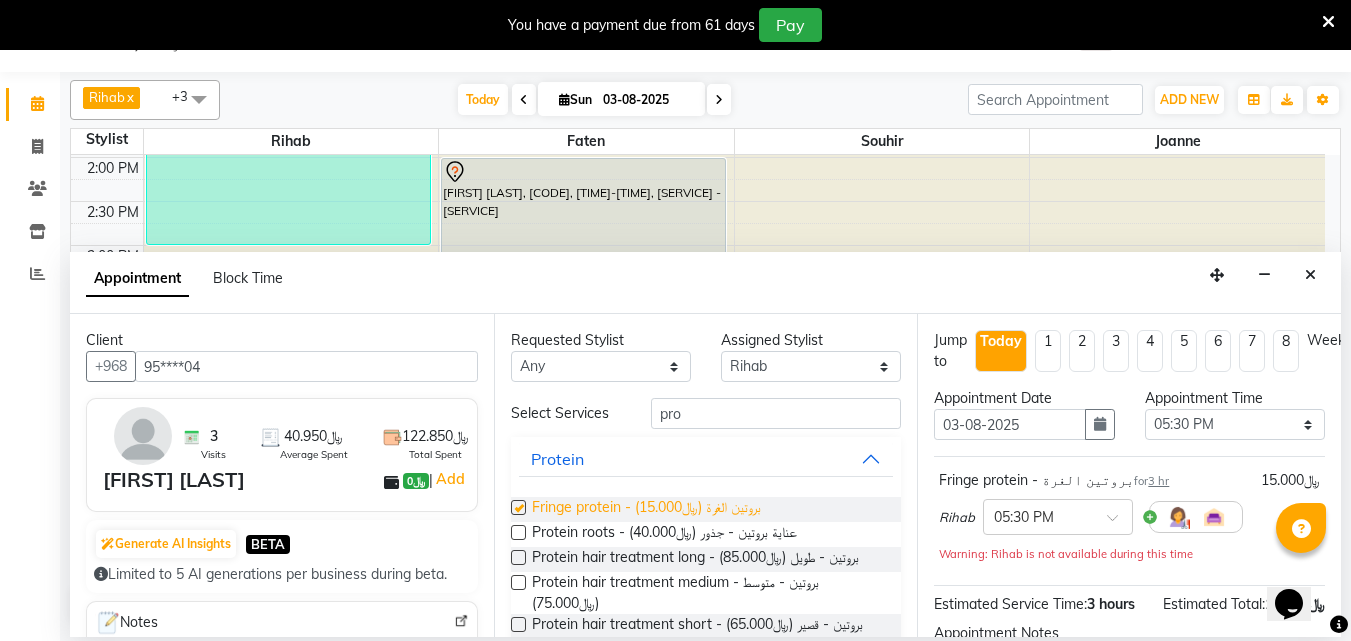 checkbox on "false" 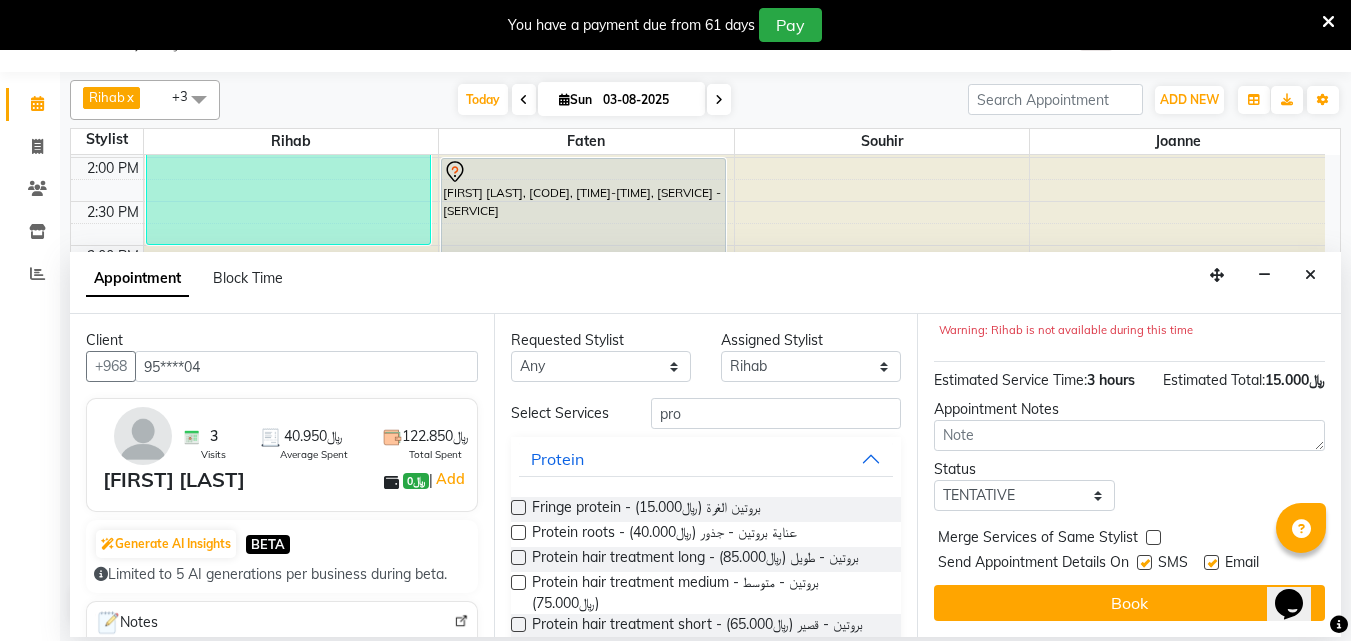 scroll, scrollTop: 281, scrollLeft: 0, axis: vertical 